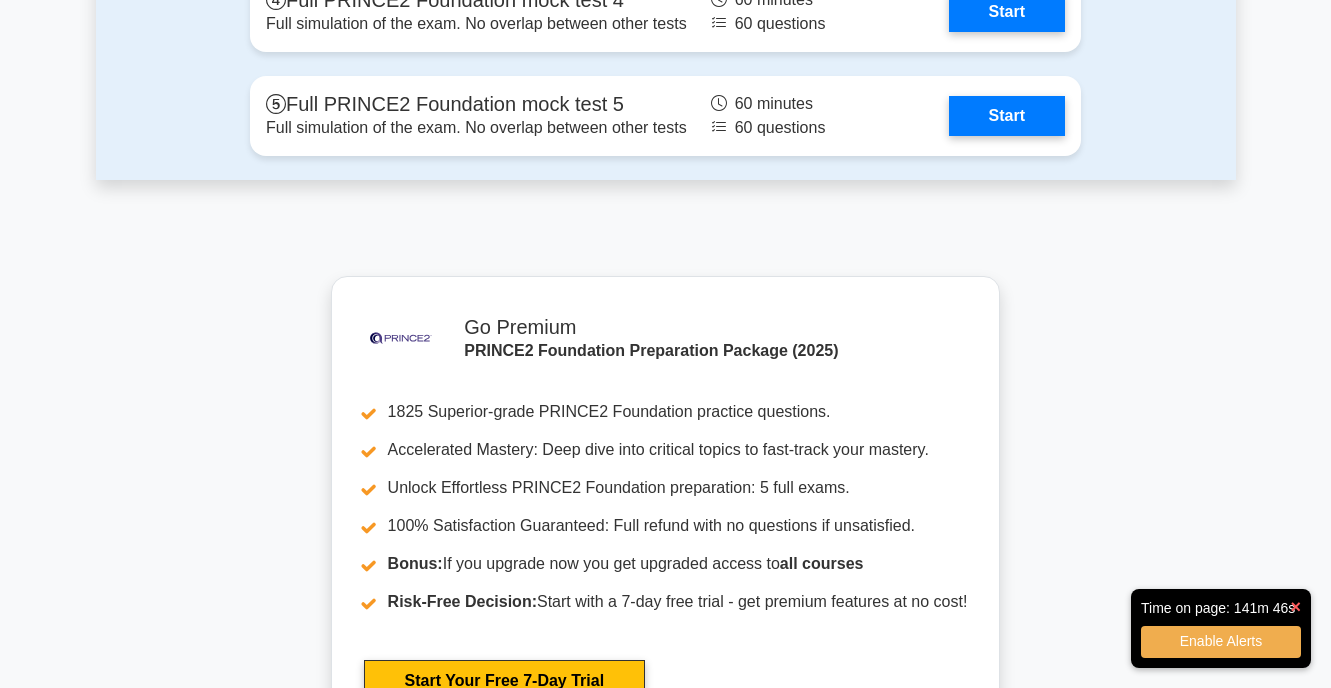 scroll, scrollTop: 0, scrollLeft: 0, axis: both 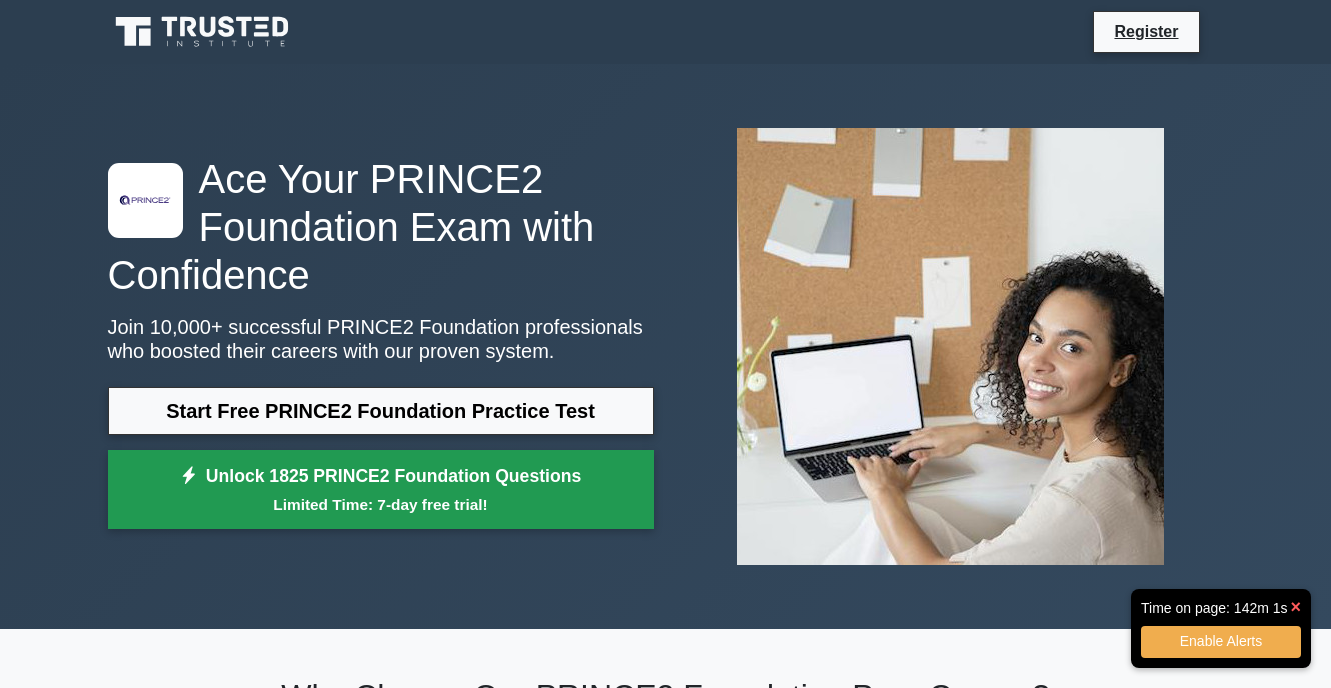 click on "Unlock 1825 PRINCE2 Foundation Questions
Limited Time: 7-day free trial!" at bounding box center (381, 490) 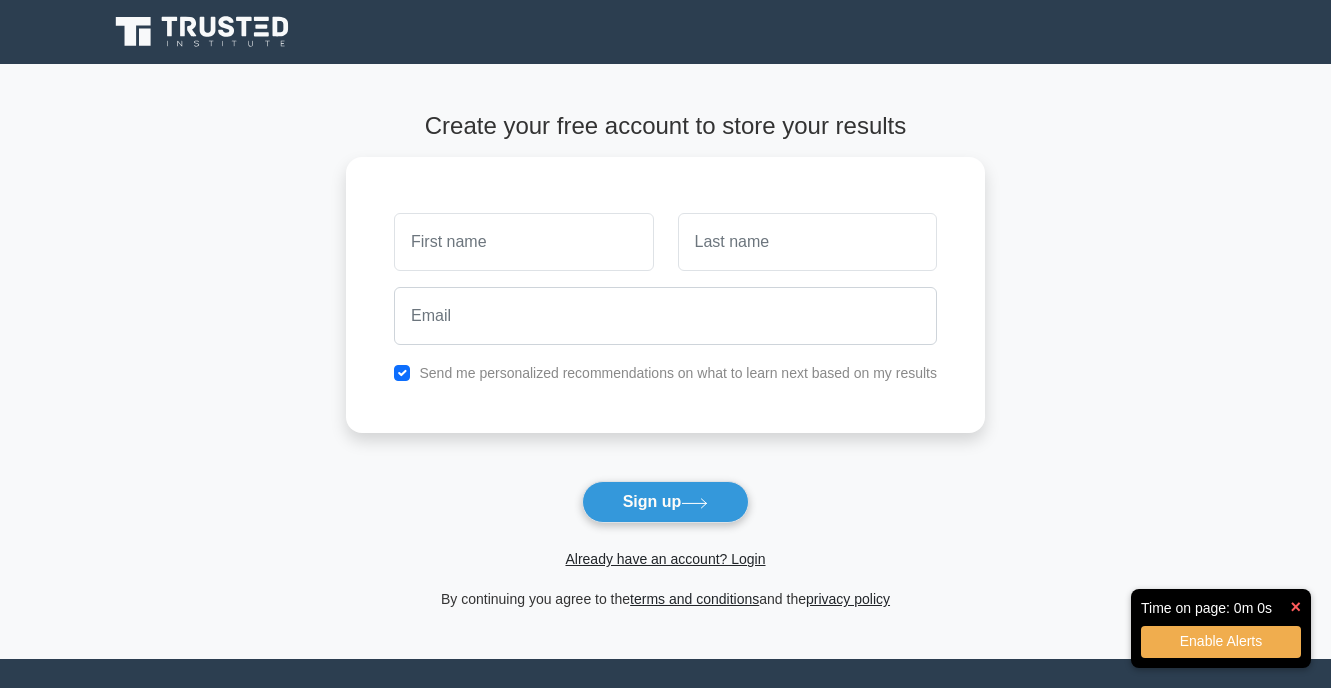 scroll, scrollTop: 0, scrollLeft: 0, axis: both 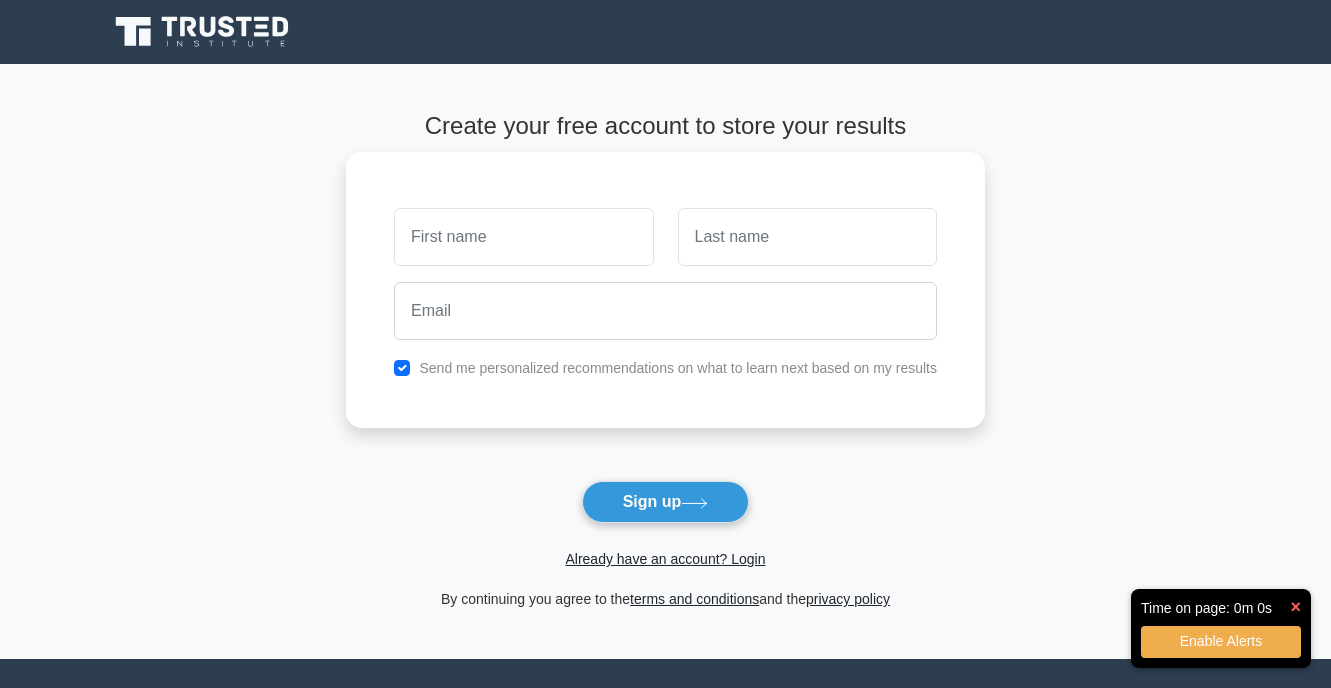 click at bounding box center (523, 237) 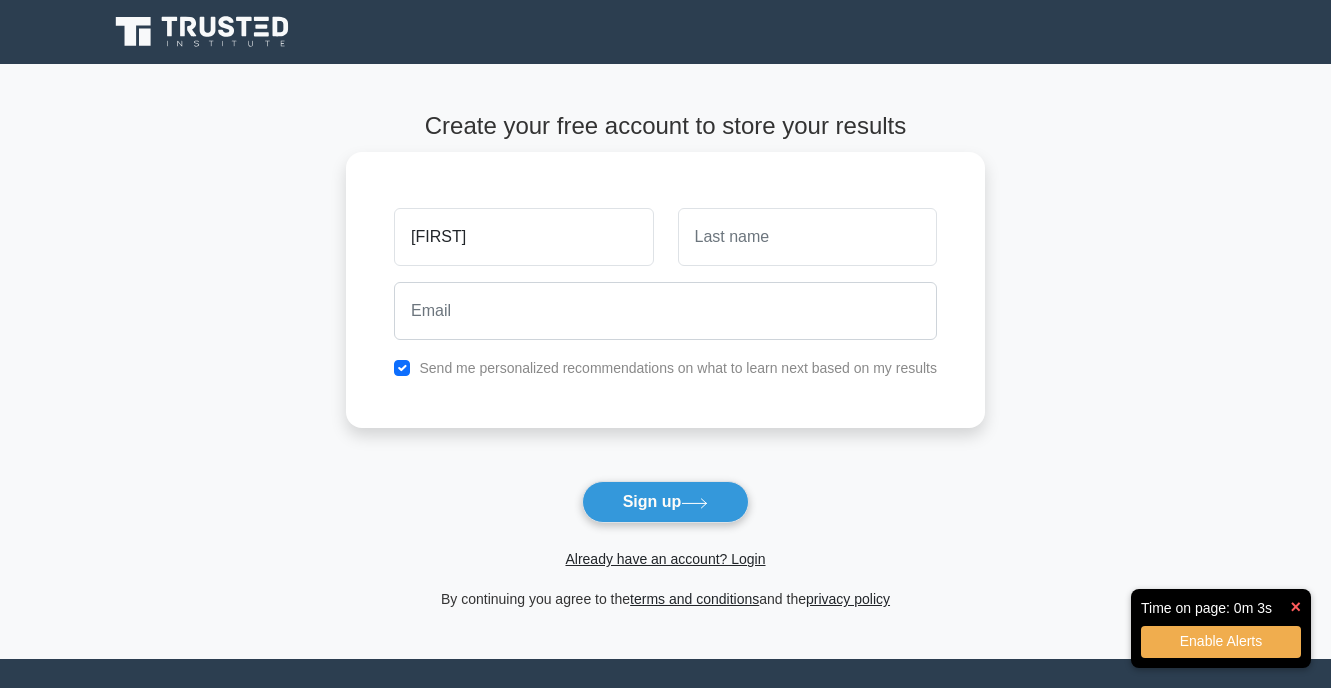 type on "[LAST]" 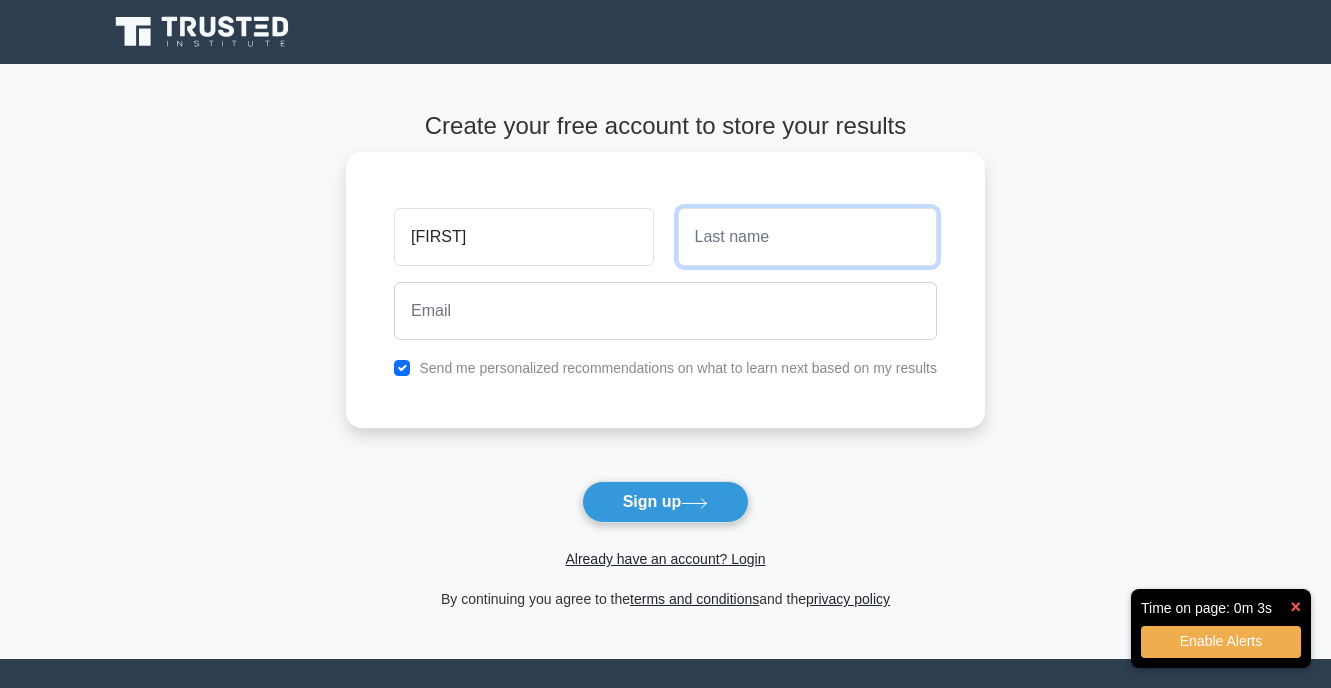 click at bounding box center [807, 237] 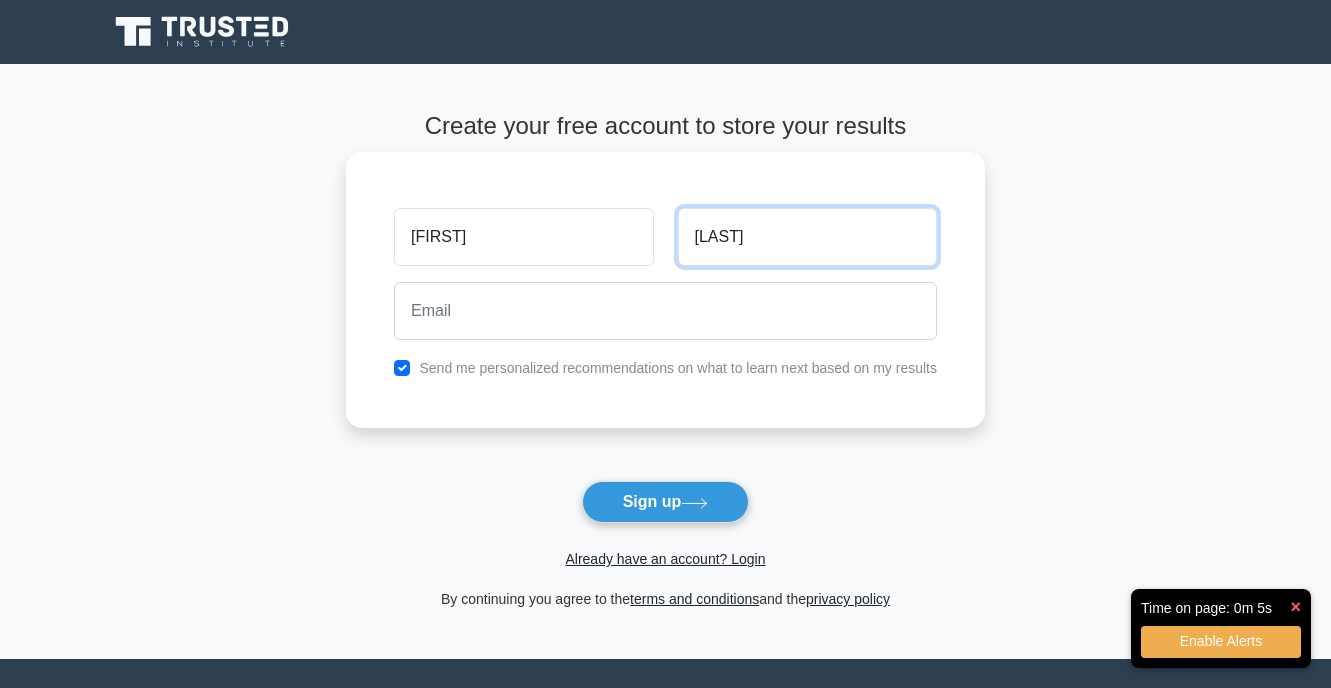 type on "[LAST]" 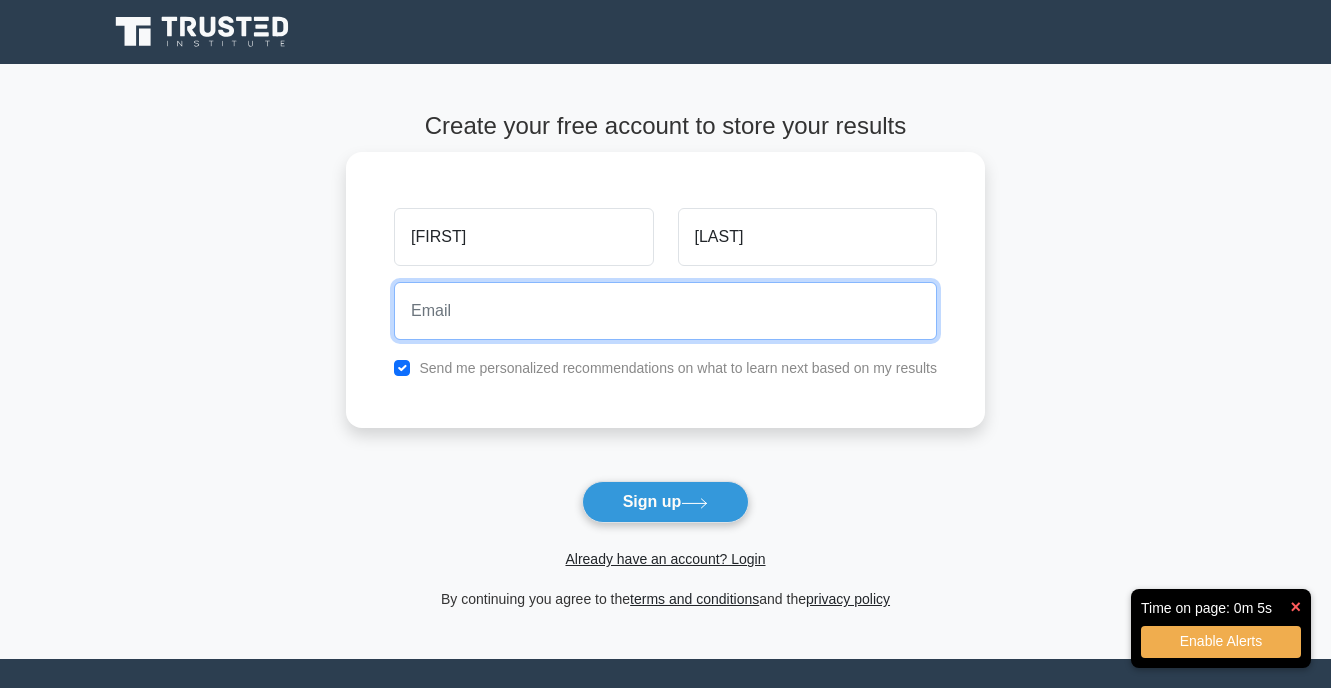 click at bounding box center (665, 311) 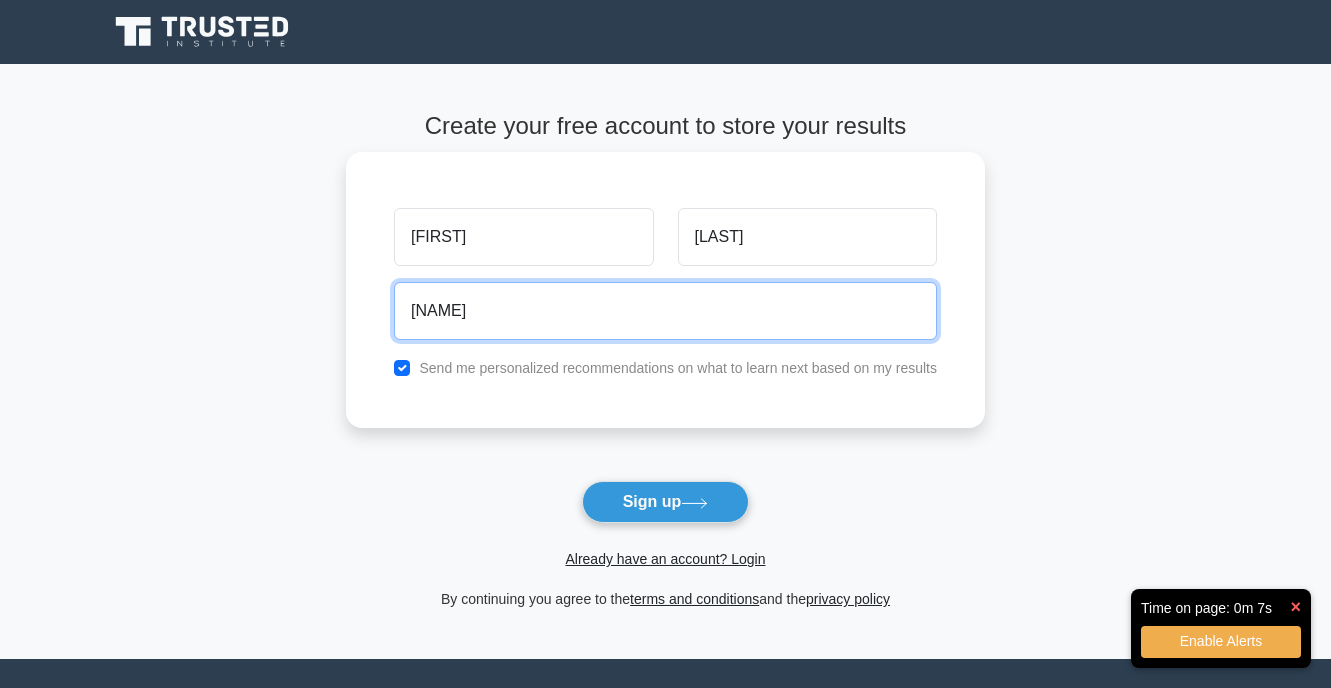 type on "[EMAIL]" 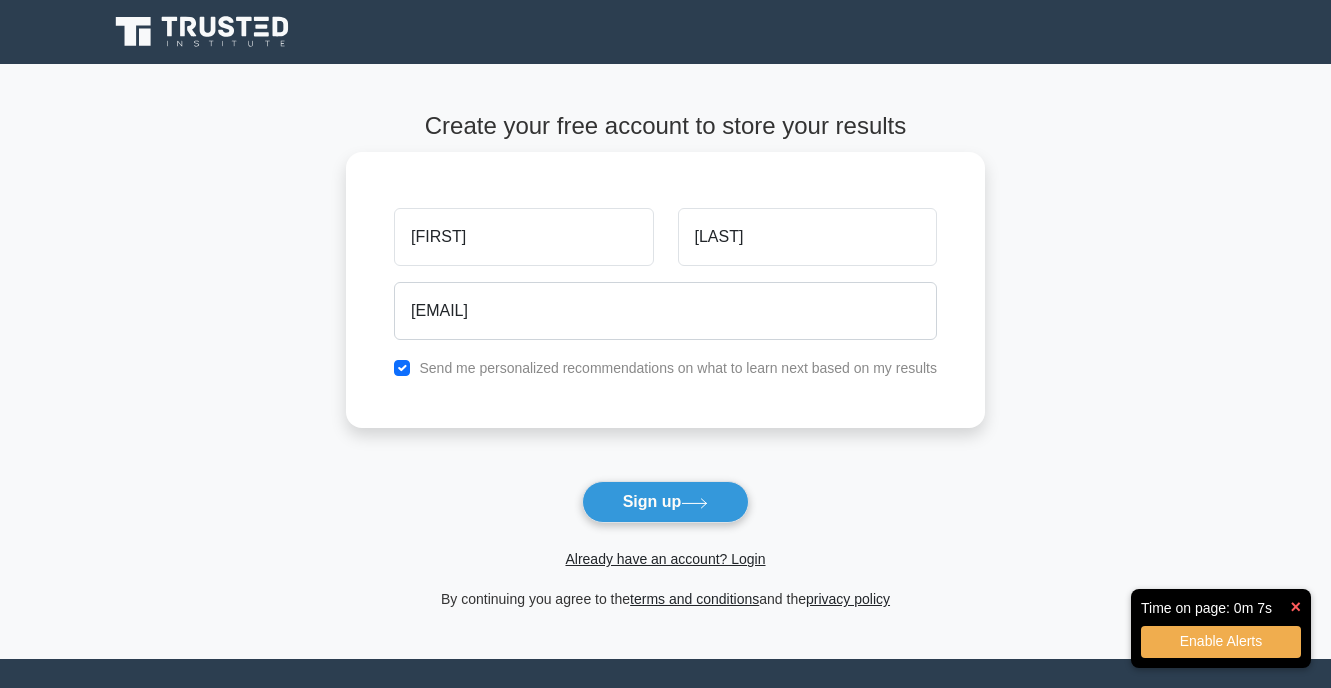 click on "Send me personalized recommendations on what to learn next based on my results" at bounding box center [678, 368] 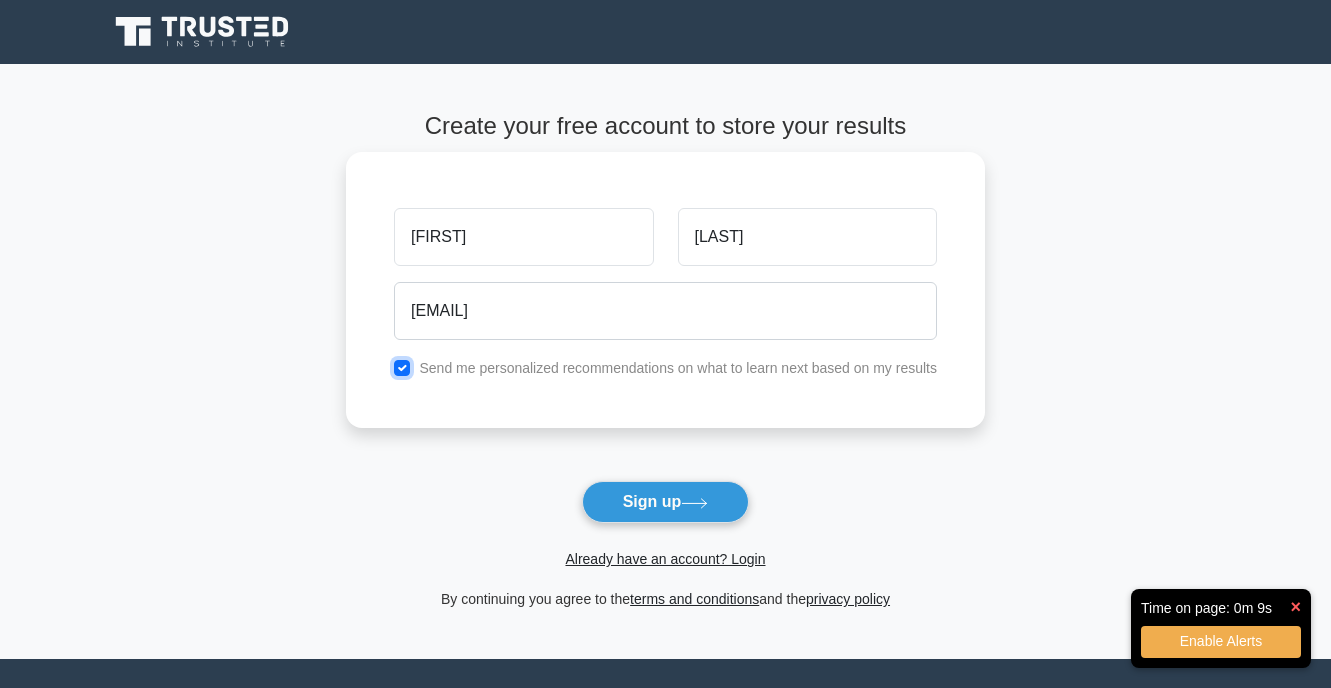 click at bounding box center [402, 368] 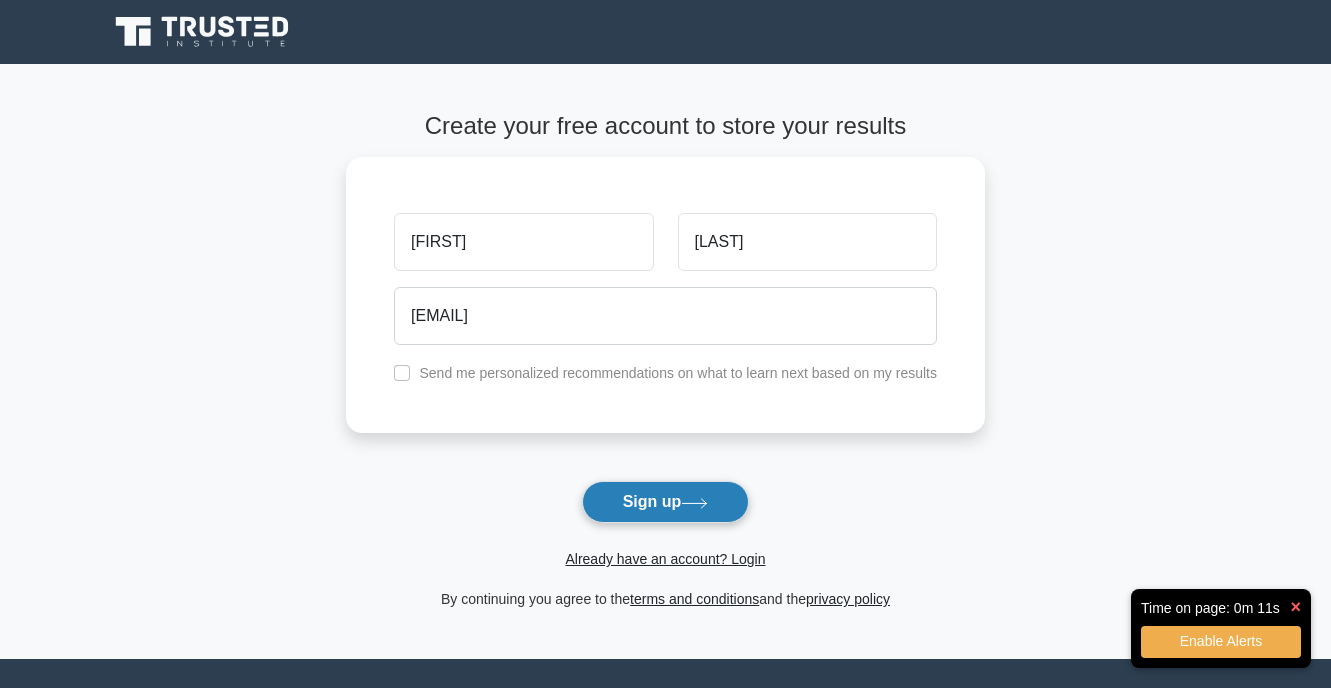 click on "Sign up" at bounding box center (666, 502) 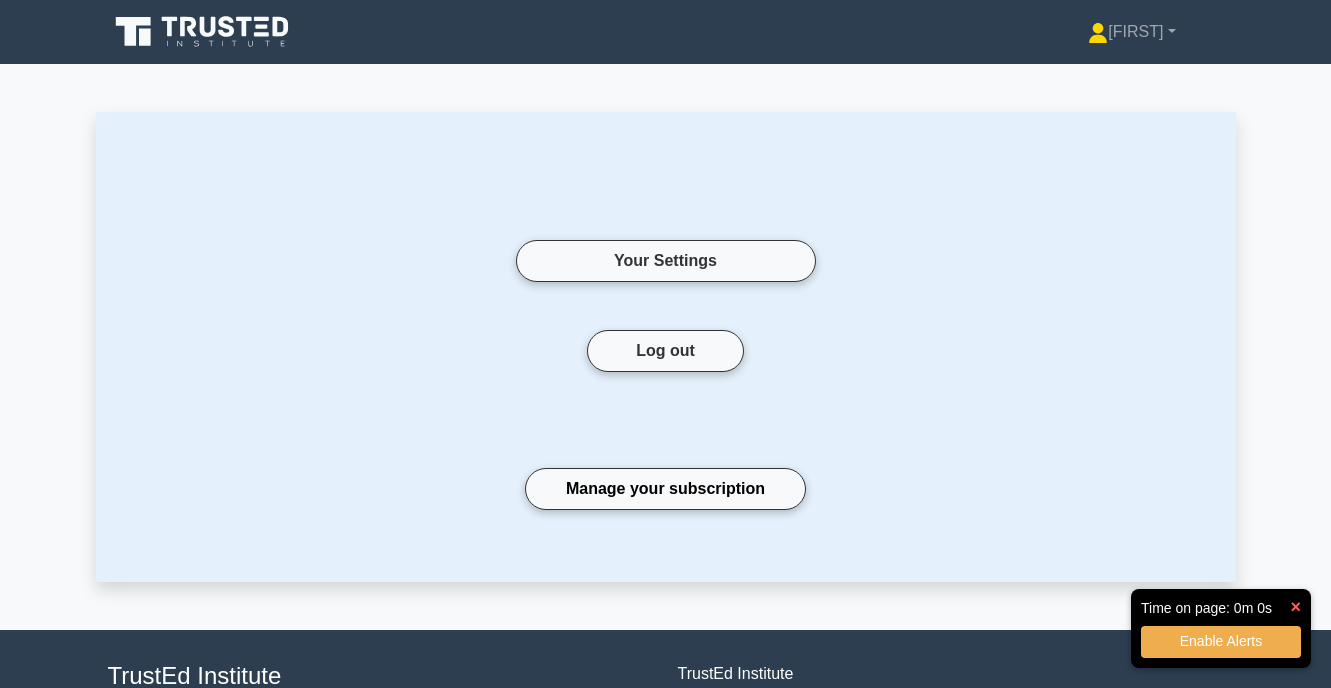 scroll, scrollTop: 0, scrollLeft: 0, axis: both 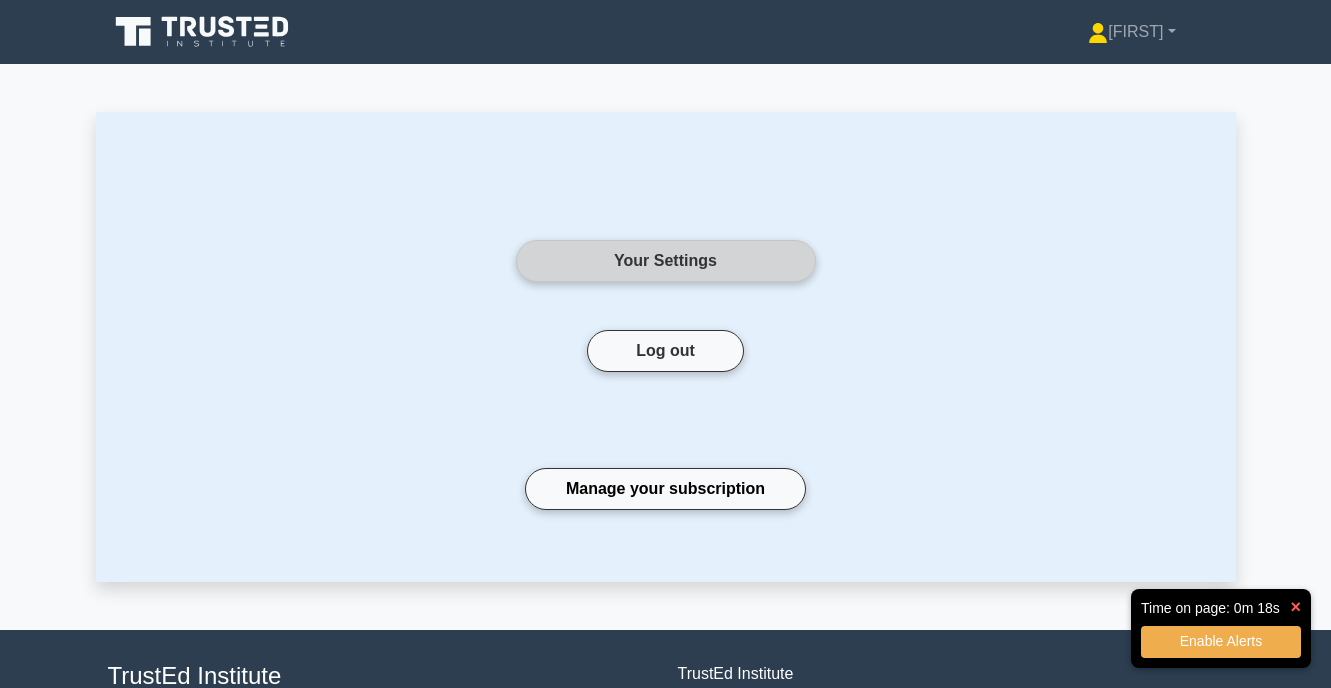 click on "Your Settings" at bounding box center (666, 261) 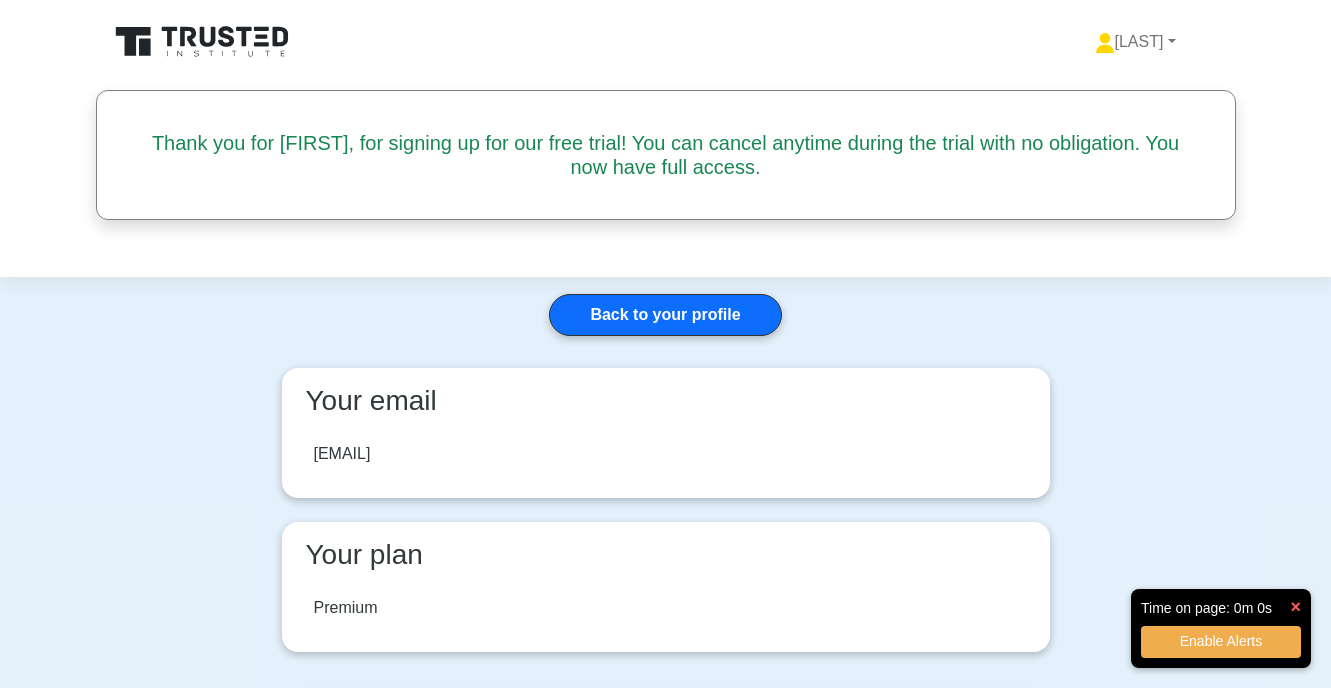 scroll, scrollTop: 0, scrollLeft: 0, axis: both 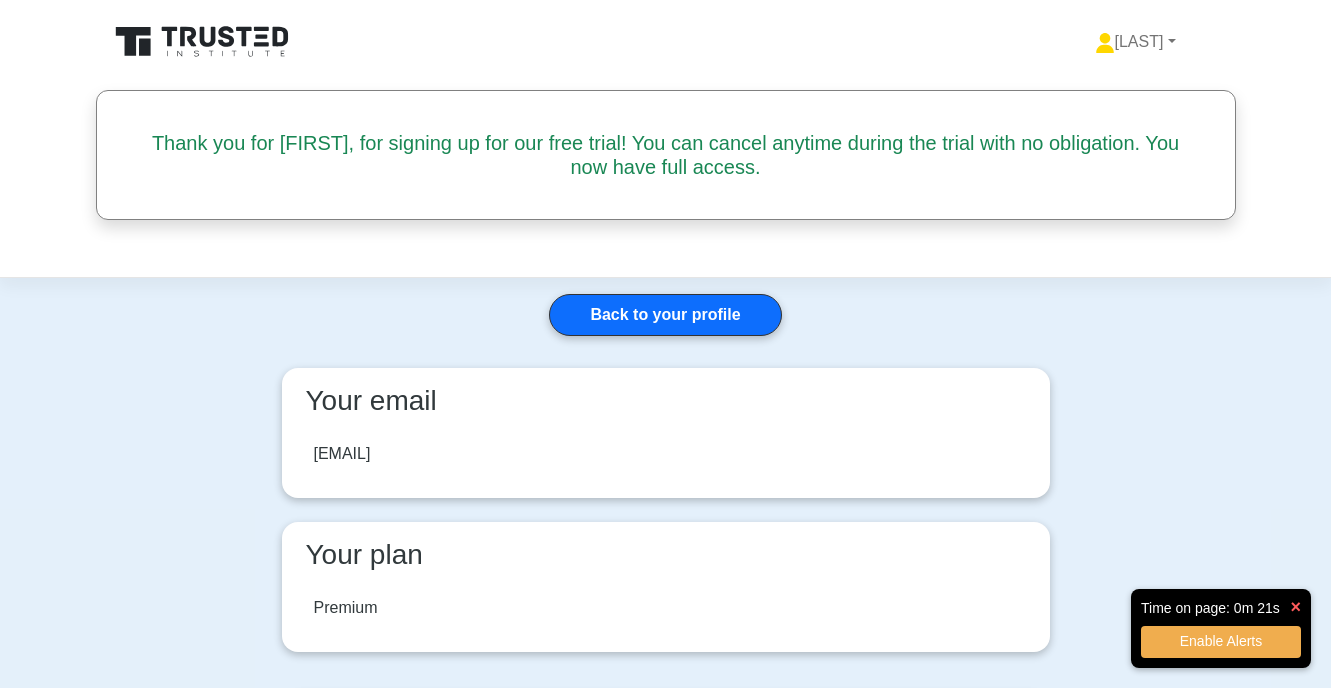 click 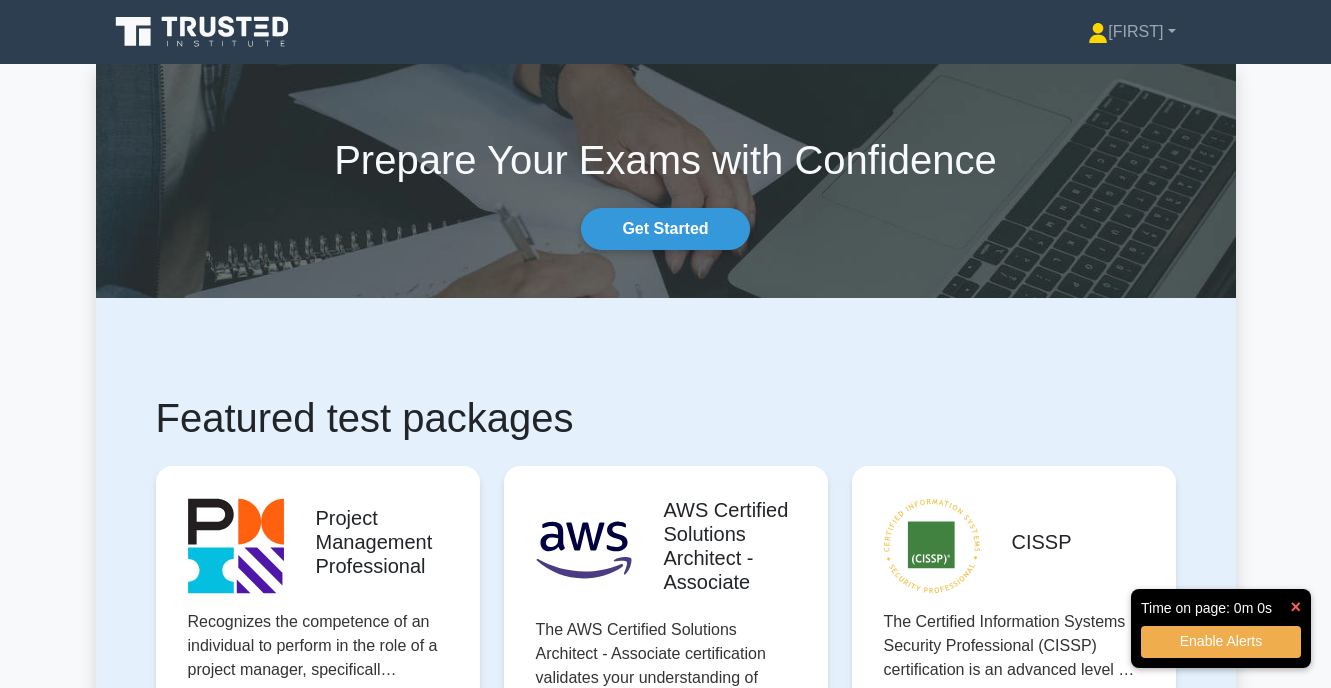 scroll, scrollTop: 0, scrollLeft: 0, axis: both 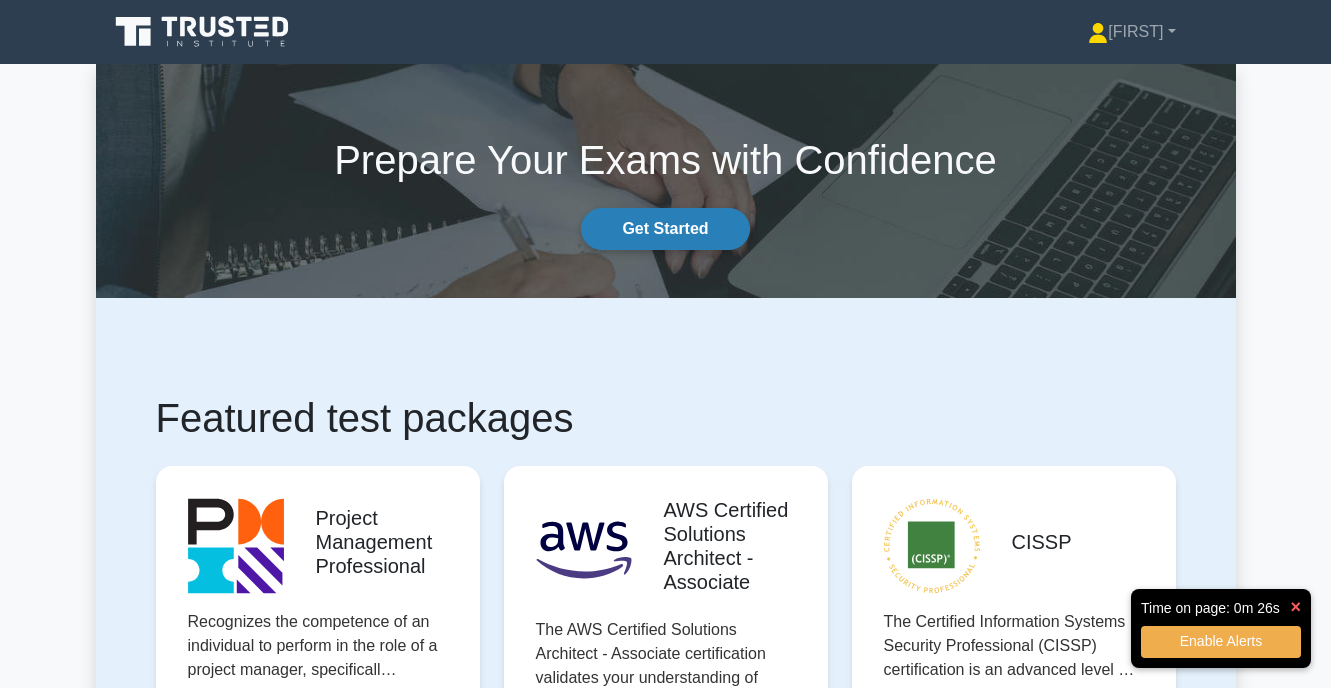 click on "Get Started" at bounding box center (665, 229) 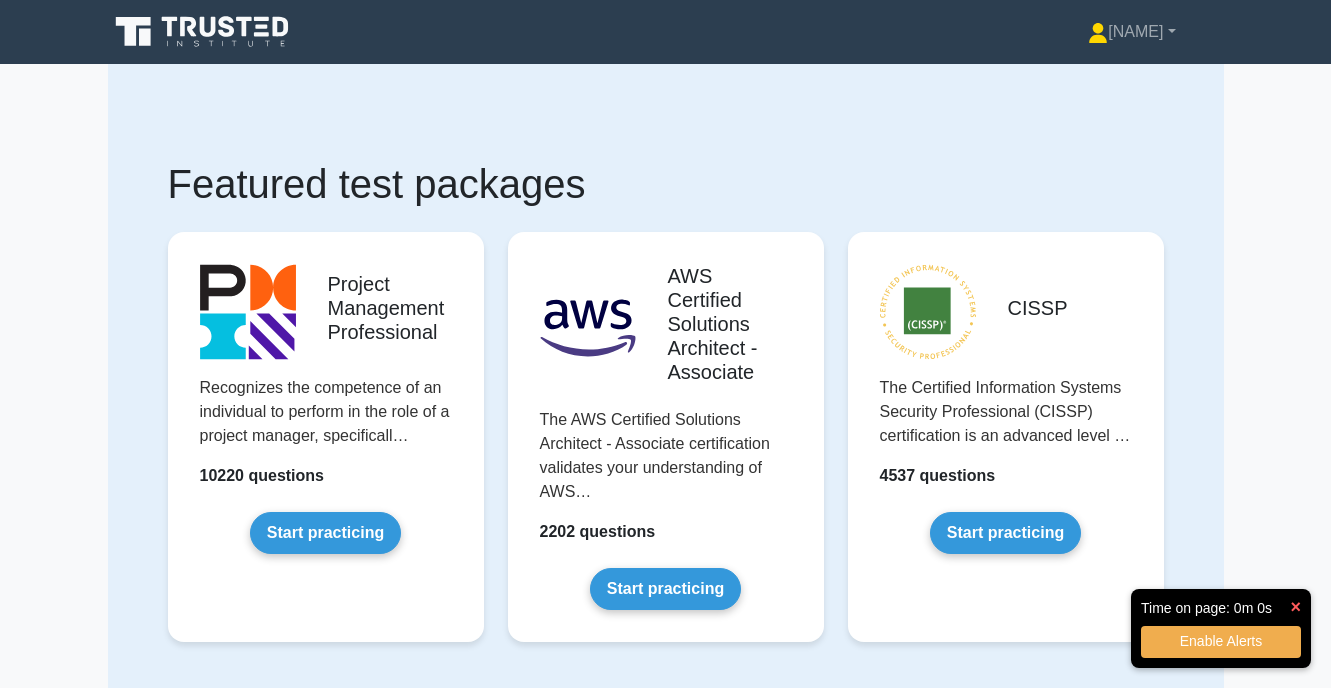 scroll, scrollTop: 0, scrollLeft: 0, axis: both 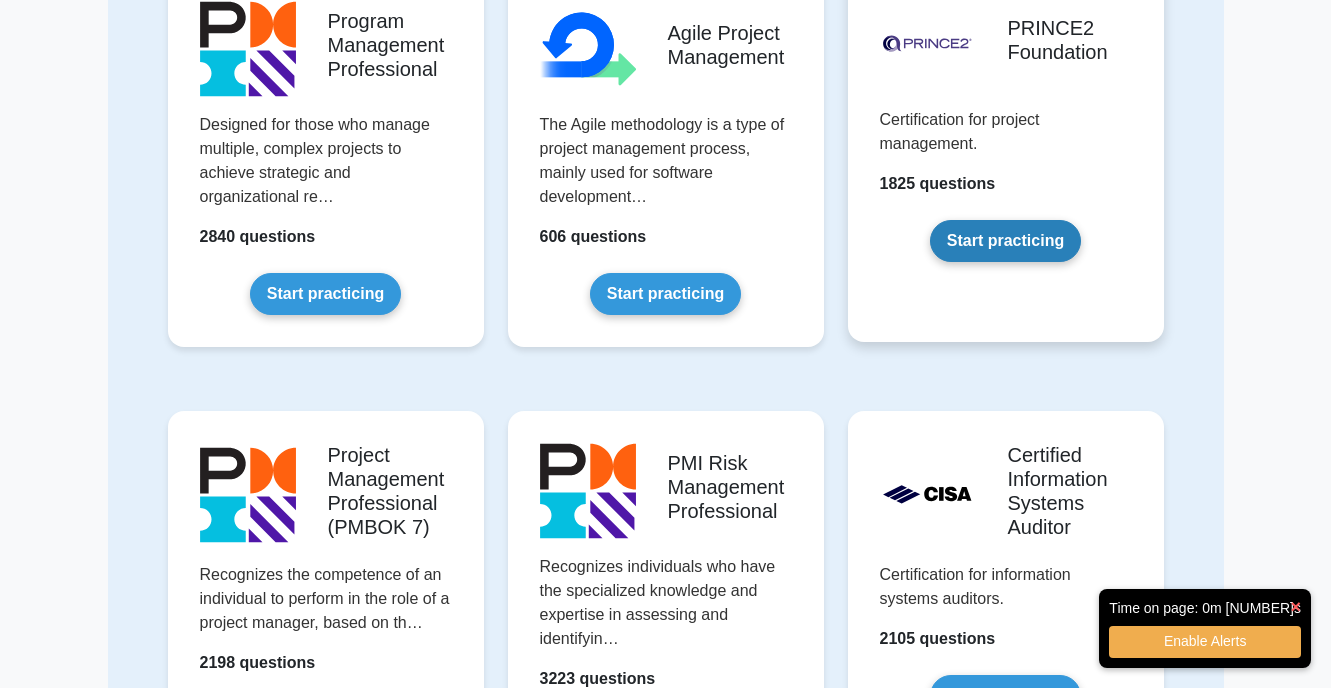 click on "Start practicing" at bounding box center (1005, 241) 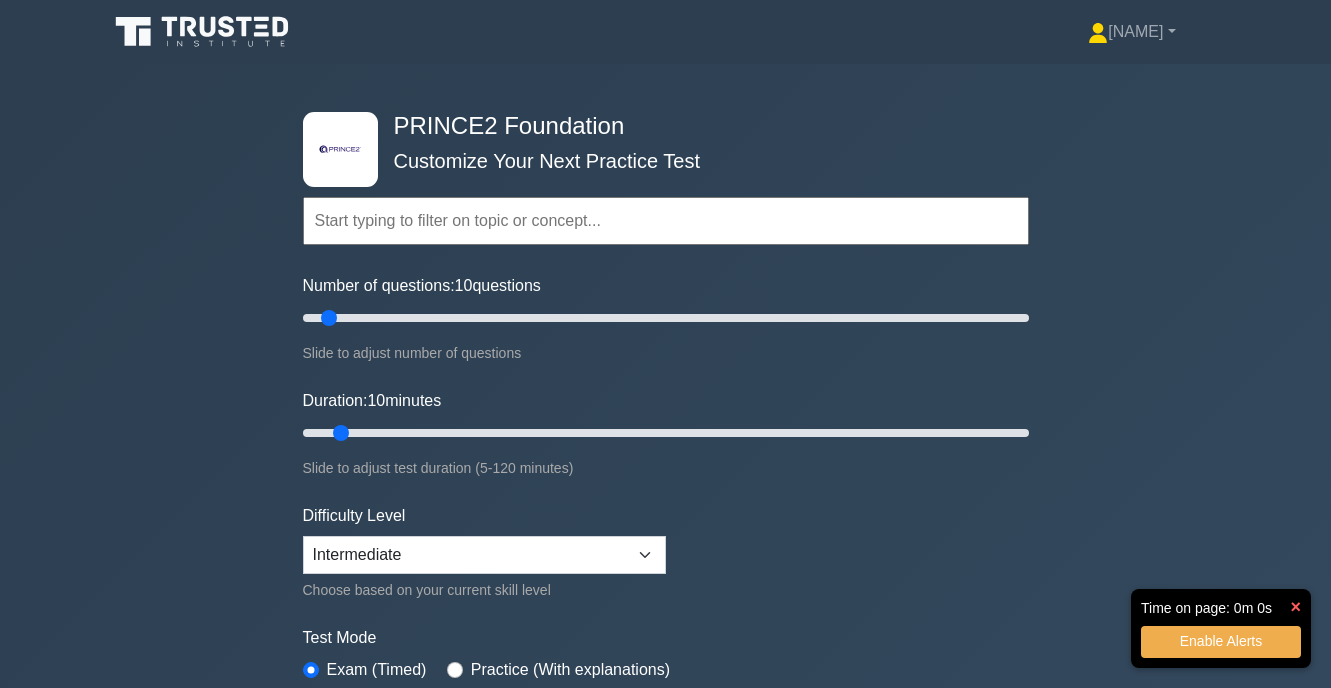 scroll, scrollTop: 0, scrollLeft: 0, axis: both 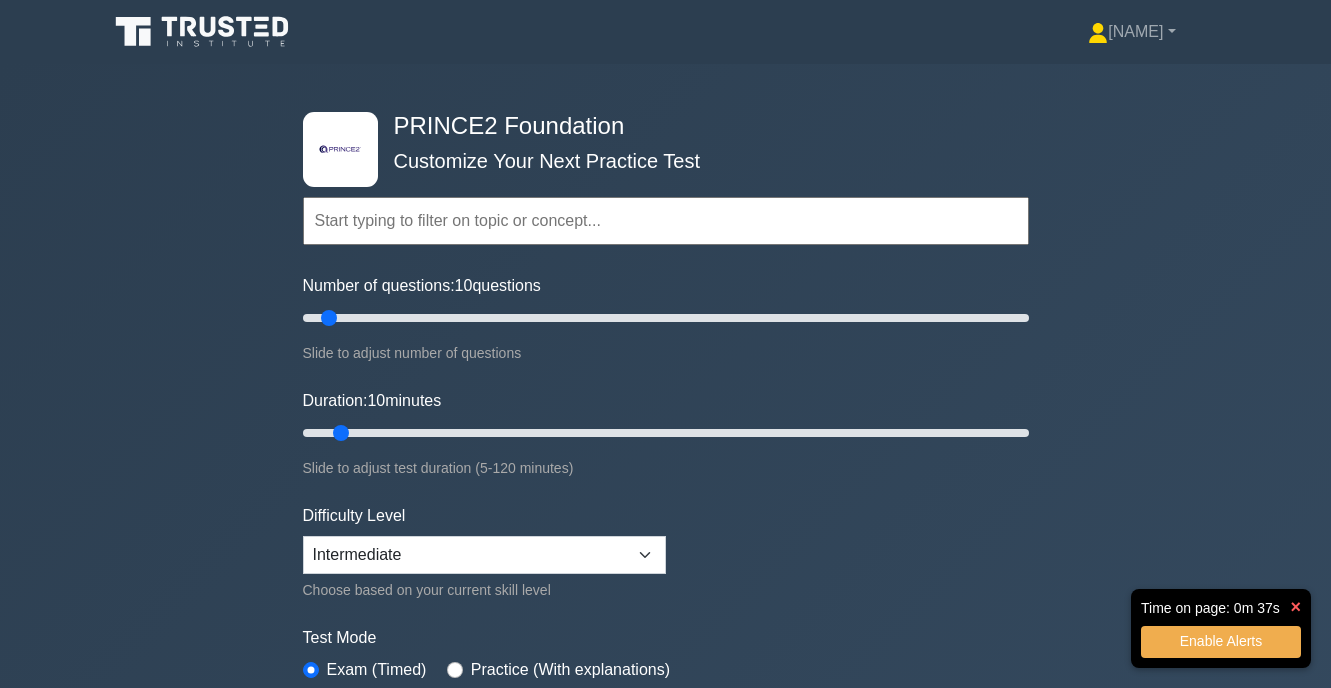 click at bounding box center (666, 221) 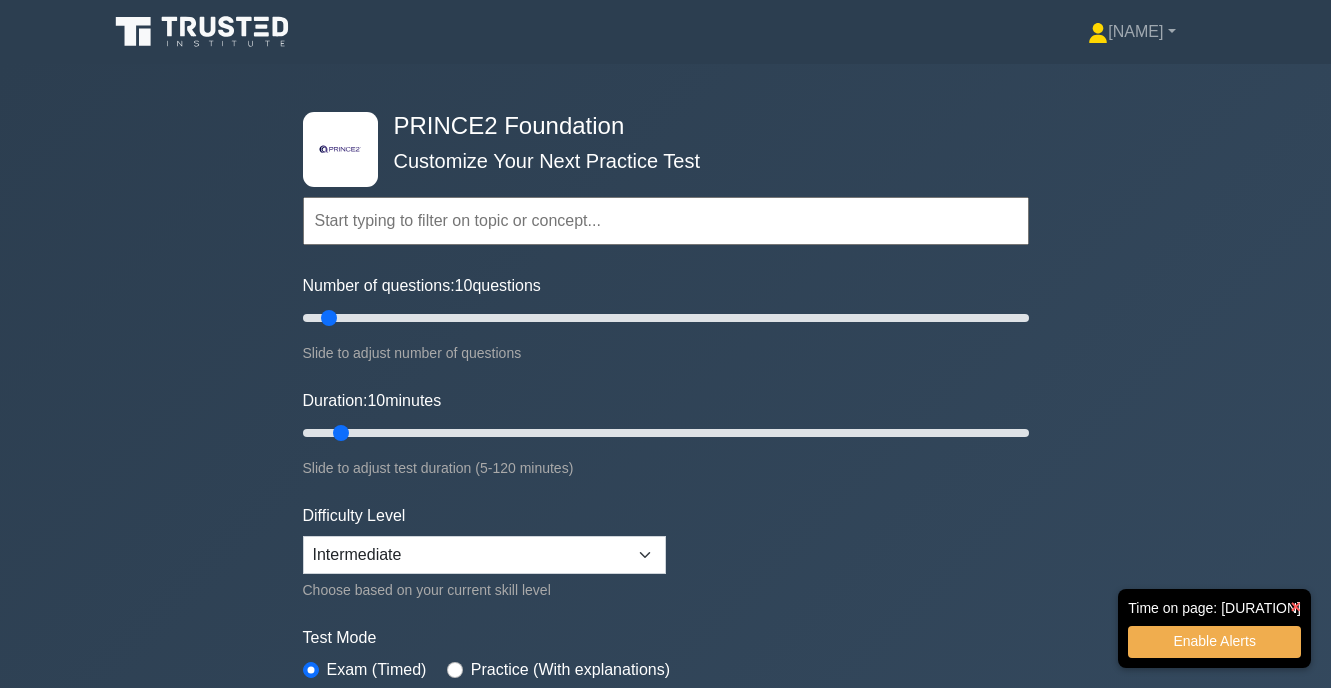 click on "PRINCE2 Foundation" at bounding box center (658, 126) 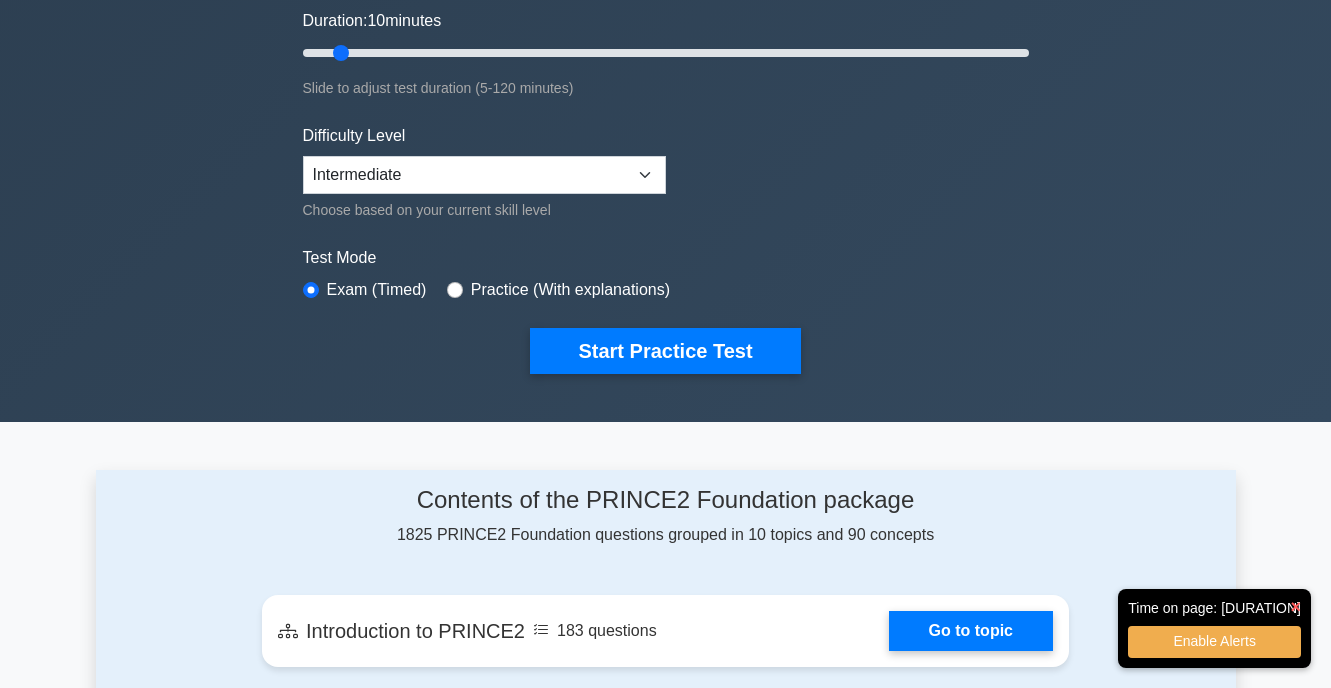 scroll, scrollTop: 434, scrollLeft: 0, axis: vertical 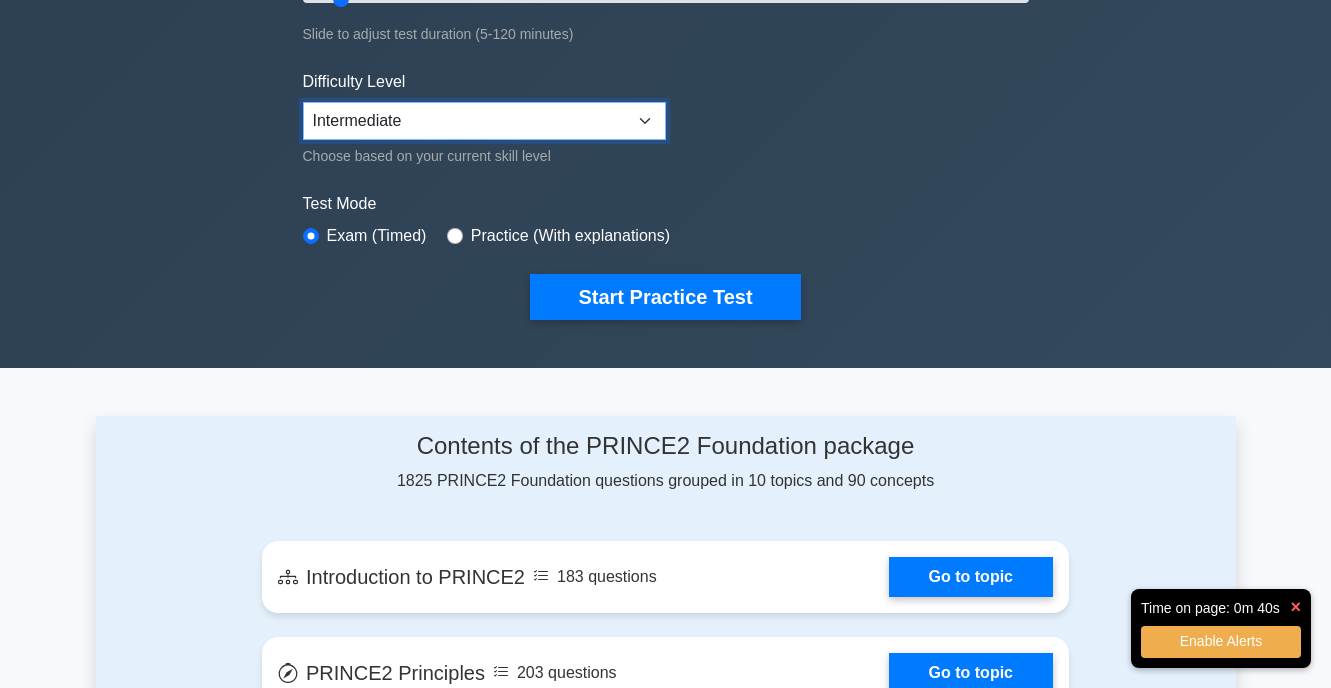click on "Beginner
Intermediate
Expert" at bounding box center [484, 121] 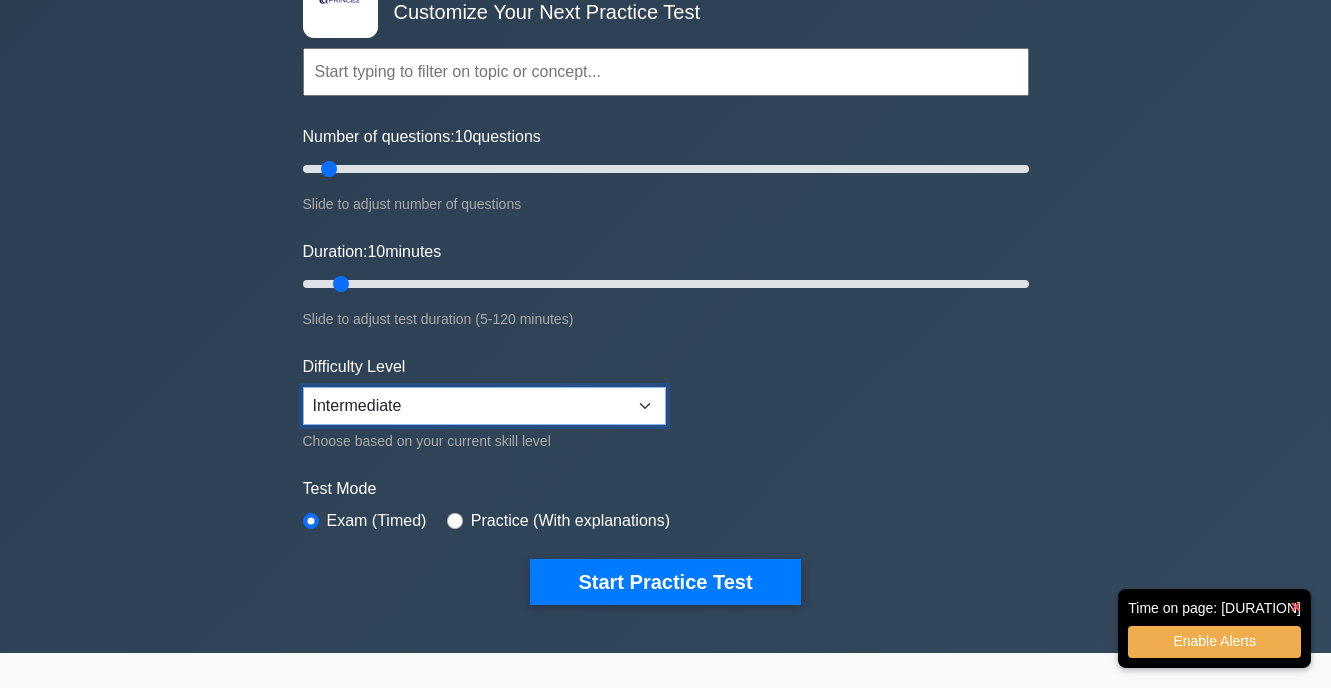 scroll, scrollTop: 0, scrollLeft: 0, axis: both 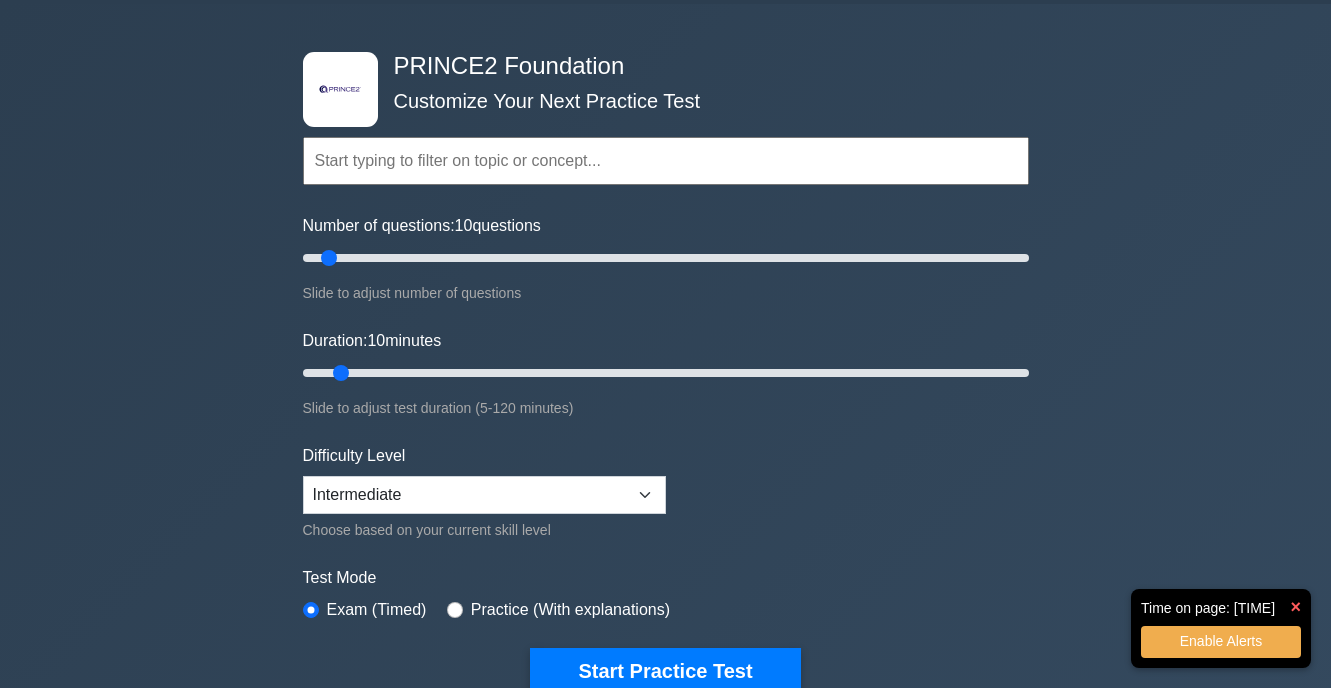 click at bounding box center (666, 161) 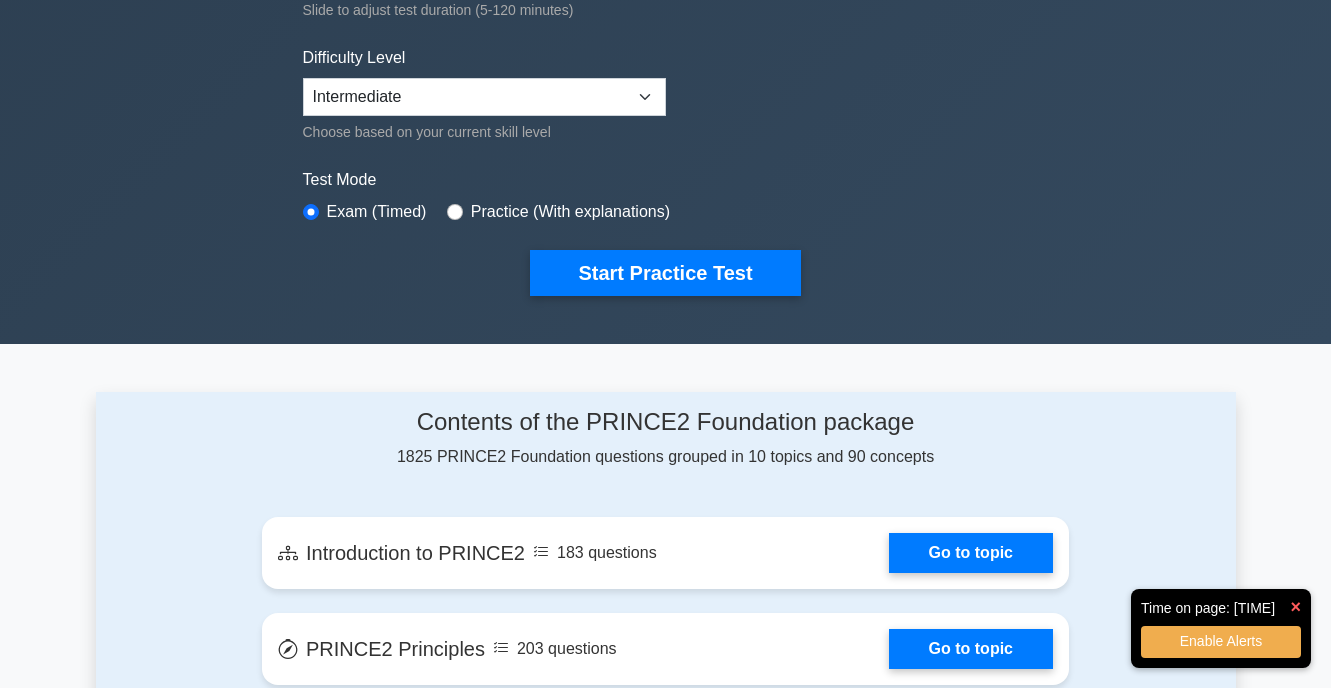 scroll, scrollTop: 0, scrollLeft: 0, axis: both 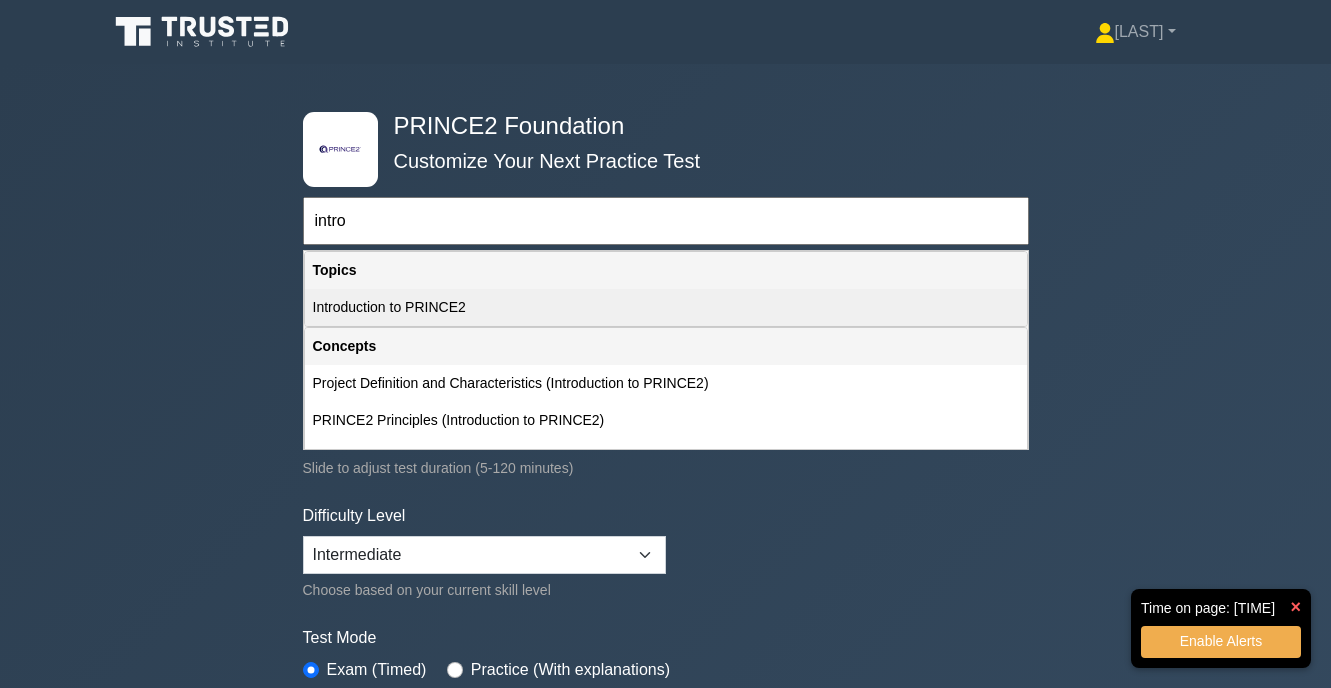 click on "Introduction to PRINCE2" at bounding box center [666, 307] 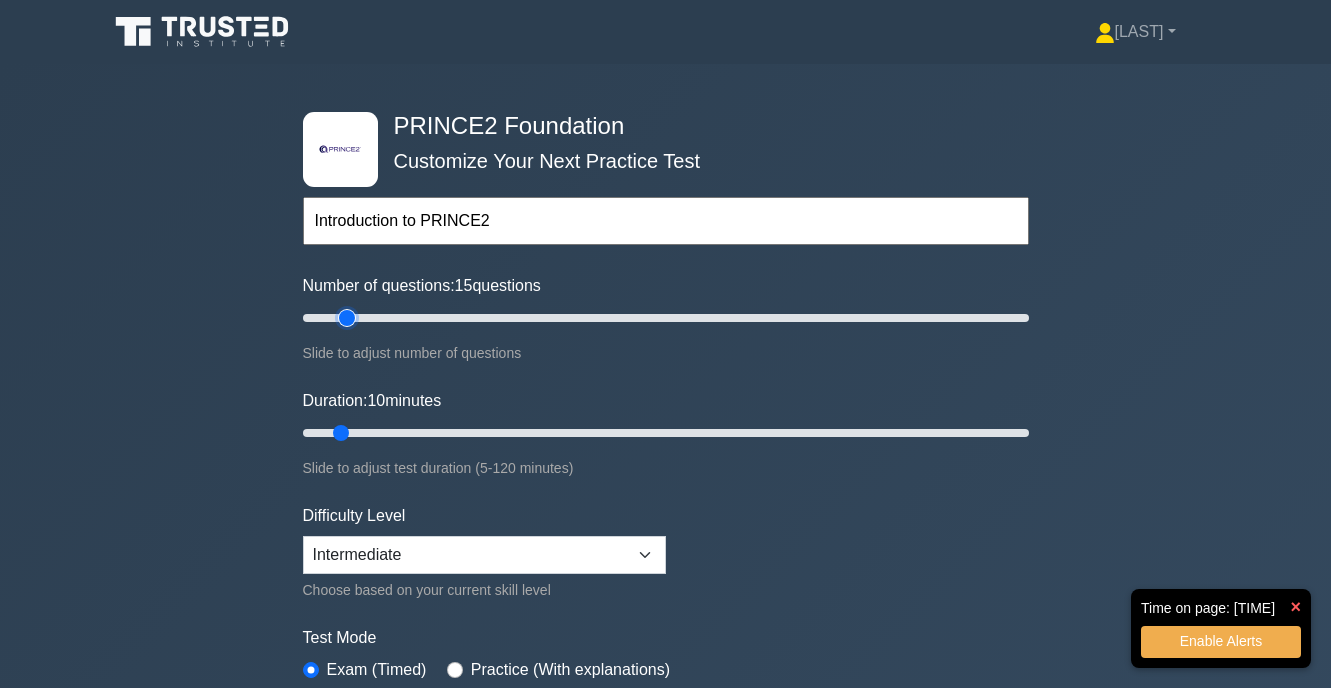 type on "15" 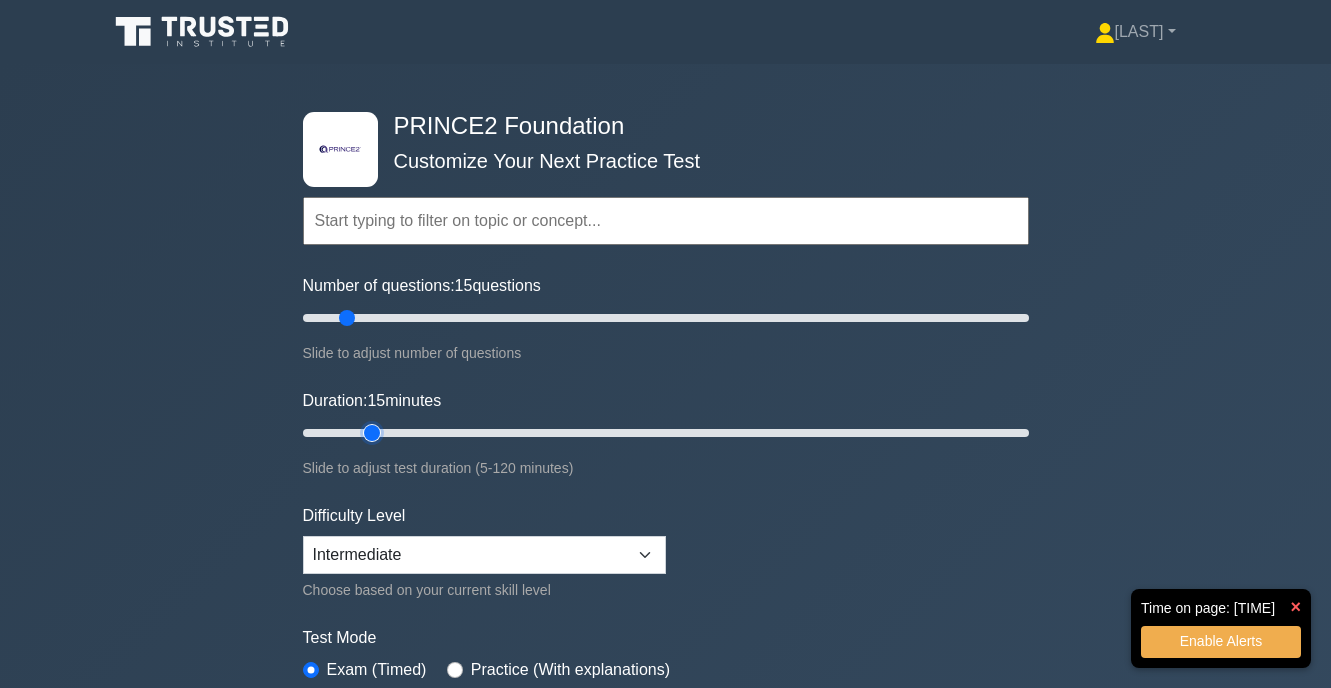 drag, startPoint x: 339, startPoint y: 431, endPoint x: 363, endPoint y: 433, distance: 24.083189 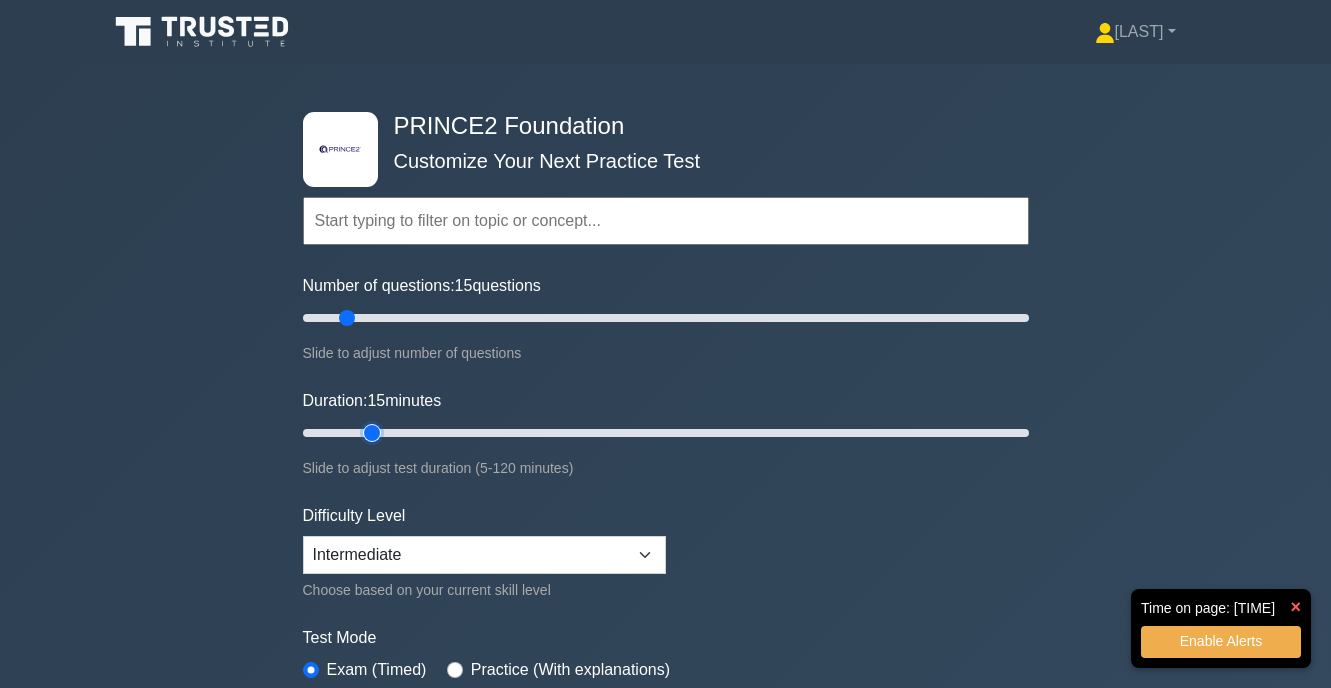 type on "15" 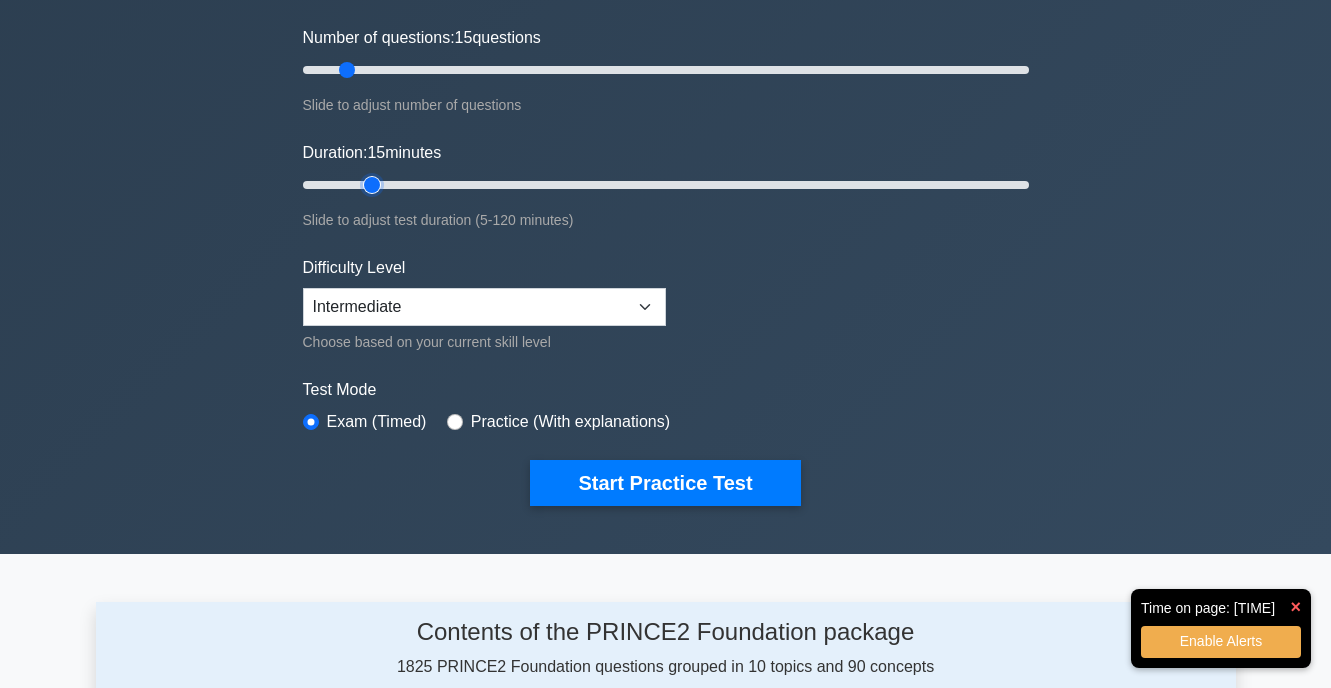 scroll, scrollTop: 250, scrollLeft: 0, axis: vertical 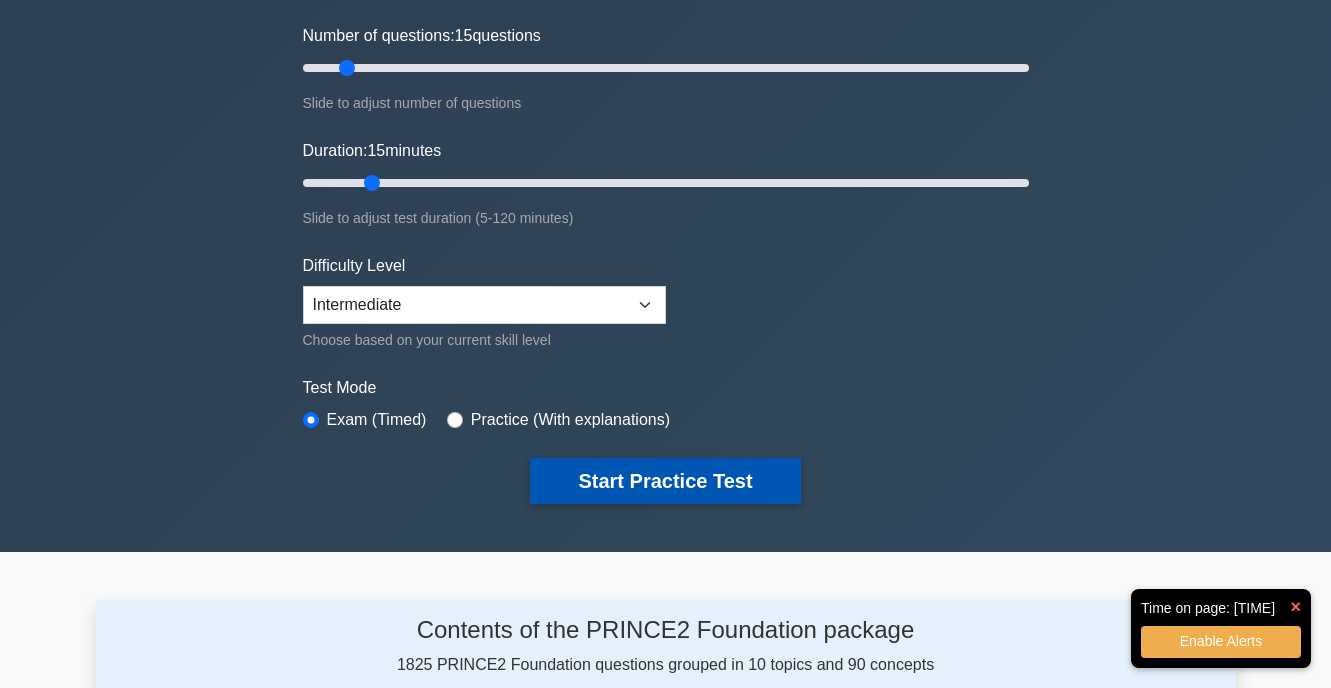 click on "Start Practice Test" at bounding box center (665, 481) 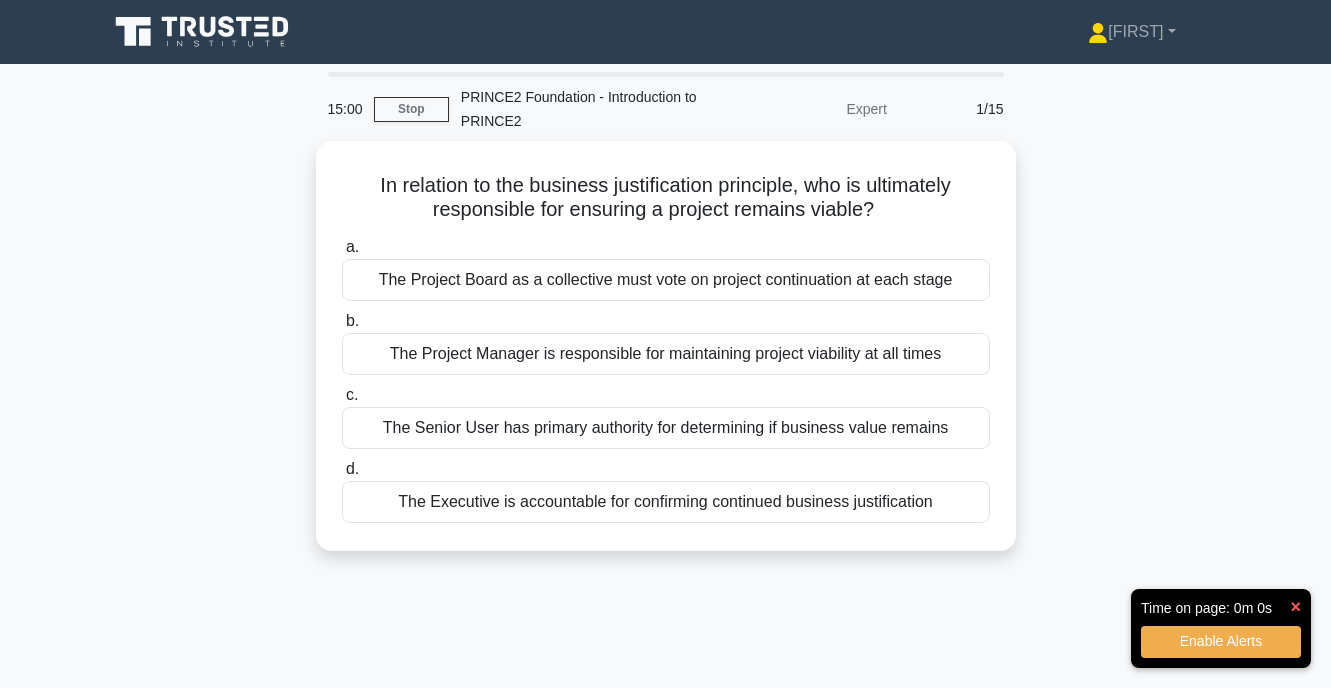 scroll, scrollTop: 0, scrollLeft: 0, axis: both 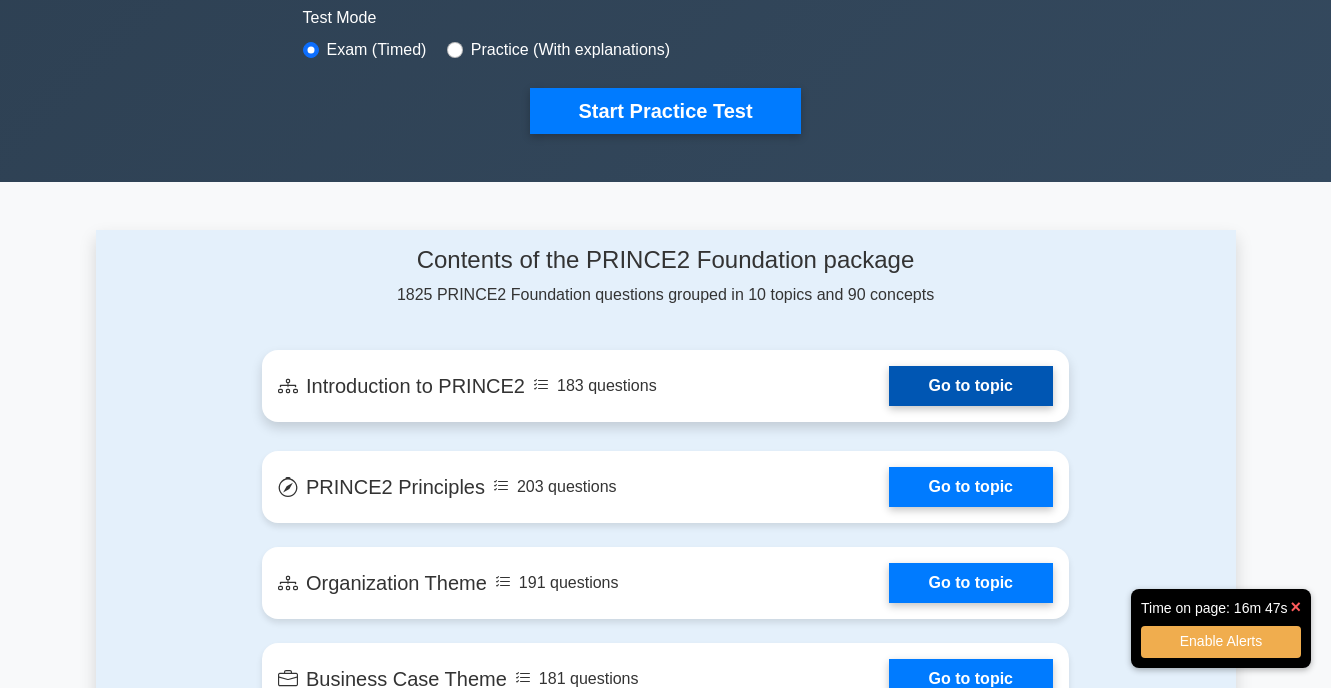 click on "Go to topic" at bounding box center [971, 386] 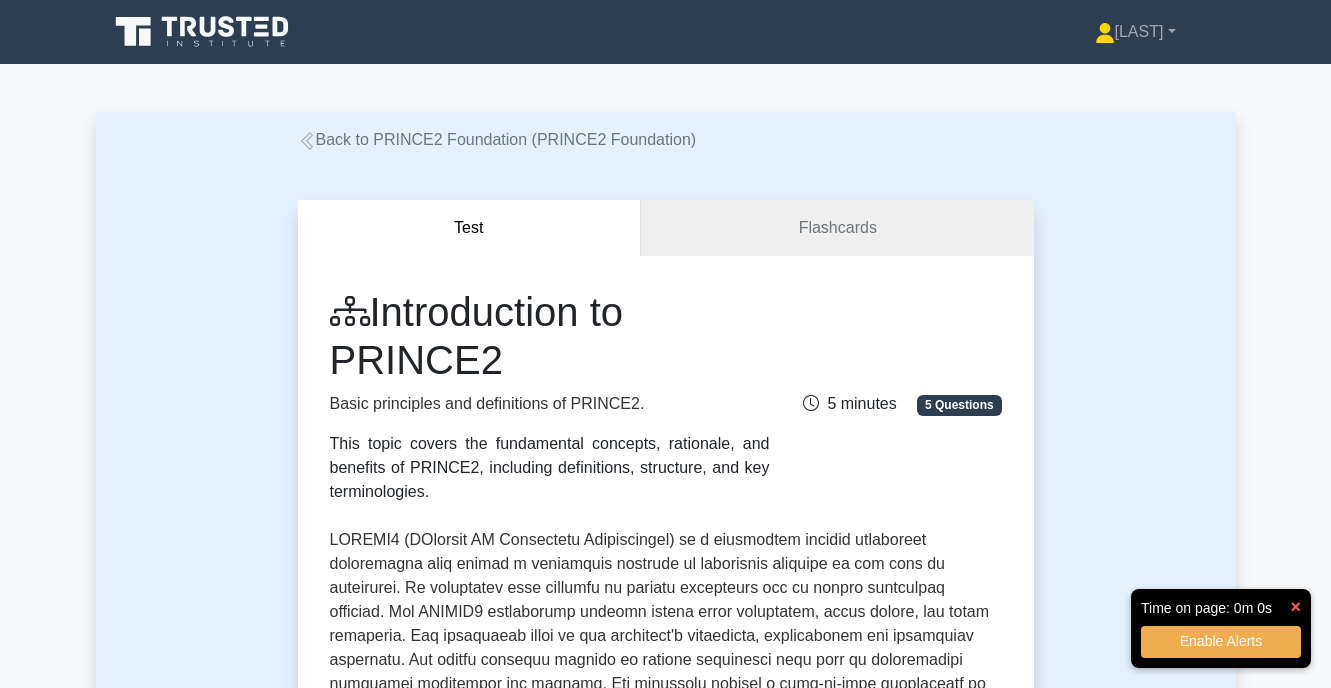 scroll, scrollTop: 0, scrollLeft: 0, axis: both 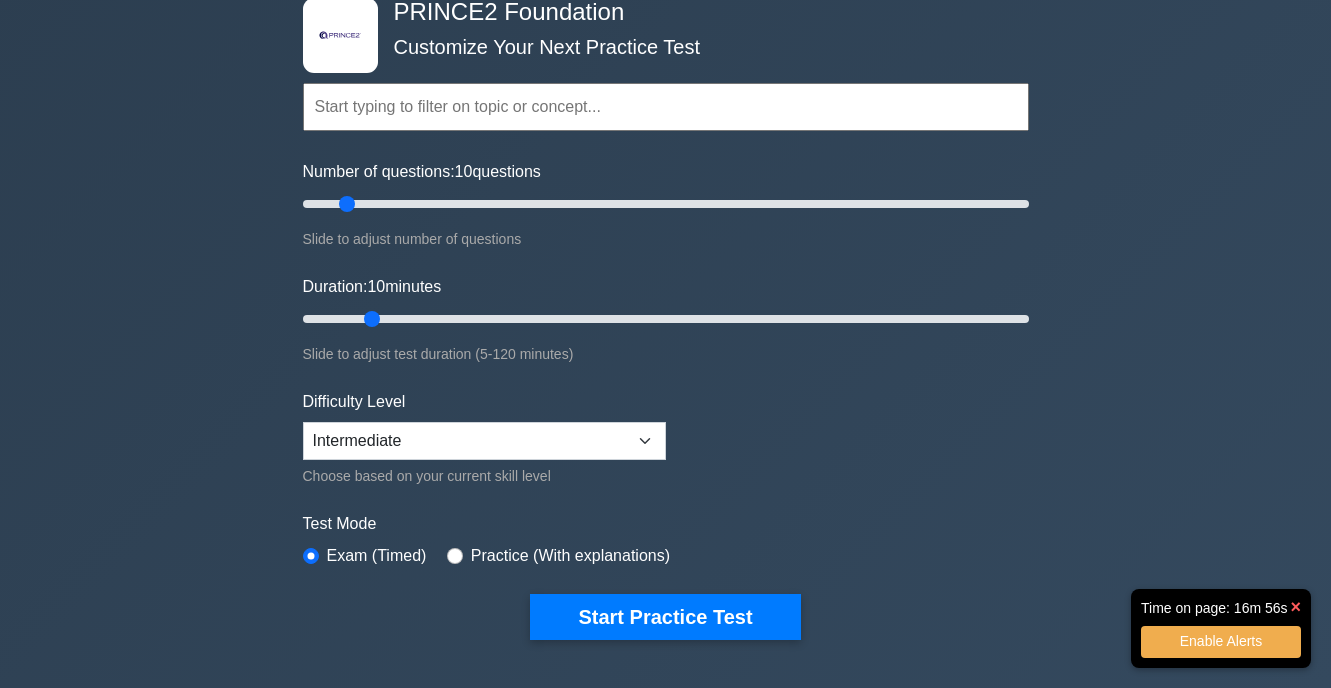 click at bounding box center [666, 107] 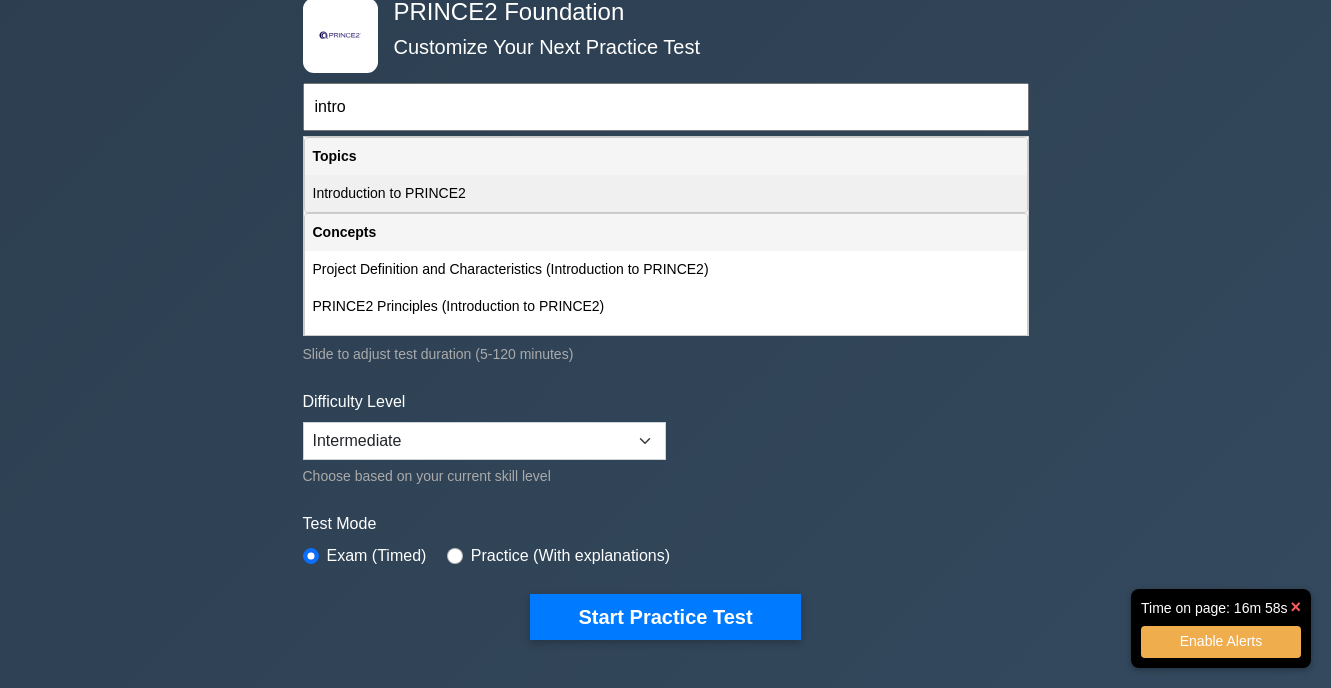 click on "Introduction to PRINCE2" at bounding box center [666, 193] 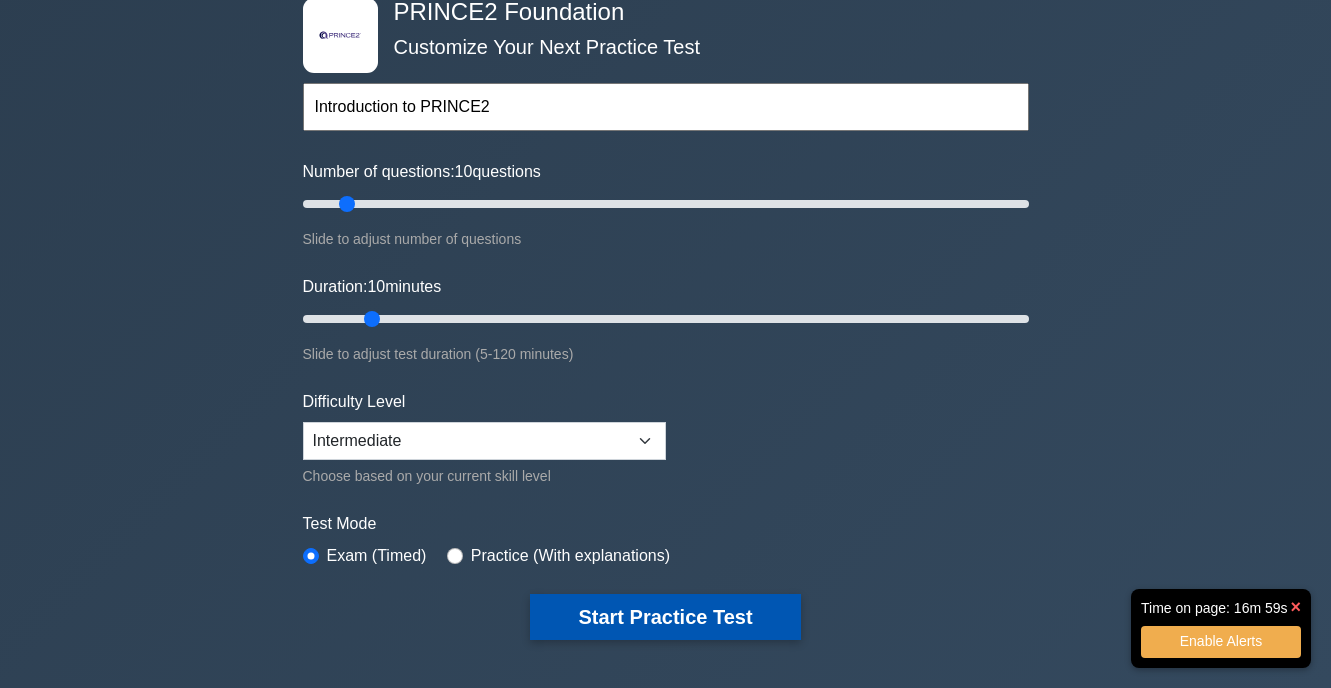click on "Start Practice Test" at bounding box center (665, 617) 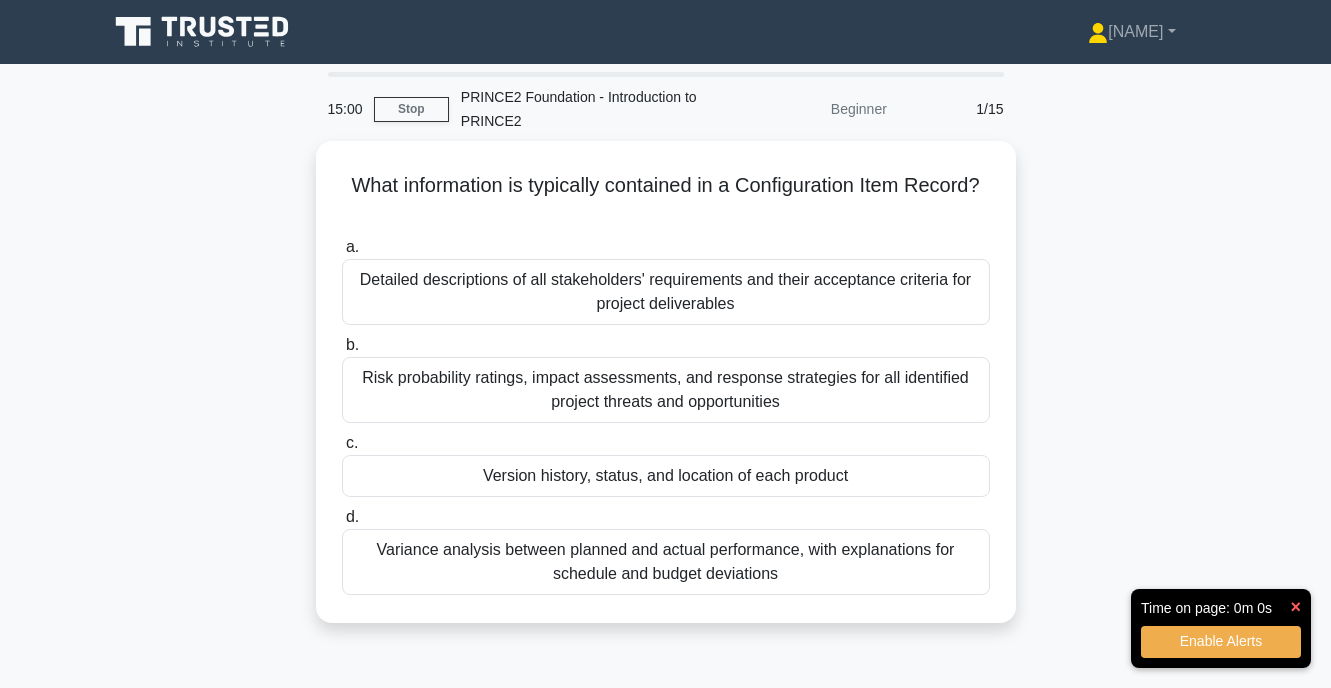 scroll, scrollTop: 0, scrollLeft: 0, axis: both 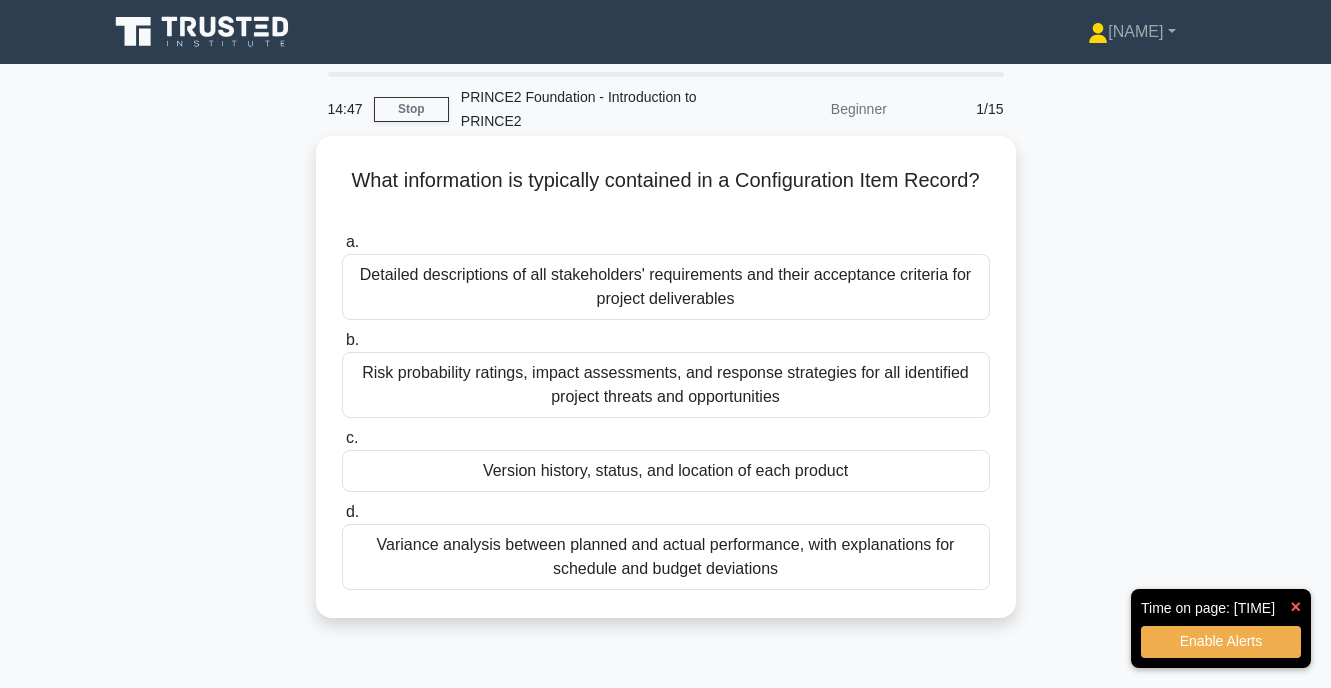 click on "Detailed descriptions of all stakeholders' requirements and their acceptance criteria for project deliverables" at bounding box center [666, 287] 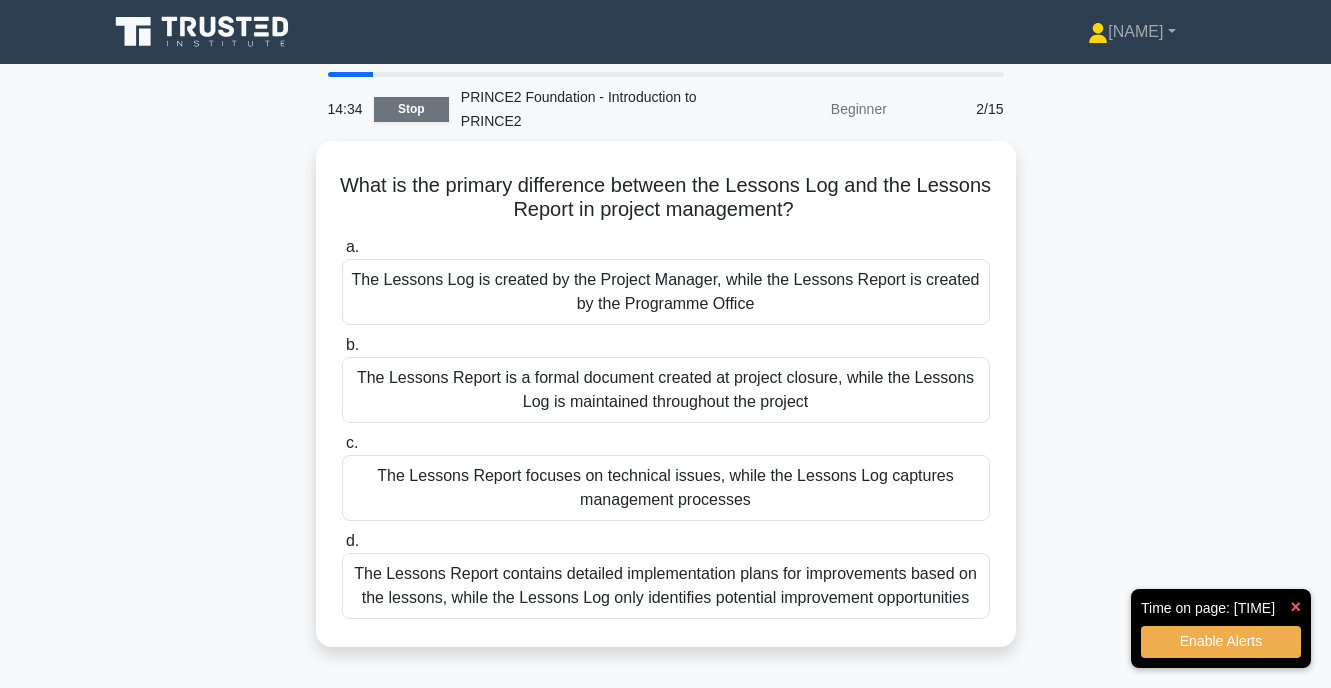 click on "Stop" at bounding box center [411, 109] 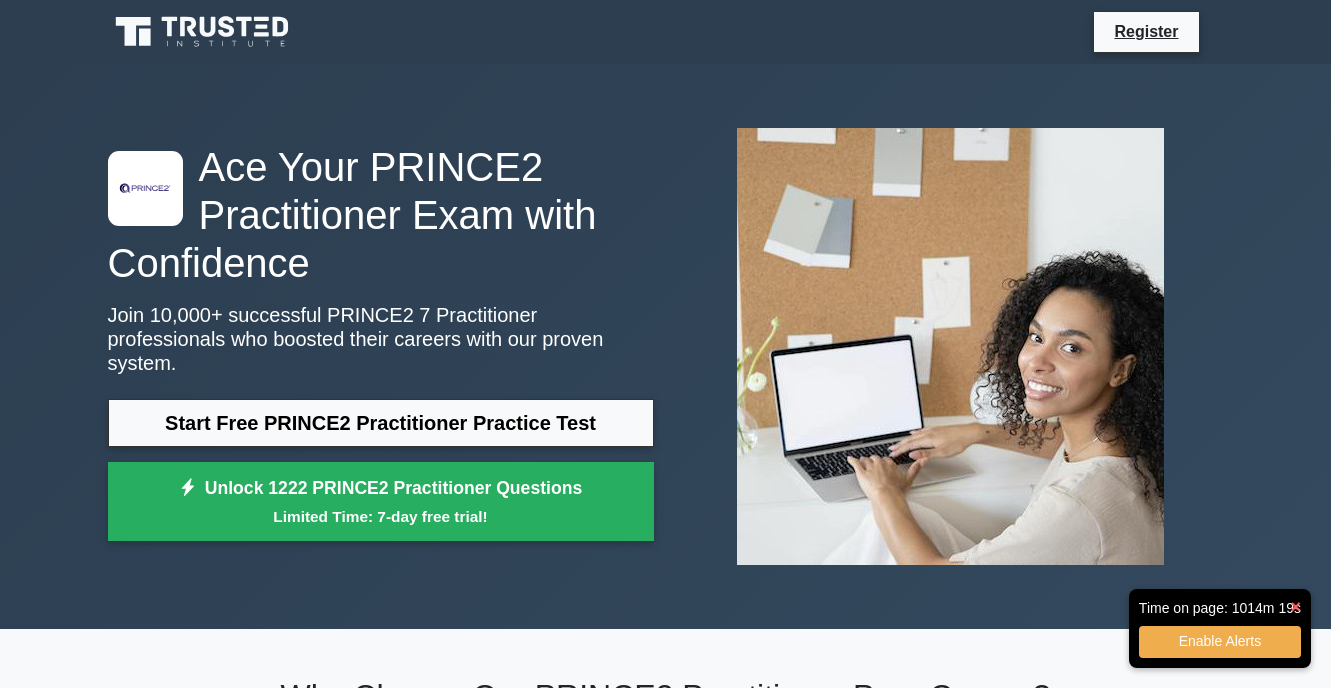 scroll, scrollTop: 165, scrollLeft: 0, axis: vertical 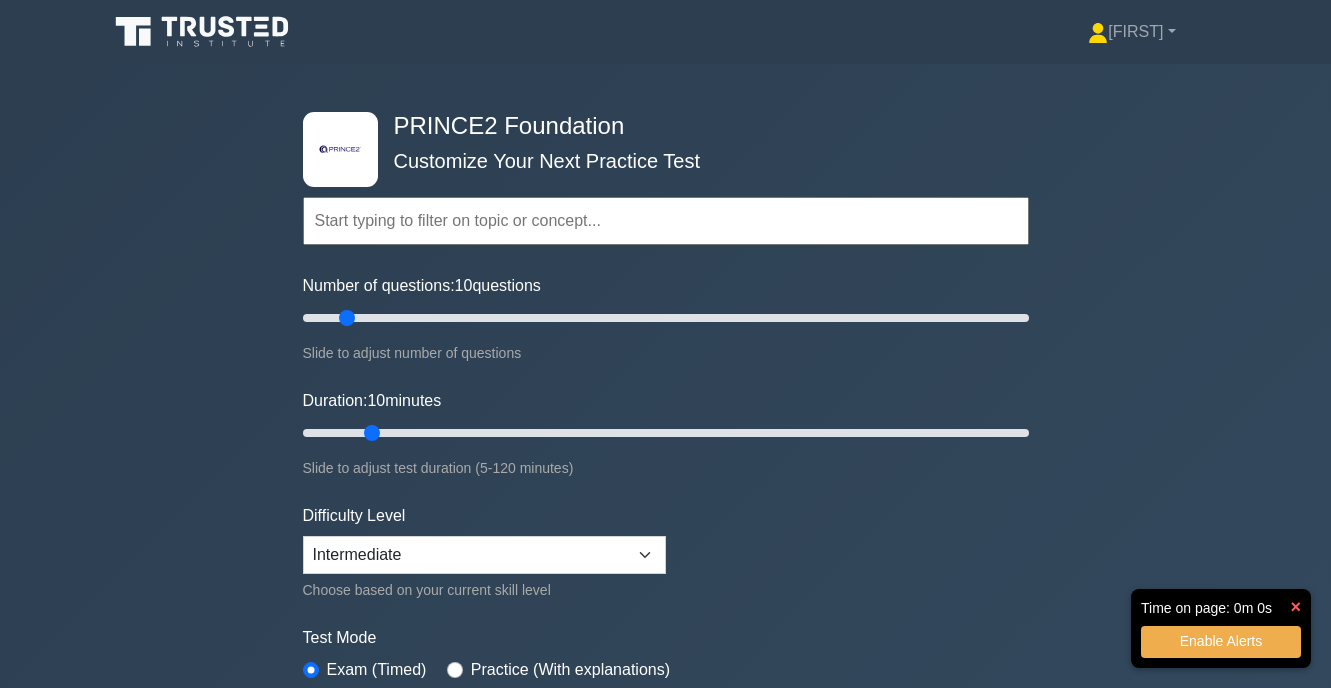 select on "intermediate" 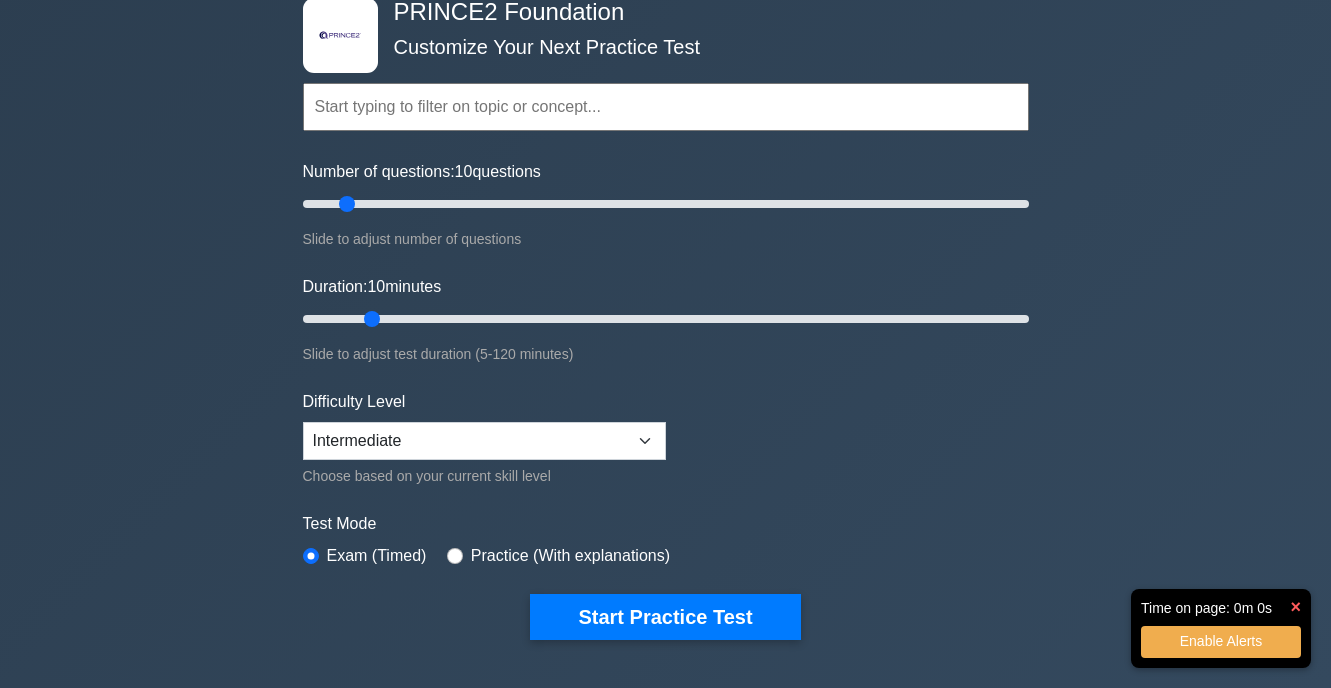 scroll, scrollTop: 0, scrollLeft: 0, axis: both 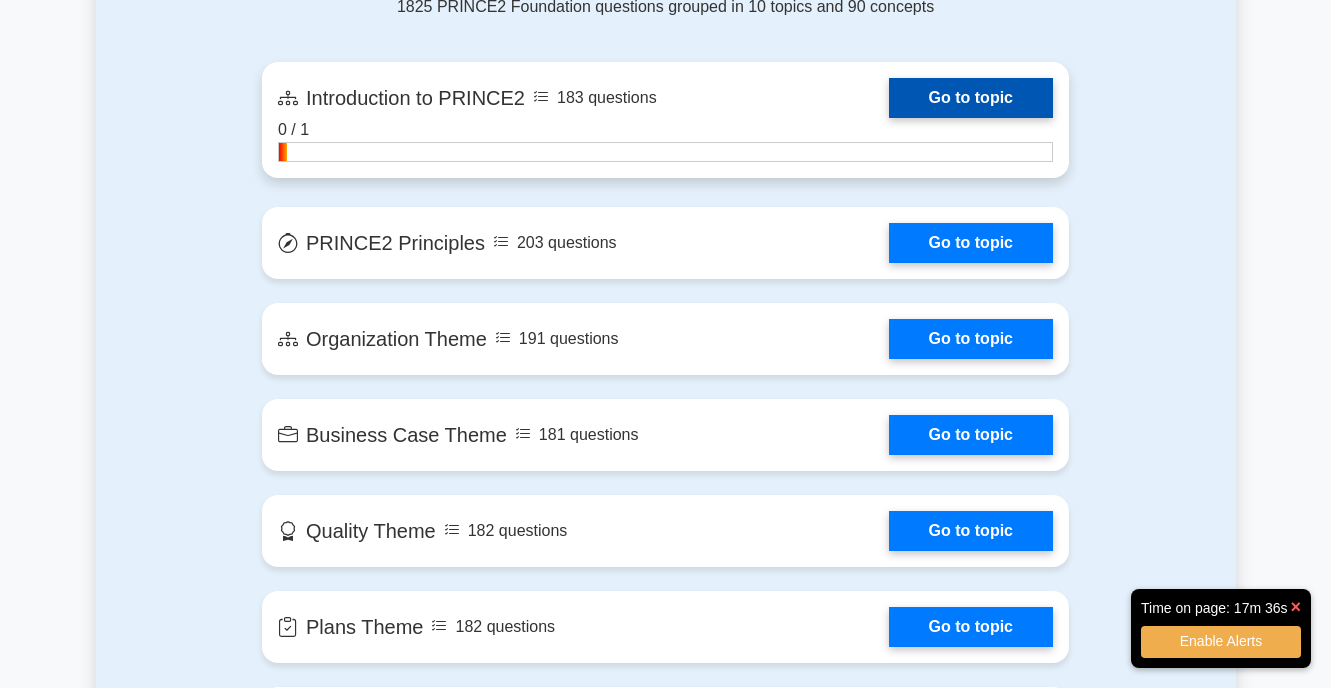 click on "Go to topic" at bounding box center (971, 98) 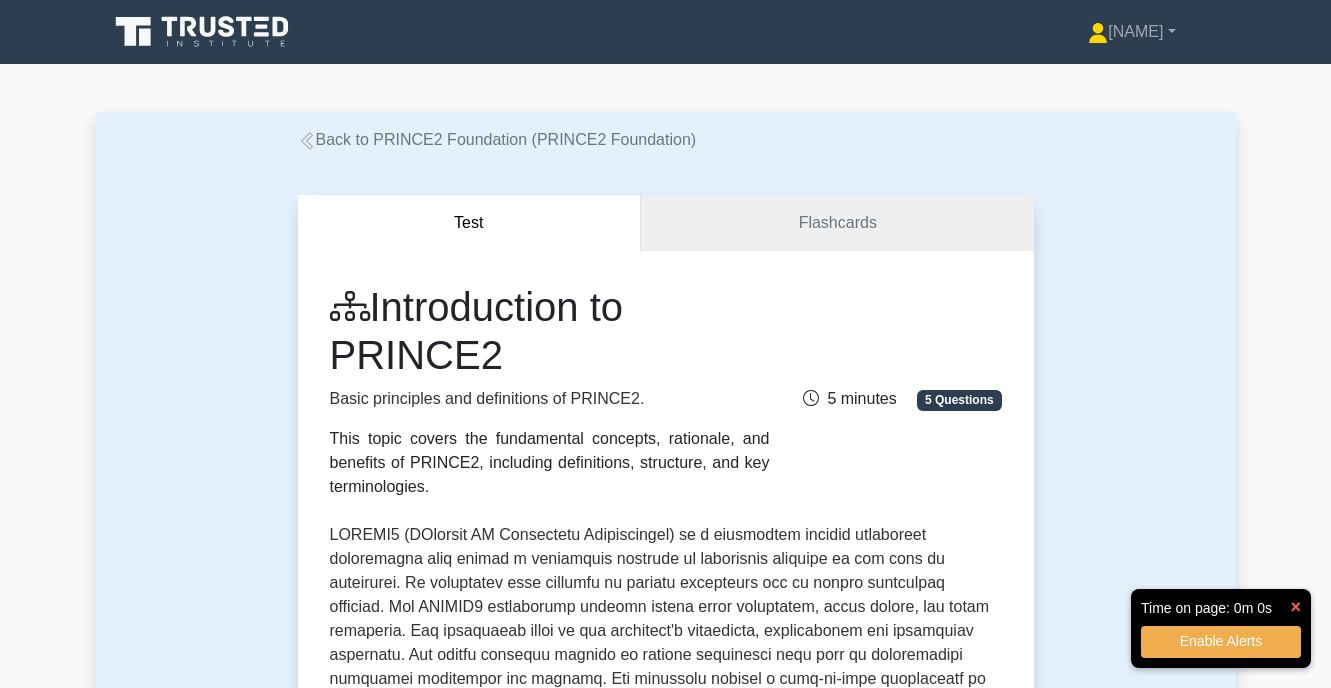 scroll, scrollTop: 0, scrollLeft: 0, axis: both 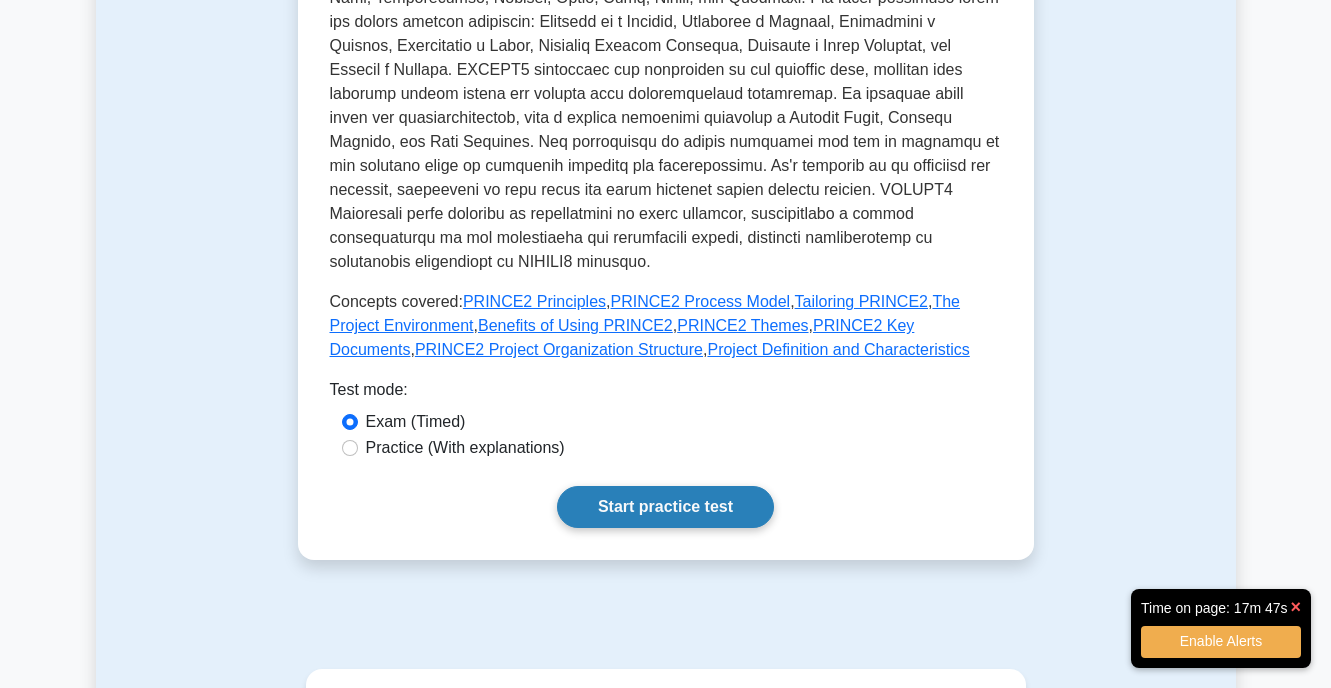 click on "Start practice test" at bounding box center (665, 507) 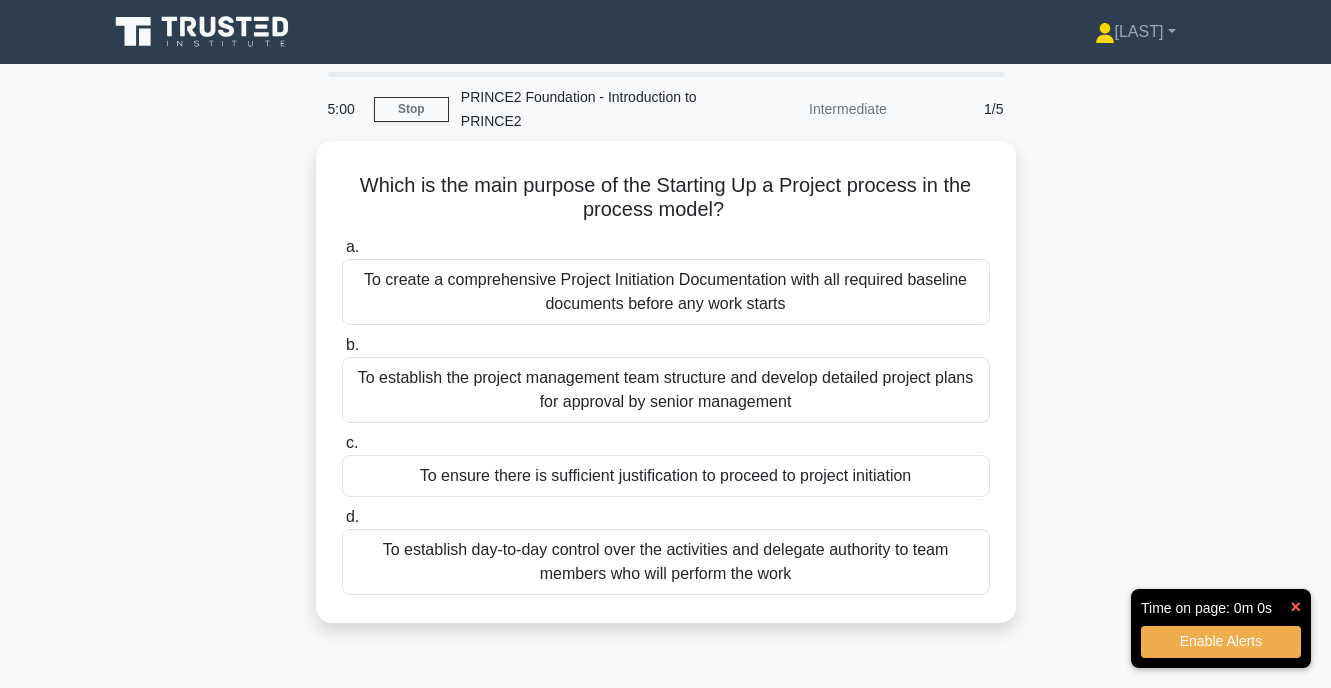 scroll, scrollTop: 0, scrollLeft: 0, axis: both 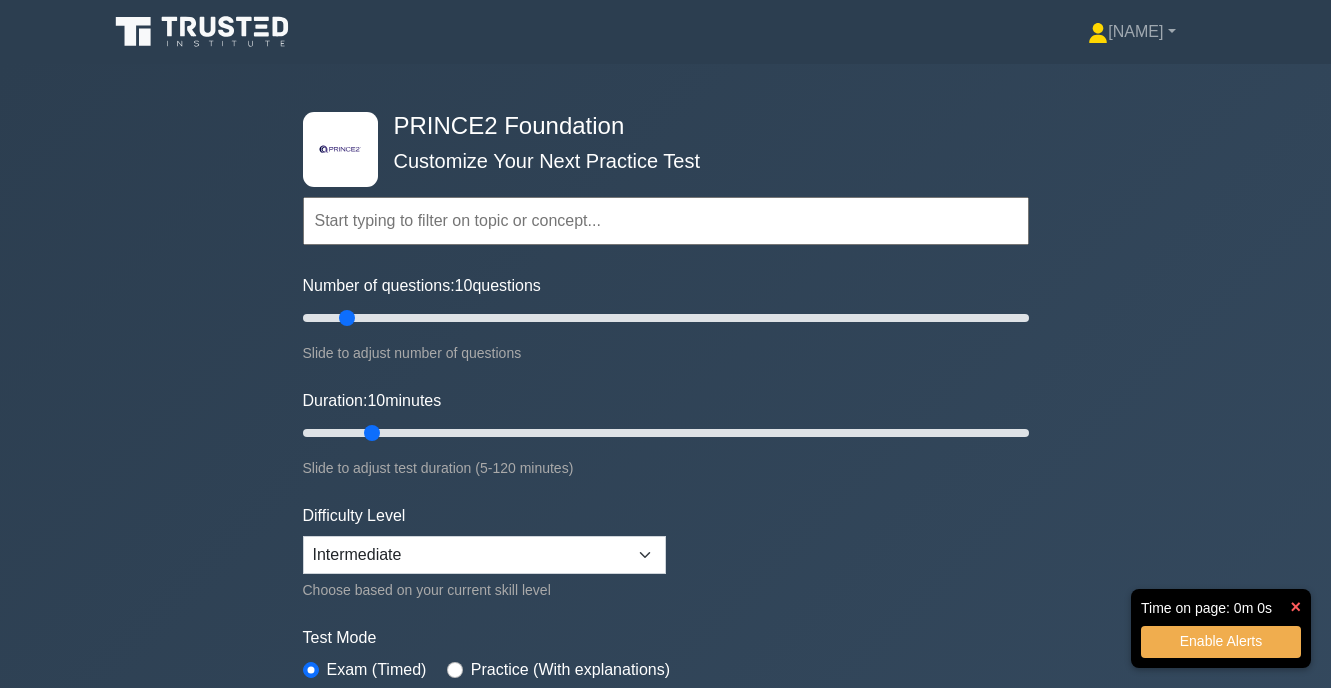 select on "intermediate" 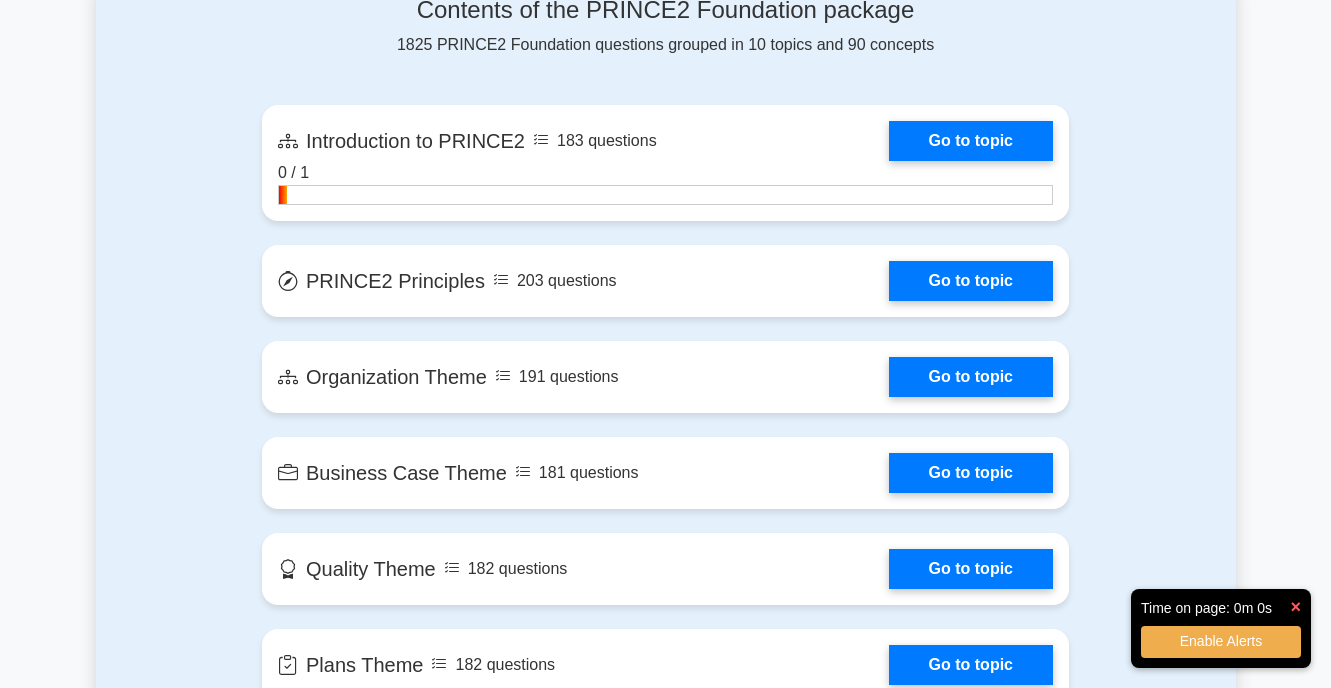 scroll, scrollTop: 0, scrollLeft: 0, axis: both 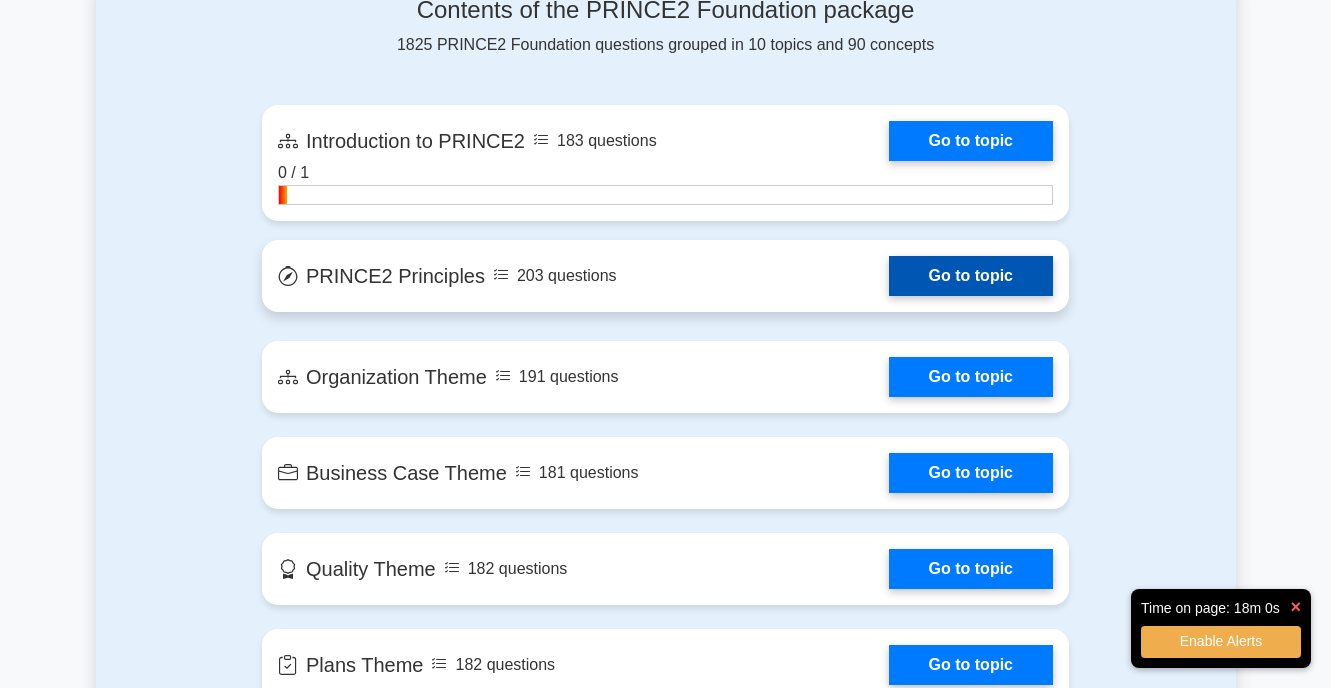 click on "Go to topic" at bounding box center [971, 276] 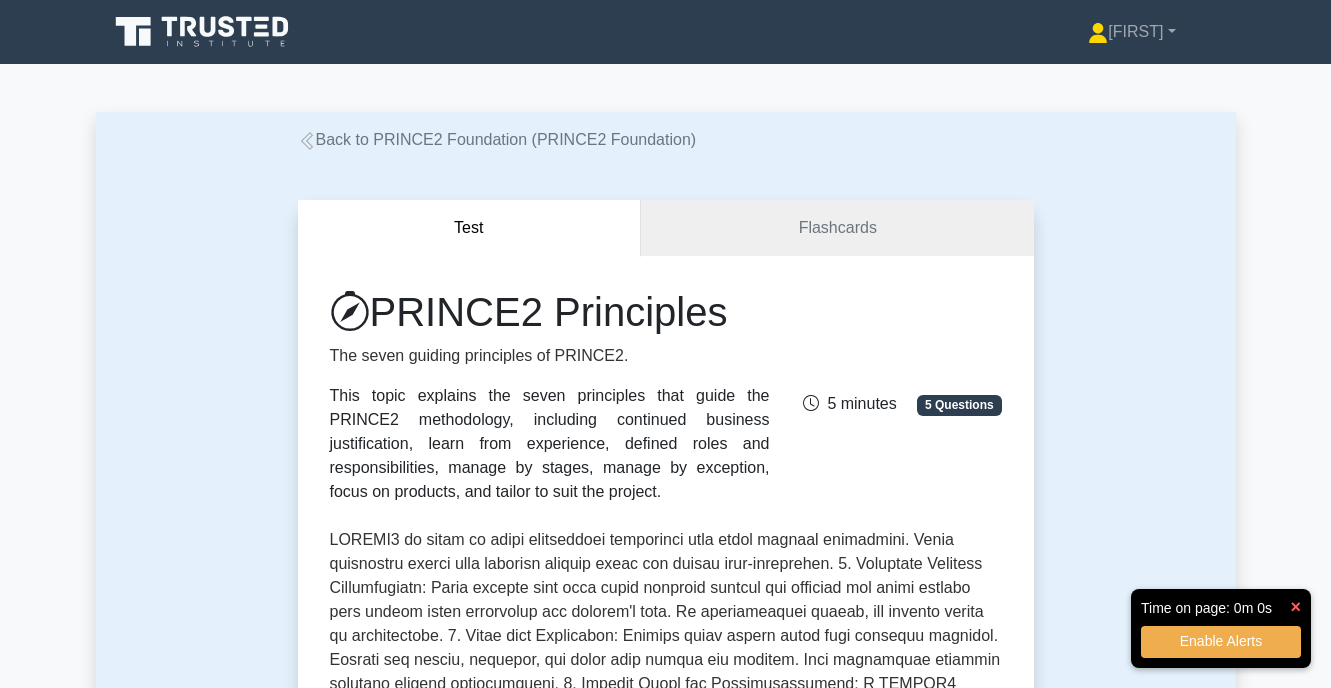 scroll, scrollTop: 0, scrollLeft: 0, axis: both 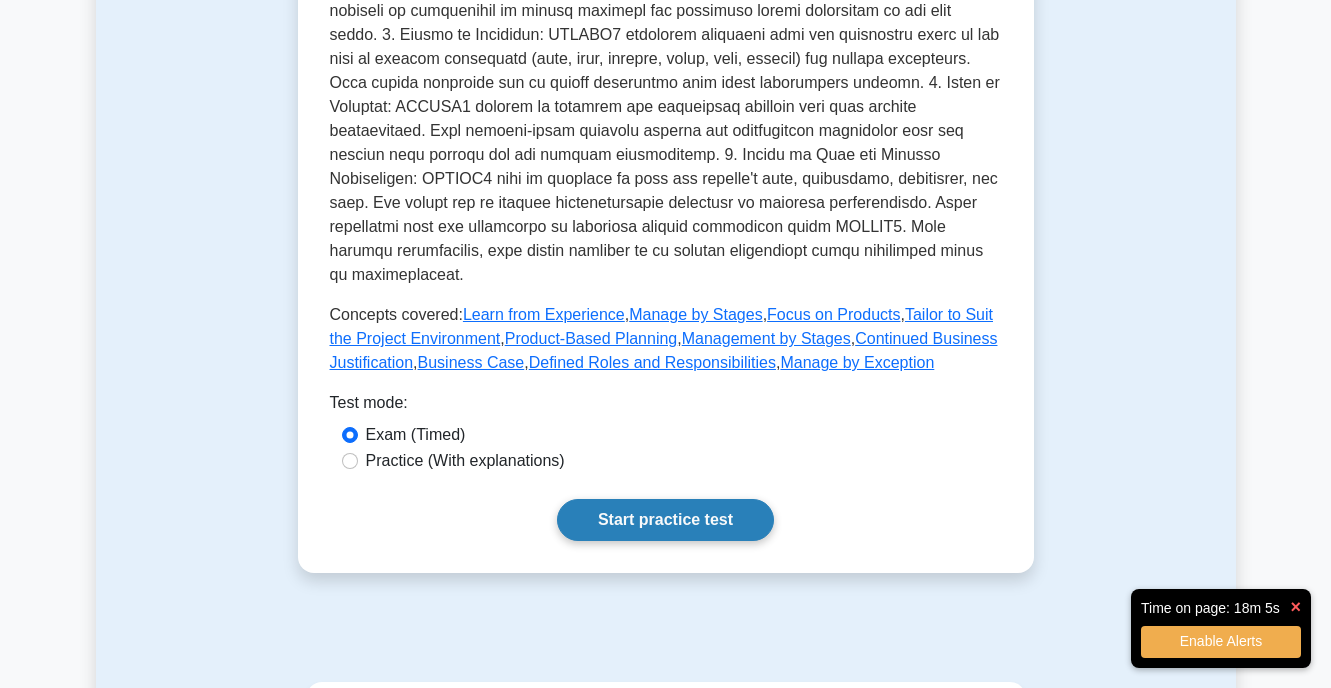 click on "Start practice test" at bounding box center [665, 520] 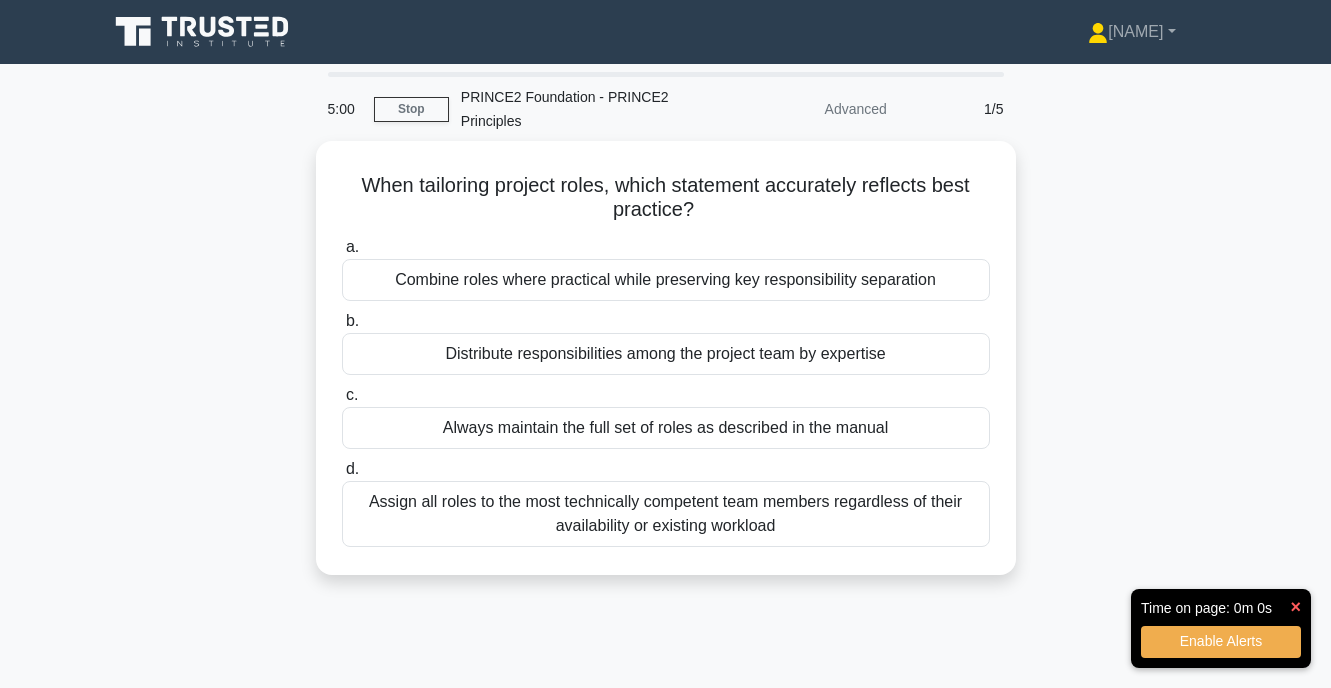 scroll, scrollTop: 0, scrollLeft: 0, axis: both 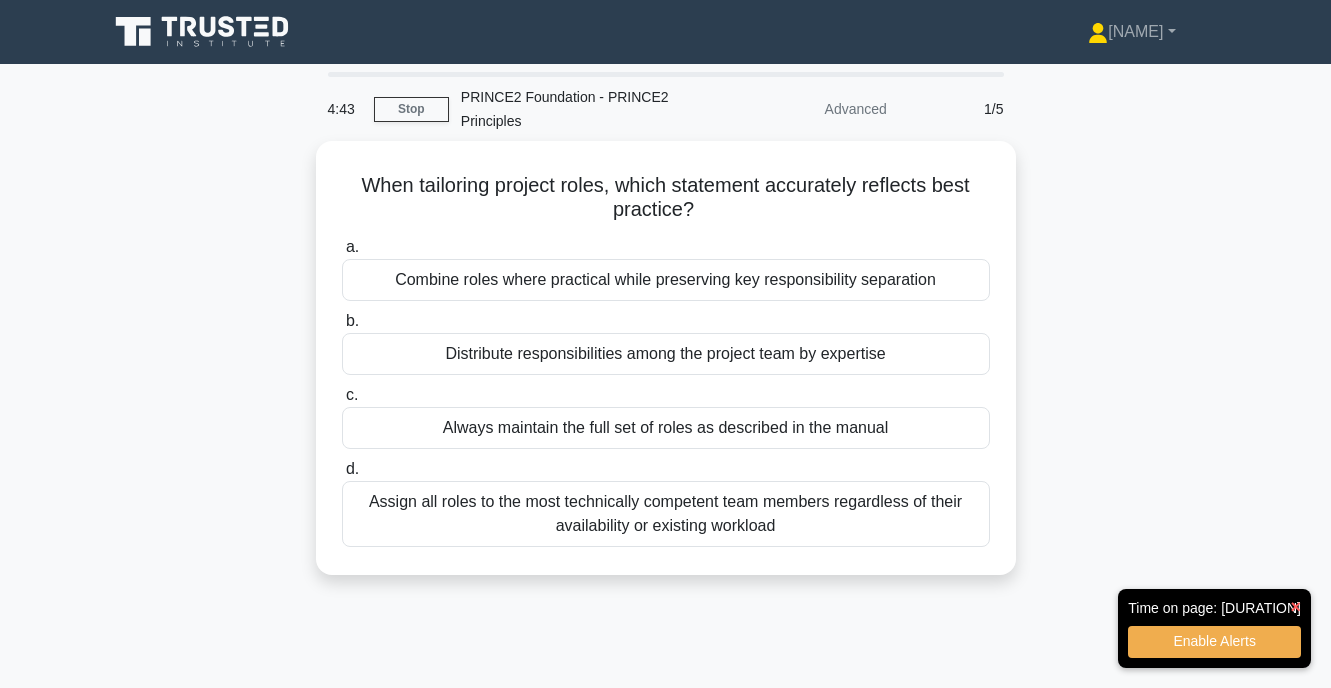 click on "×" at bounding box center (1295, 607) 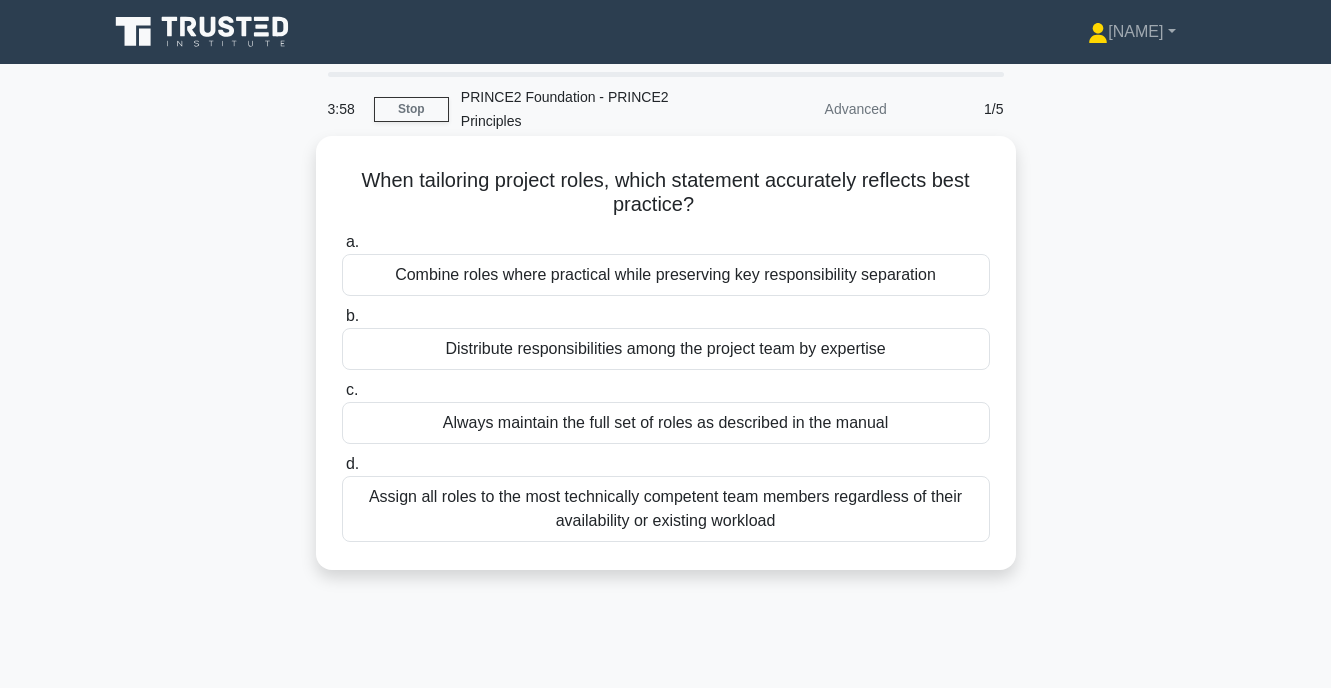click on "When tailoring project roles, which statement accurately reflects best practice?
.spinner_0XTQ{transform-origin:center;animation:spinner_y6GP .75s linear infinite}@keyframes spinner_y6GP{100%{transform:rotate(360deg)}}
a.
Combine roles where practical while preserving key responsibility separation
b." at bounding box center [666, 353] 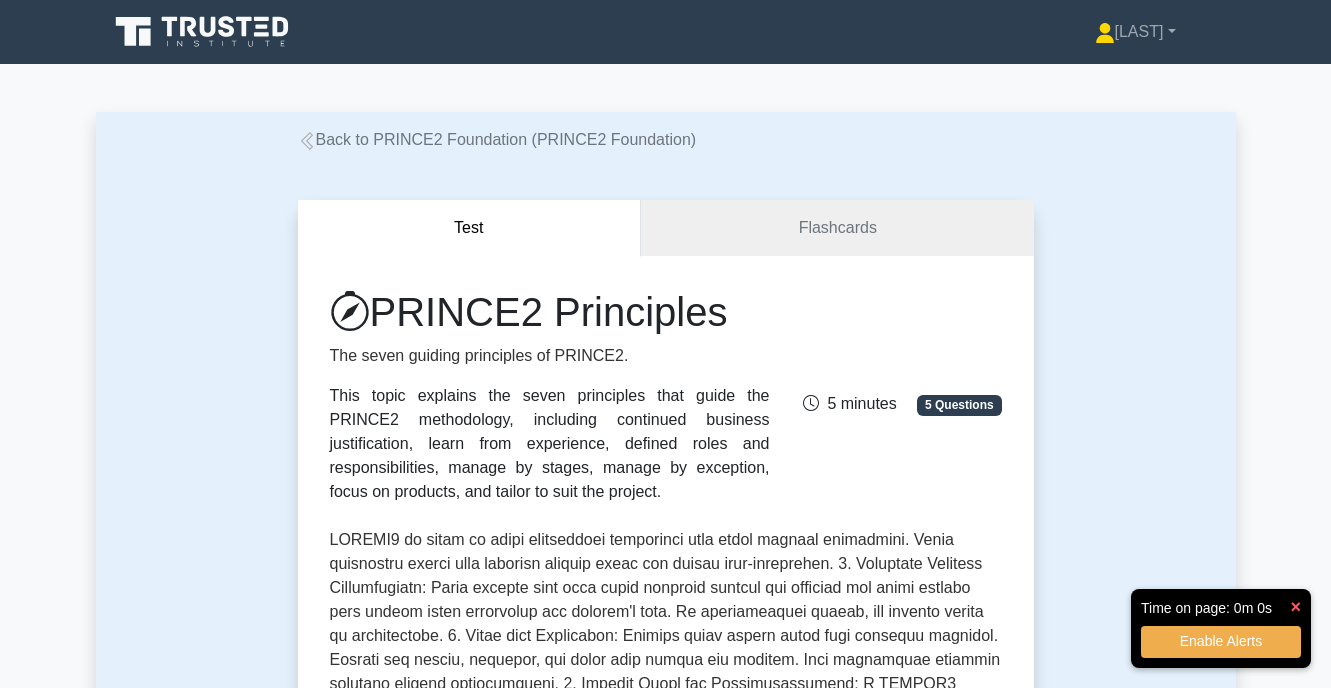 scroll, scrollTop: 767, scrollLeft: 0, axis: vertical 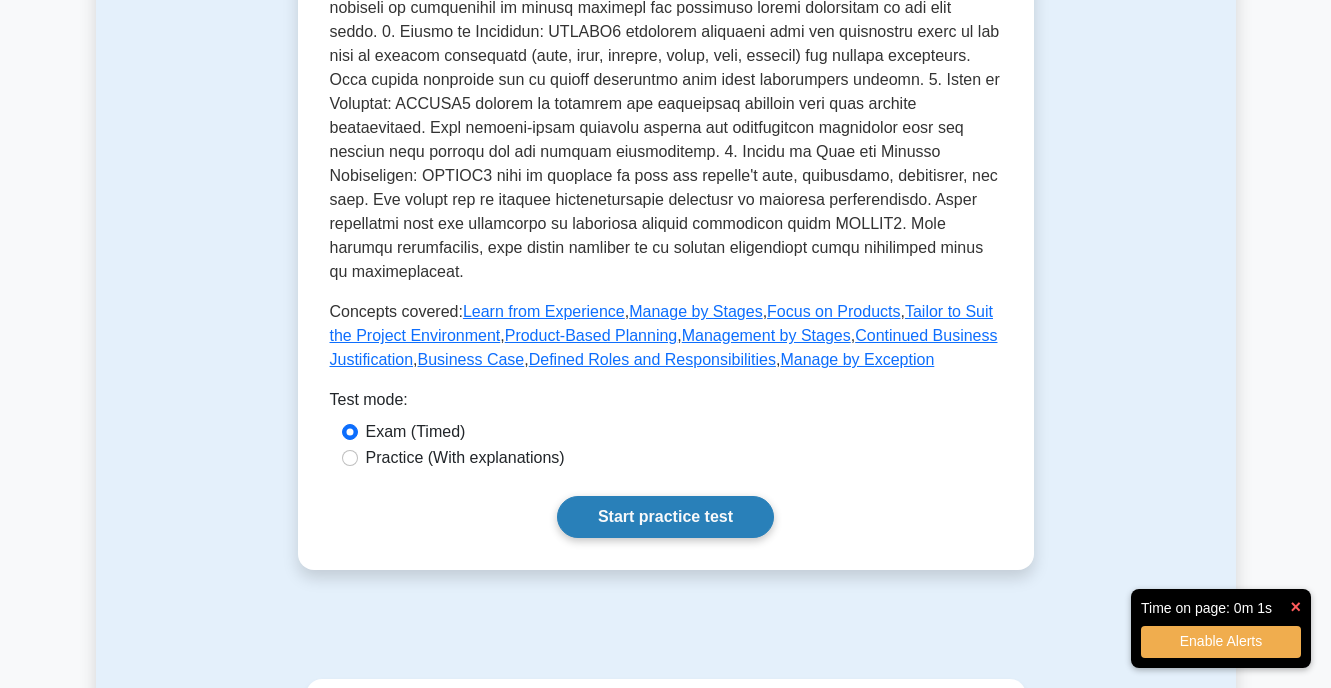 click on "Start practice test" at bounding box center [665, 517] 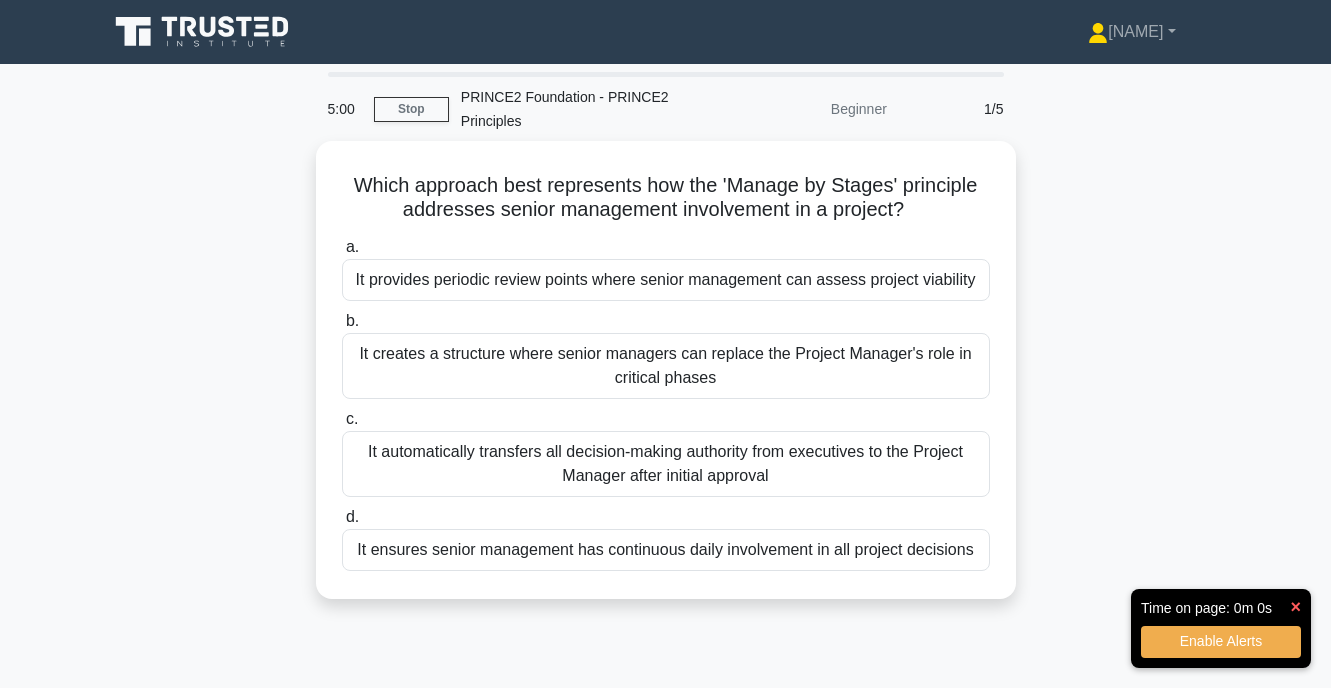 scroll, scrollTop: 0, scrollLeft: 0, axis: both 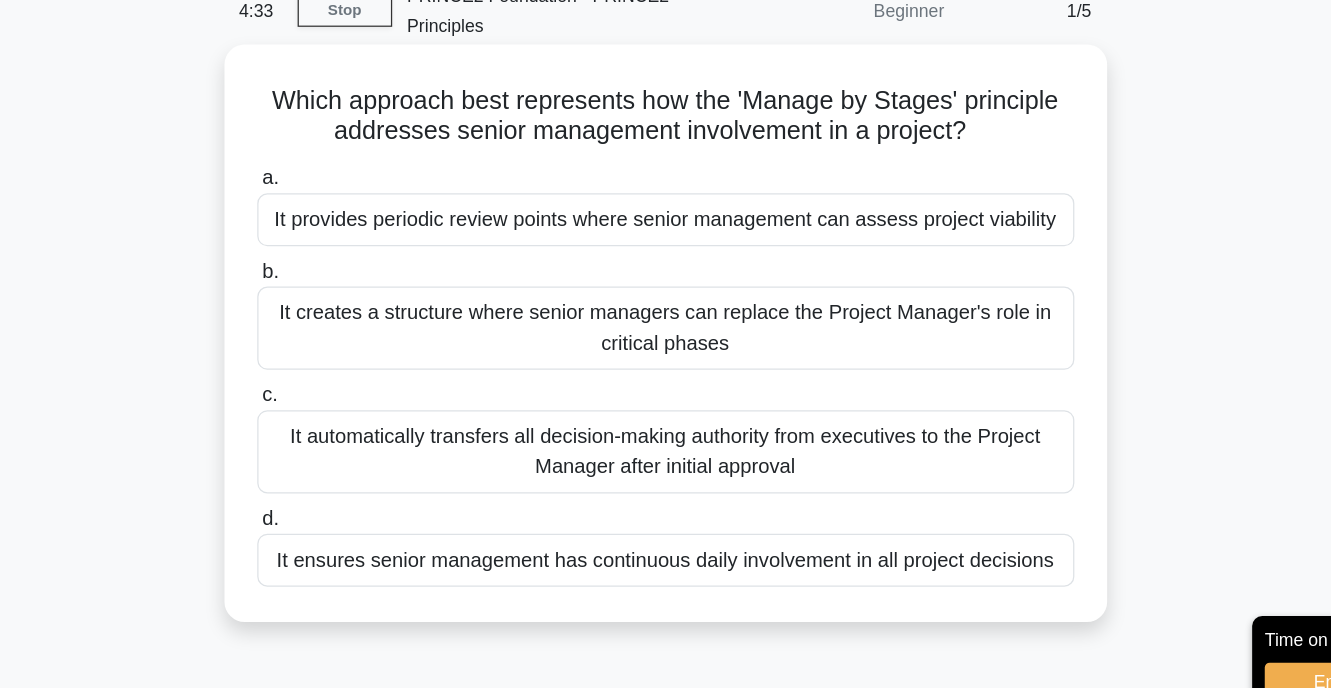 click on "It provides periodic review points where senior management can assess project viability" at bounding box center (666, 275) 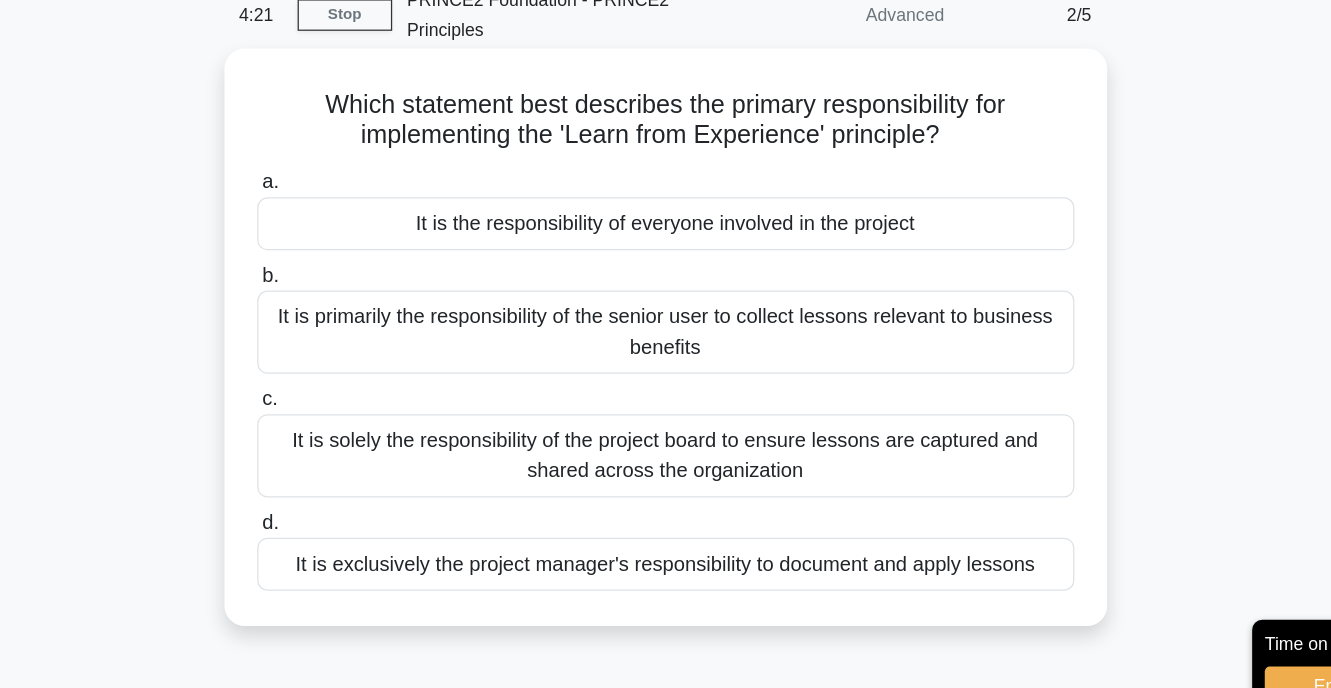 click on "It is the responsibility of everyone involved in the project" at bounding box center (666, 275) 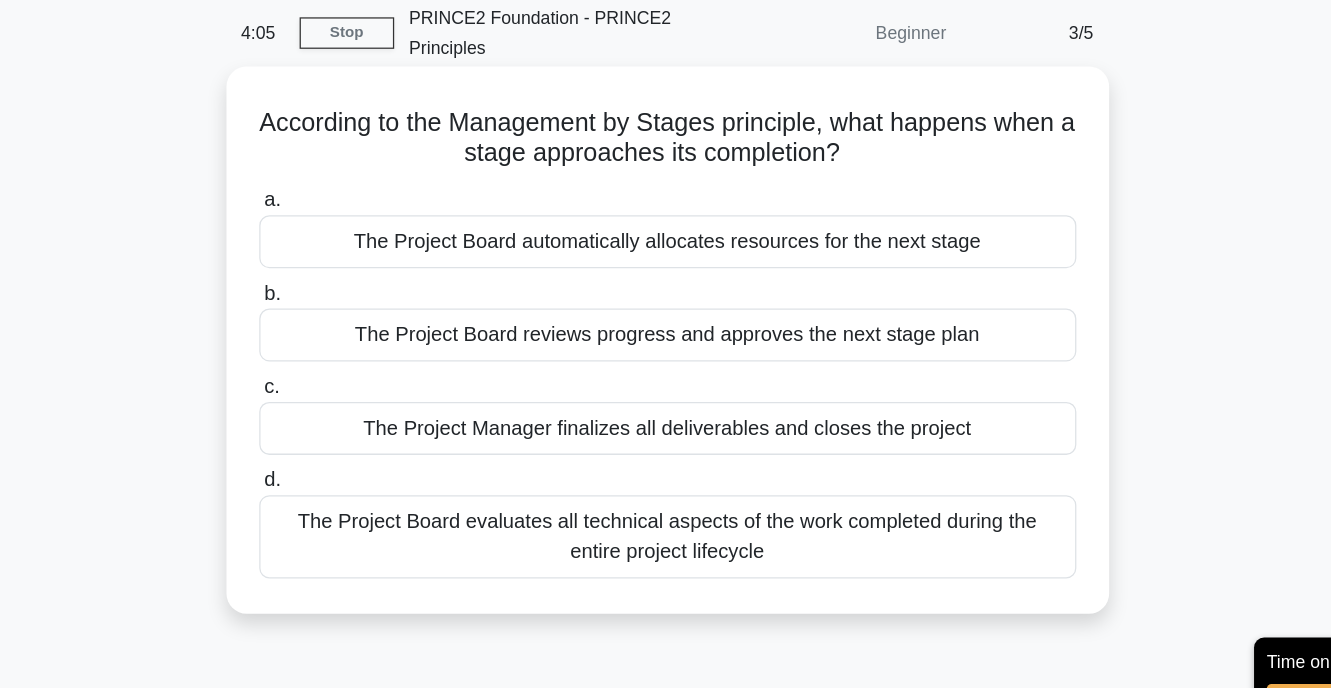 click on "The Project Board reviews progress and approves the next stage plan" at bounding box center (666, 349) 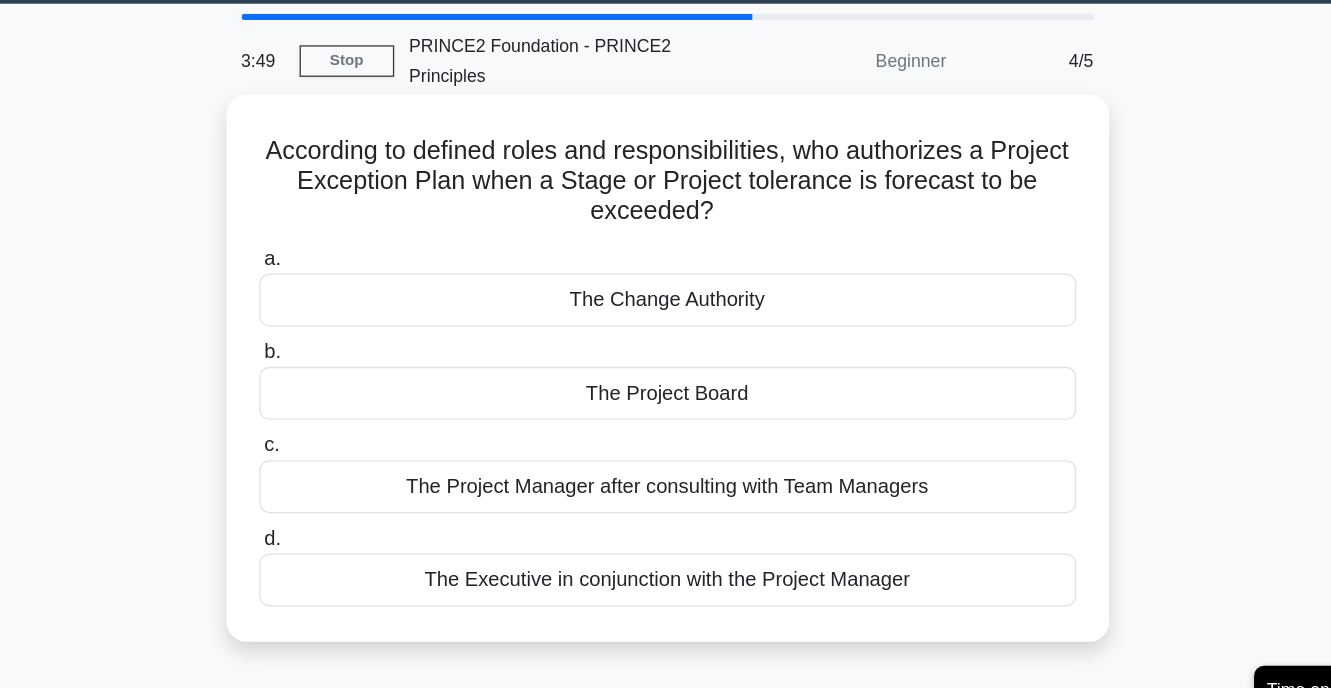 click on "The Project Board" at bounding box center (666, 373) 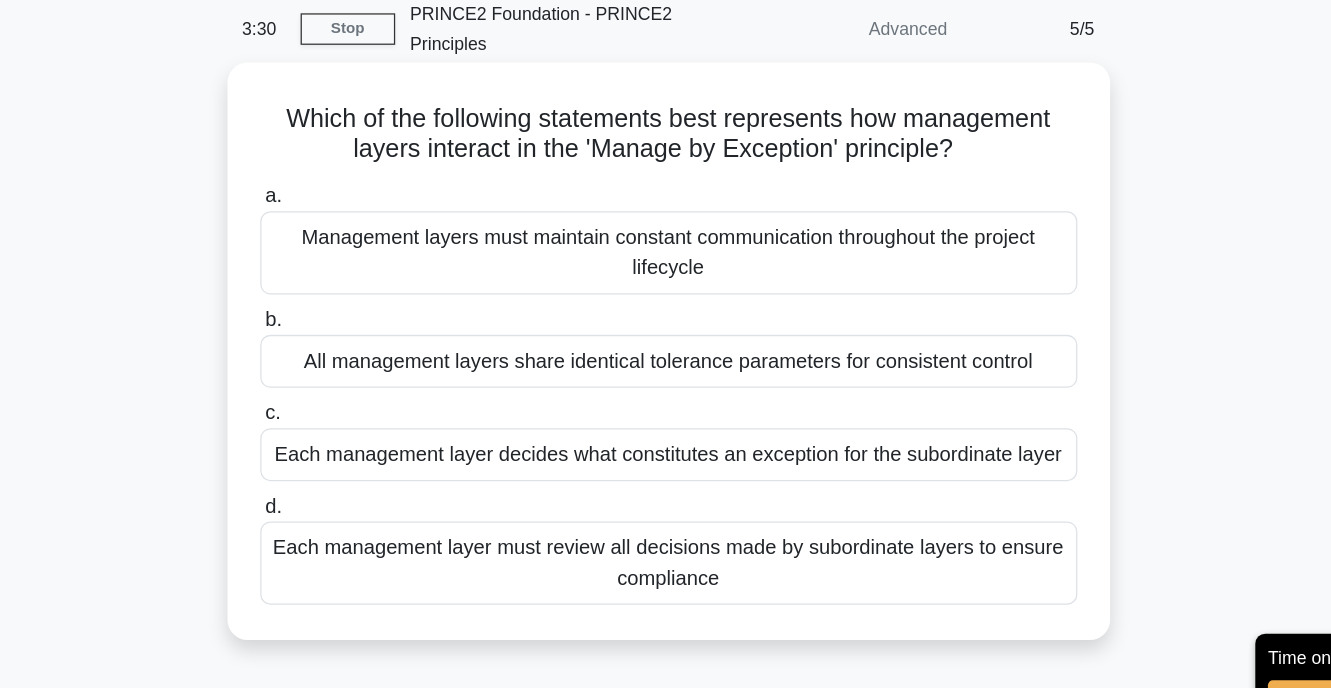 click on "Each management layer decides what constitutes an exception for the subordinate layer" at bounding box center (666, 447) 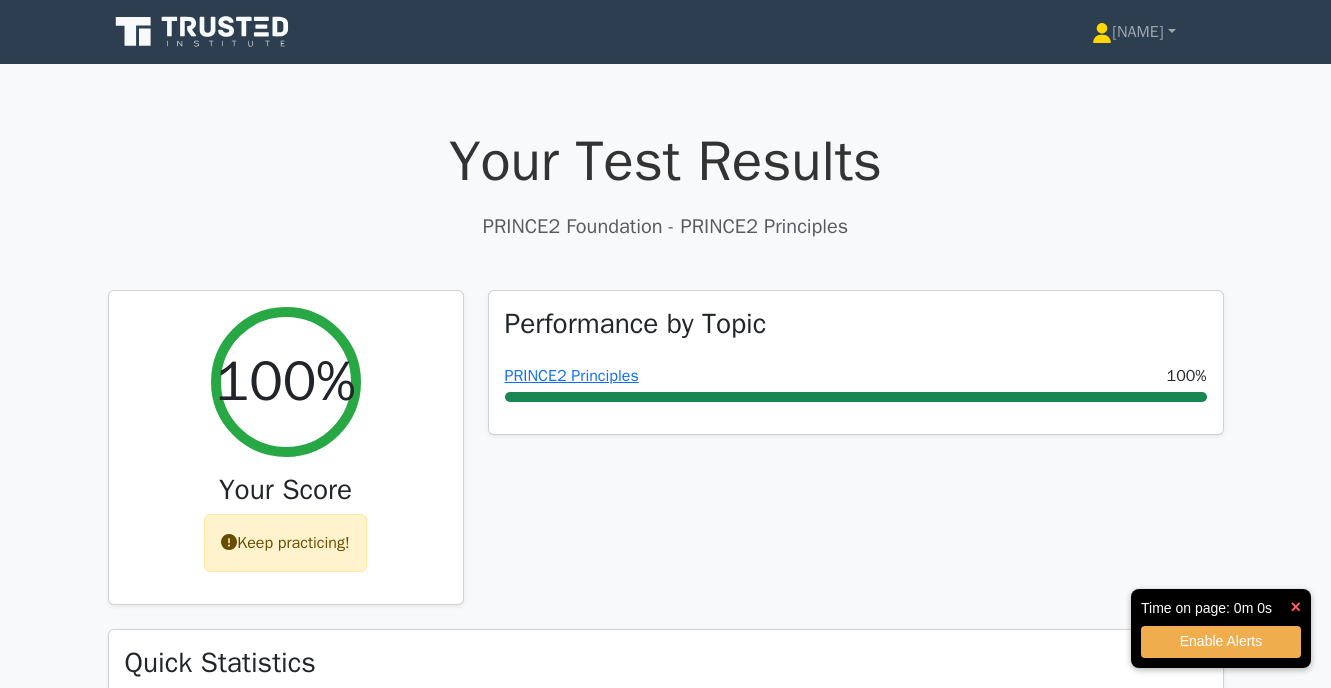 scroll, scrollTop: 0, scrollLeft: 0, axis: both 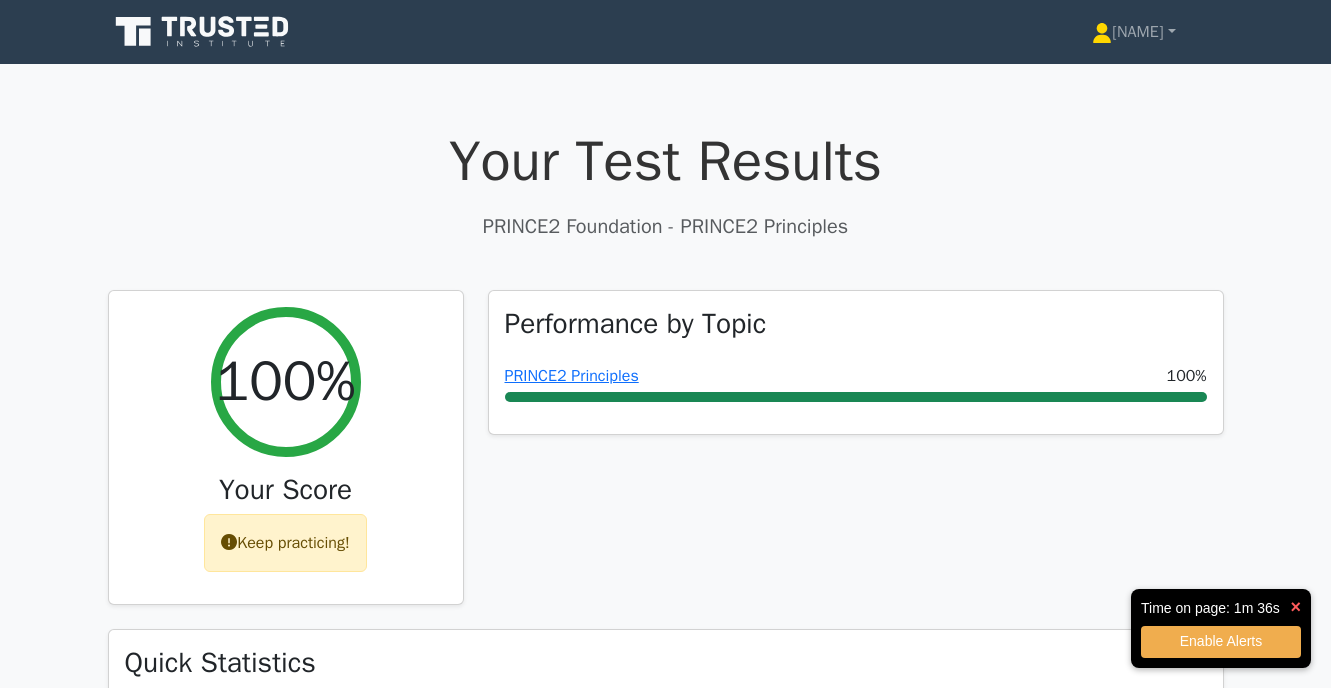 click on "×" at bounding box center (1295, 607) 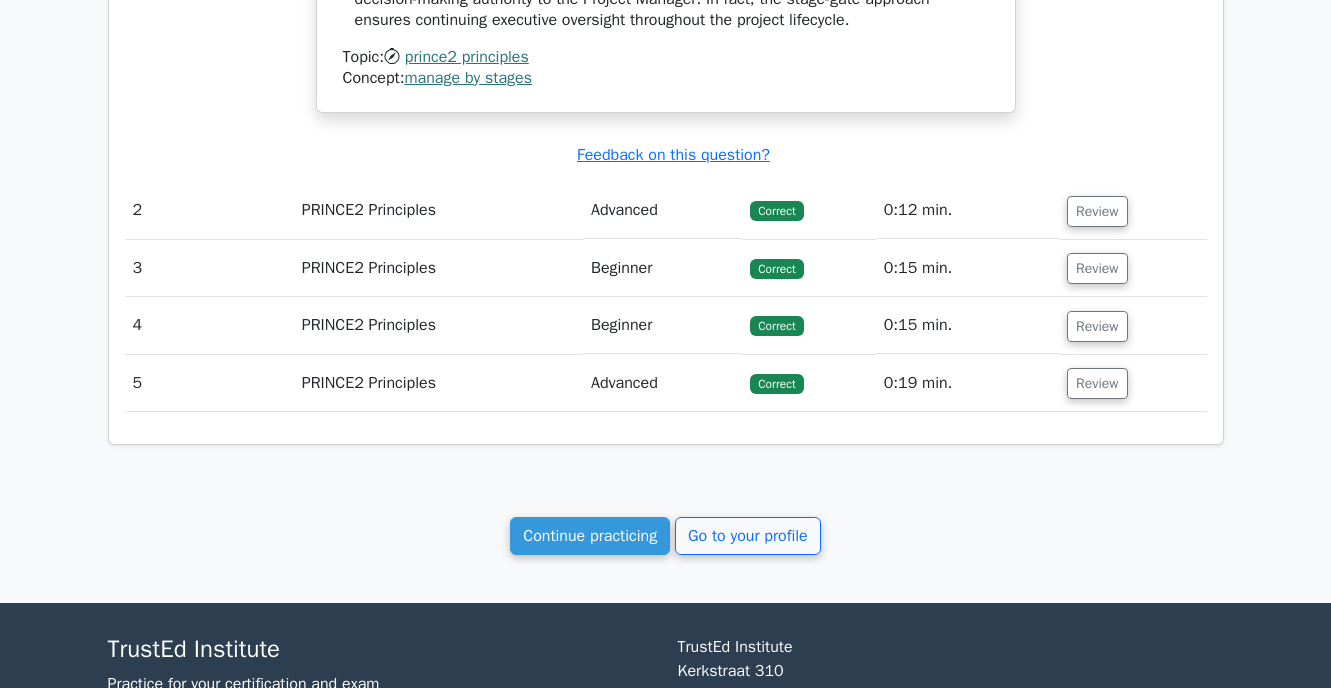 scroll, scrollTop: 2159, scrollLeft: 0, axis: vertical 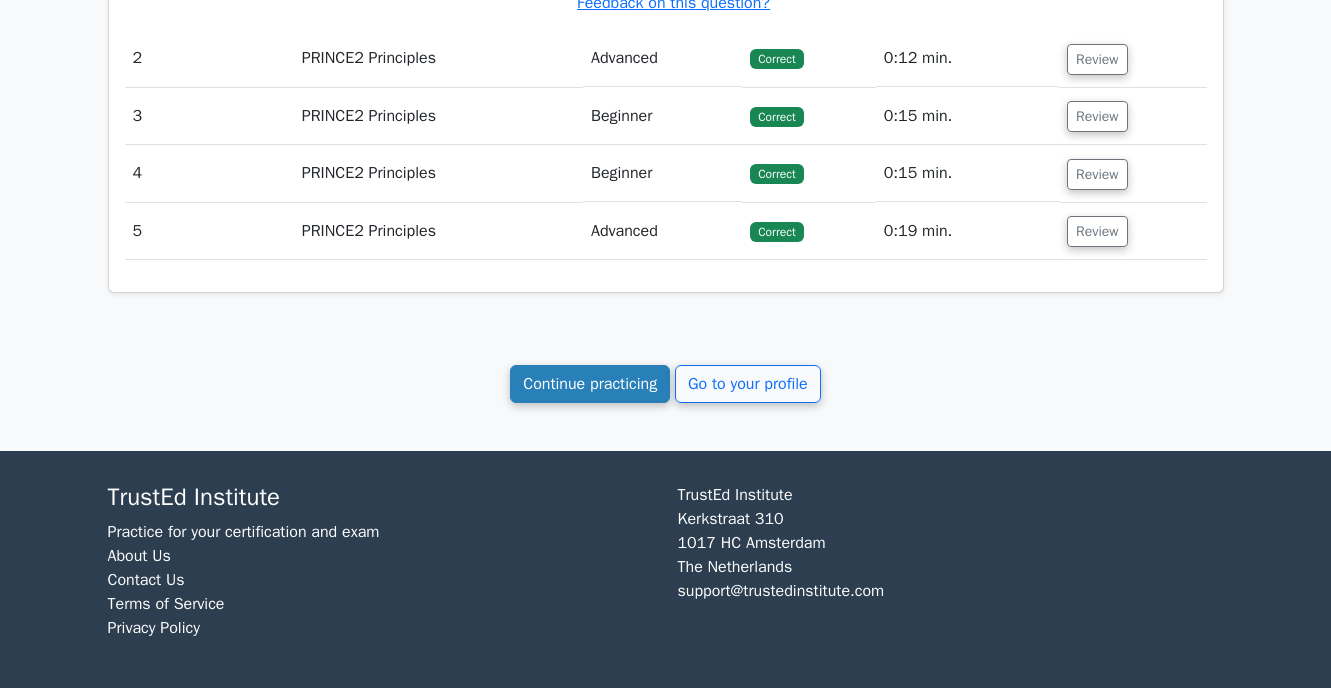 click on "Continue practicing" at bounding box center (590, 384) 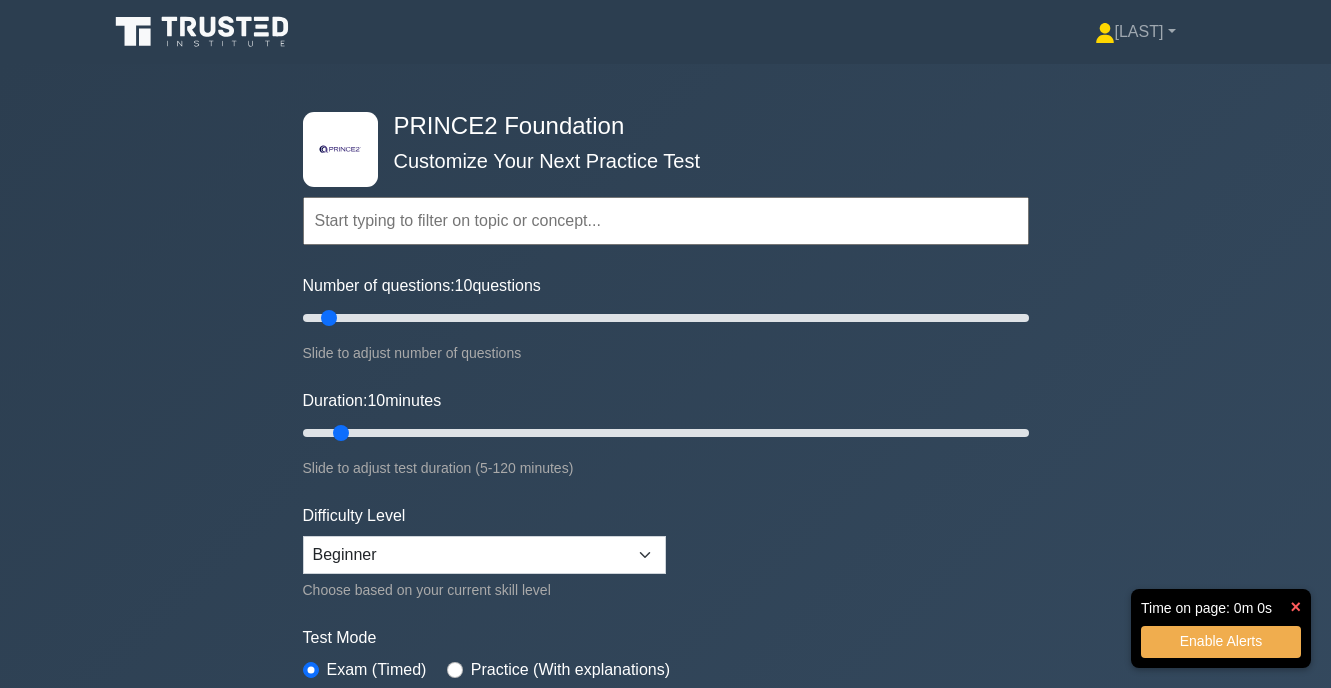 scroll, scrollTop: 0, scrollLeft: 0, axis: both 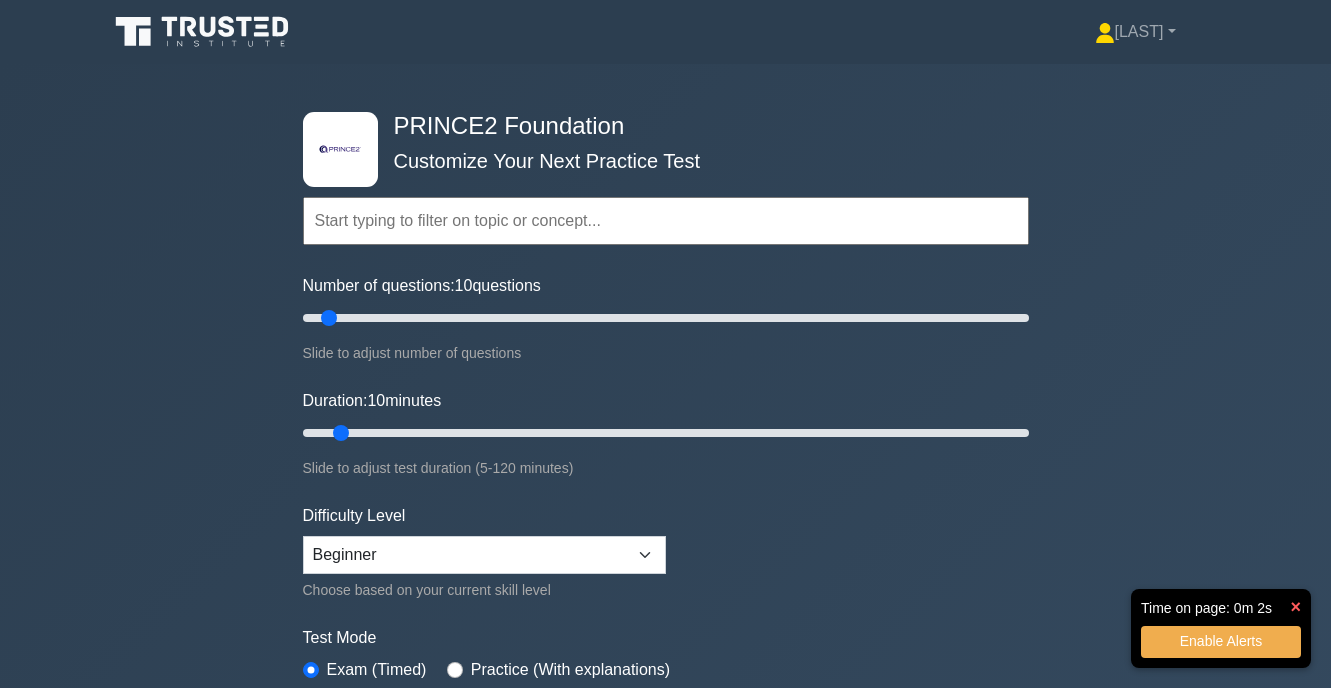 click at bounding box center (666, 221) 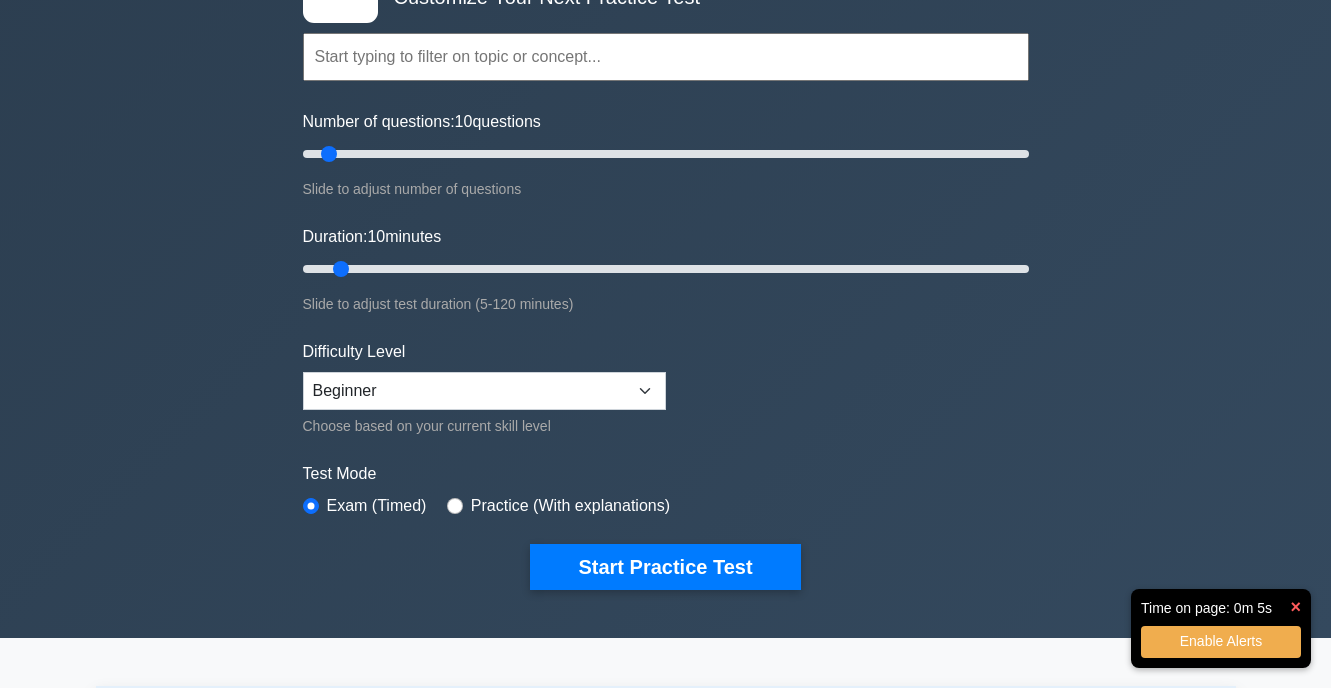 scroll, scrollTop: 0, scrollLeft: 0, axis: both 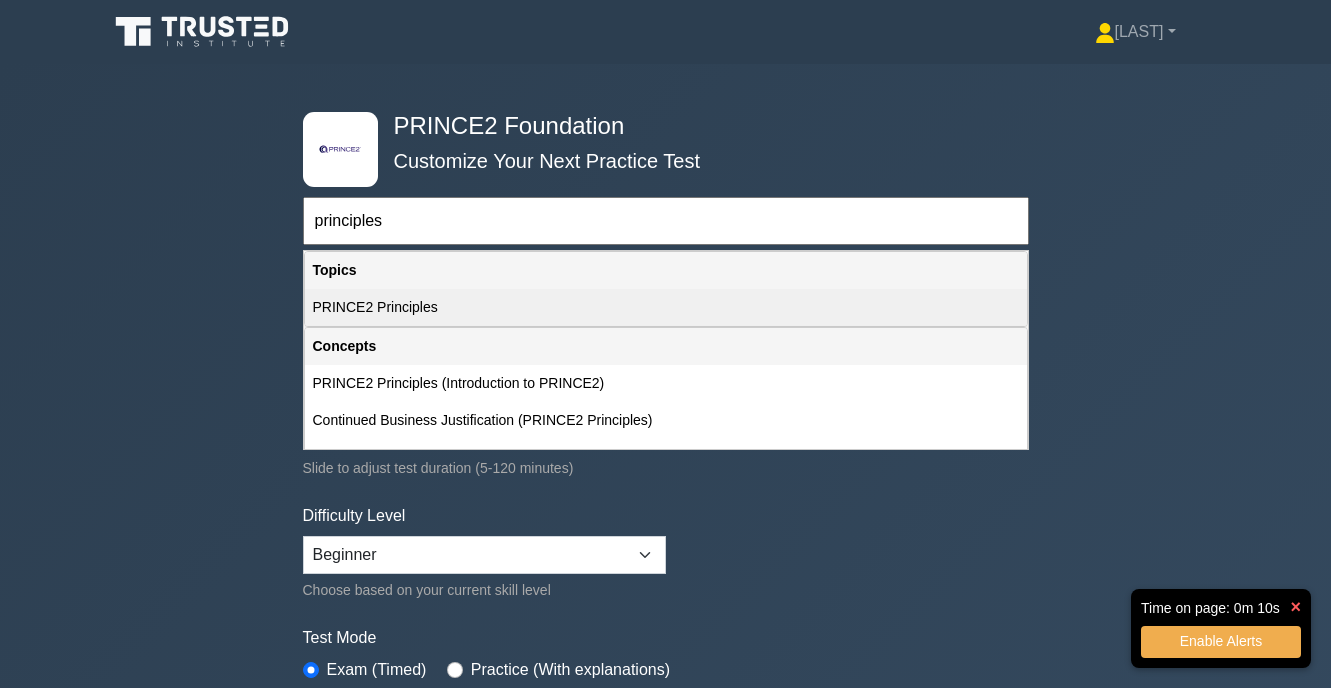 click on "PRINCE2 Principles" at bounding box center (666, 307) 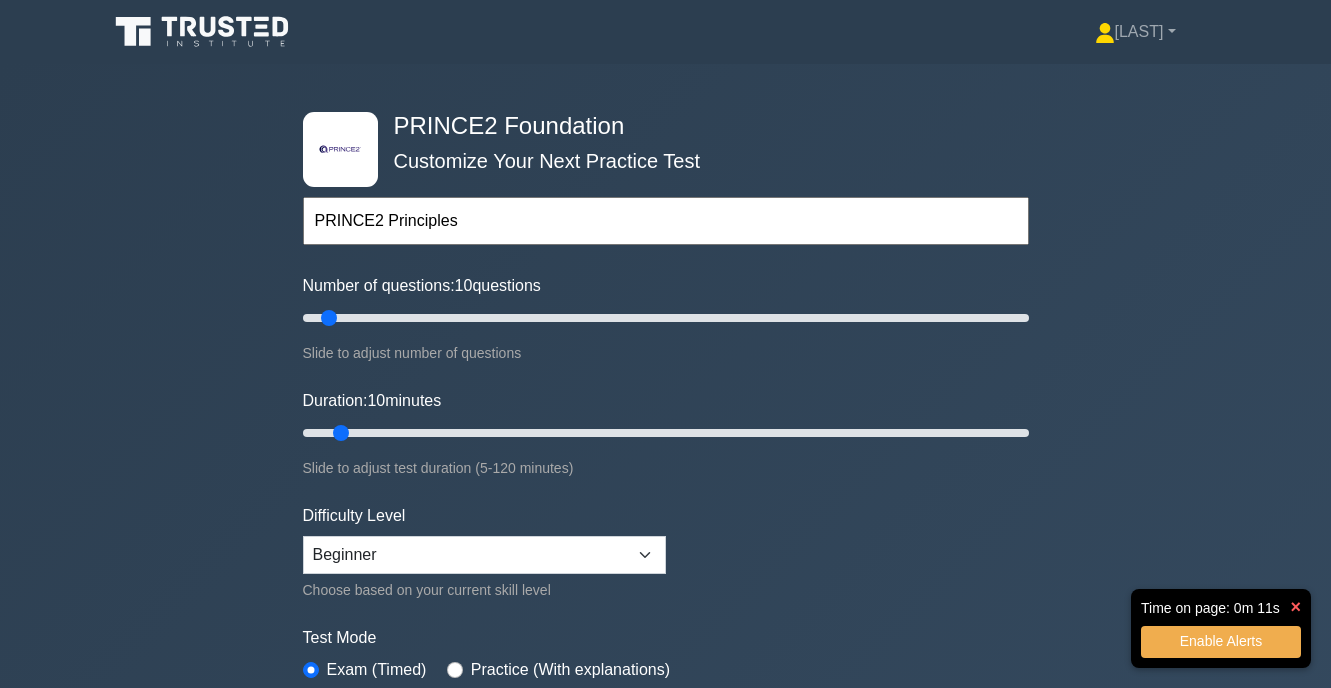 click on "PRINCE2 Principles
Topics
Introduction to PRINCE2
PRINCE2 Principles
Organization Theme
Business Case Theme
Quality Theme
Plans Theme
Risk Theme
Change Theme
Progress Theme
PRINCE2 Processes" at bounding box center [666, 445] 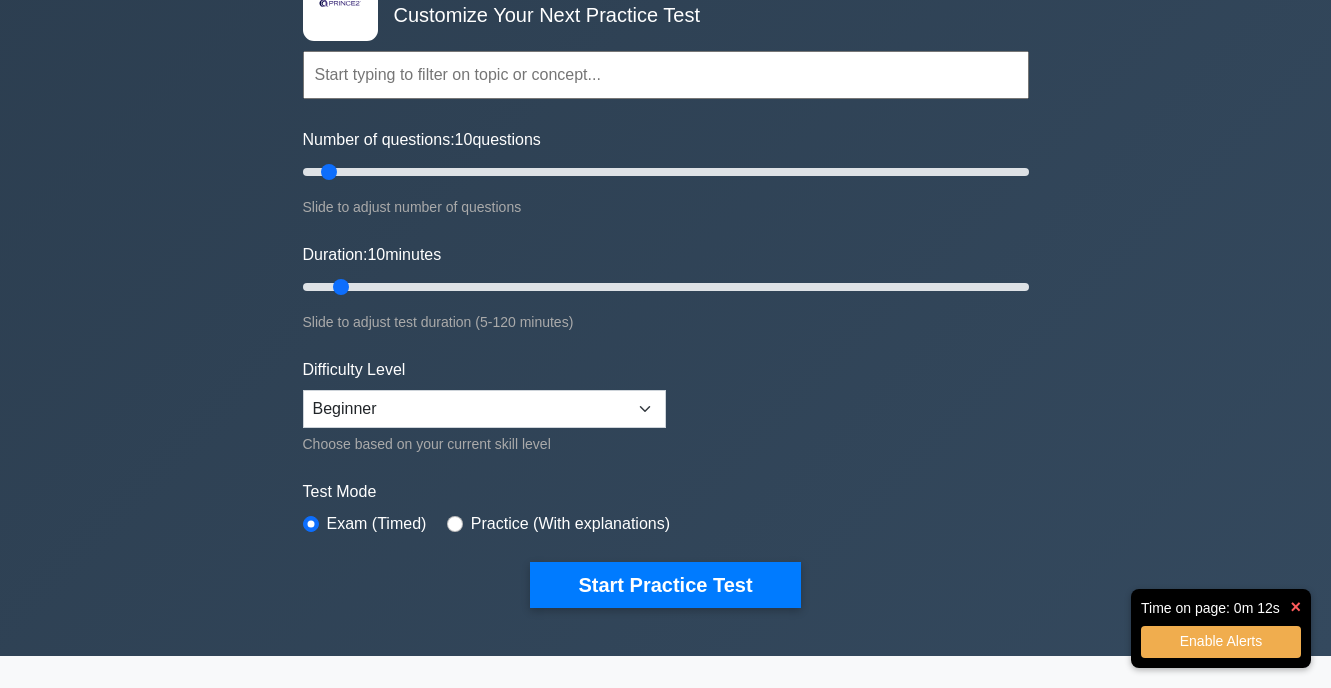 scroll, scrollTop: 166, scrollLeft: 0, axis: vertical 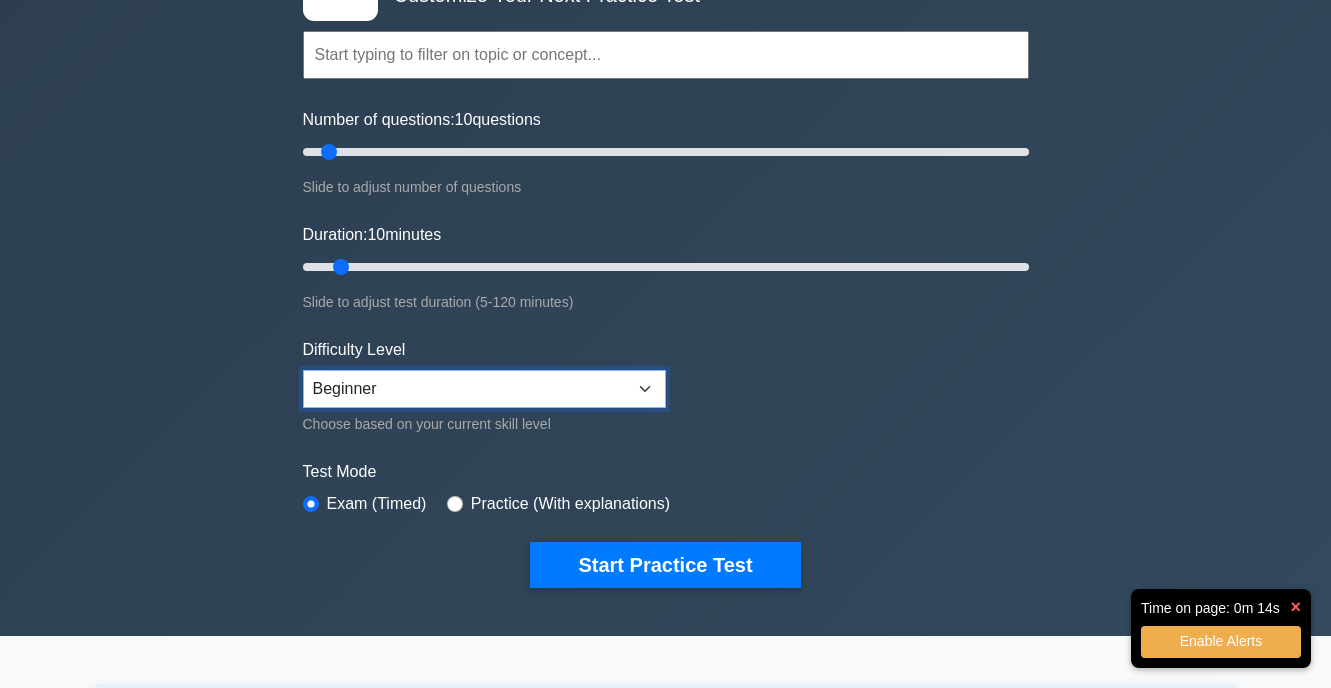 click on "Beginner
Intermediate
Expert" at bounding box center (484, 389) 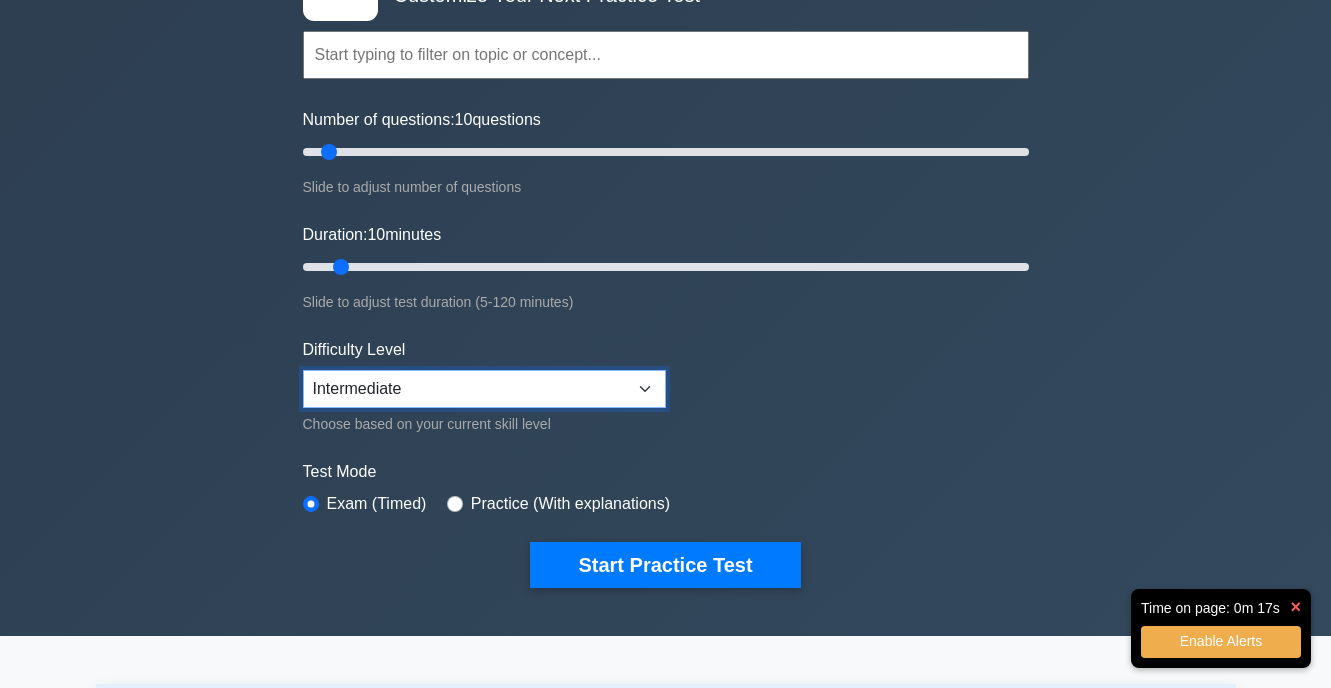 click on "Beginner
Intermediate
Expert" at bounding box center [484, 389] 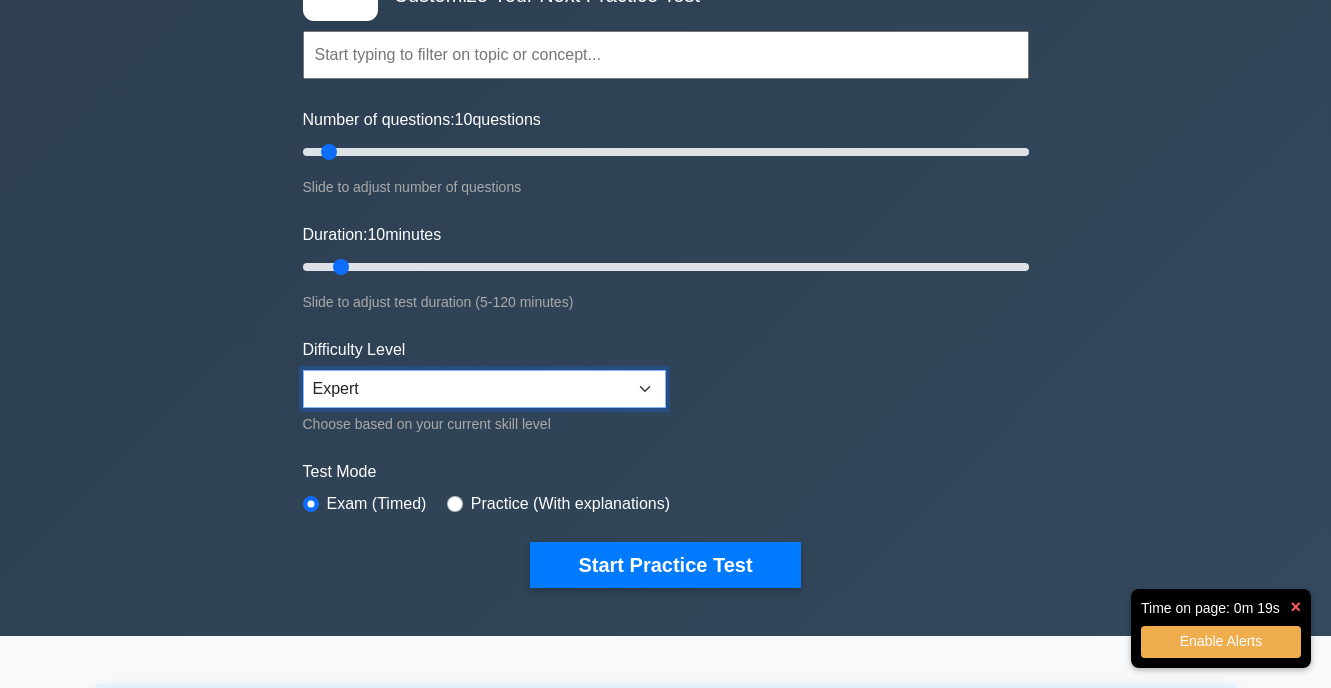 click on "Beginner
Intermediate
Expert" at bounding box center [484, 389] 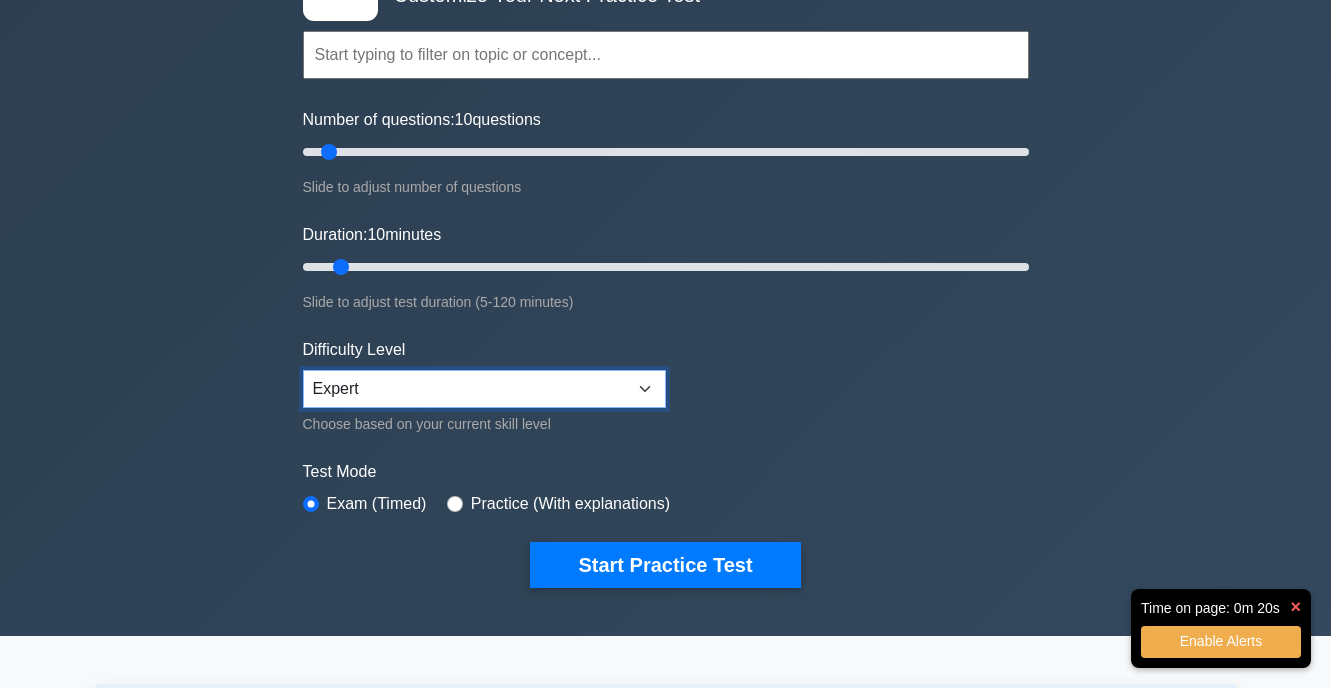 select on "intermediate" 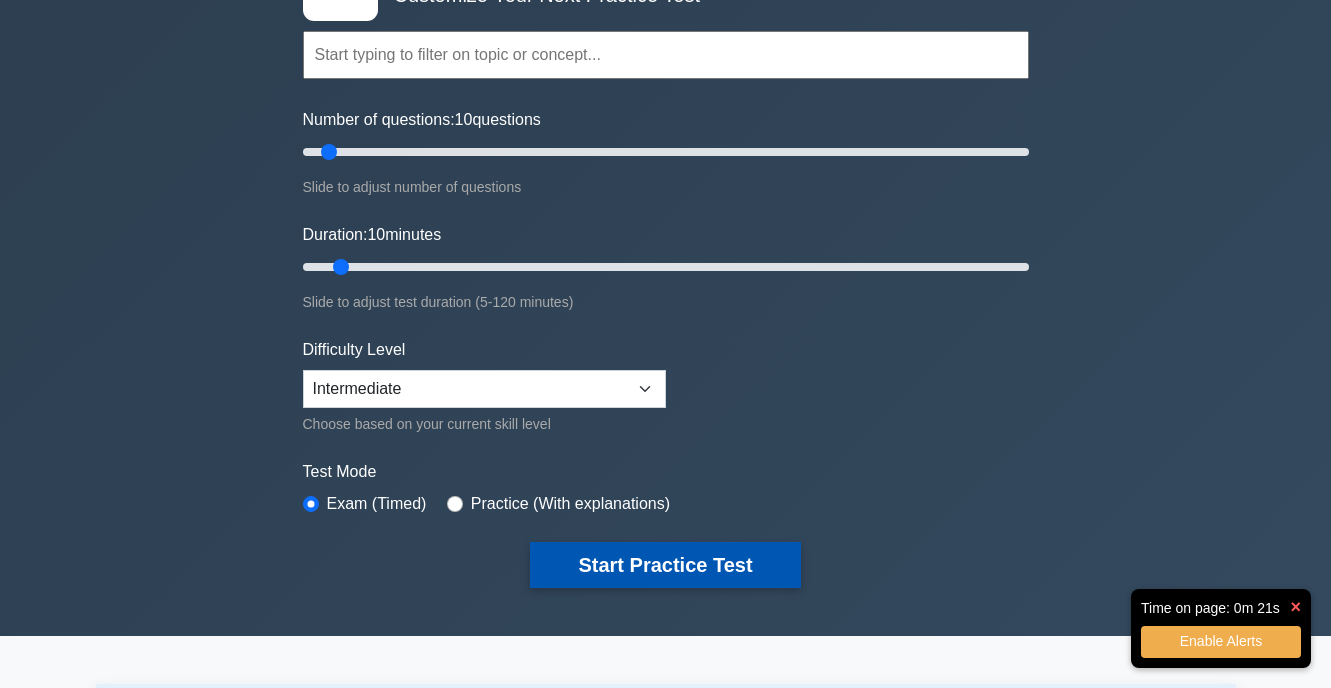 click on "Start Practice Test" at bounding box center (665, 565) 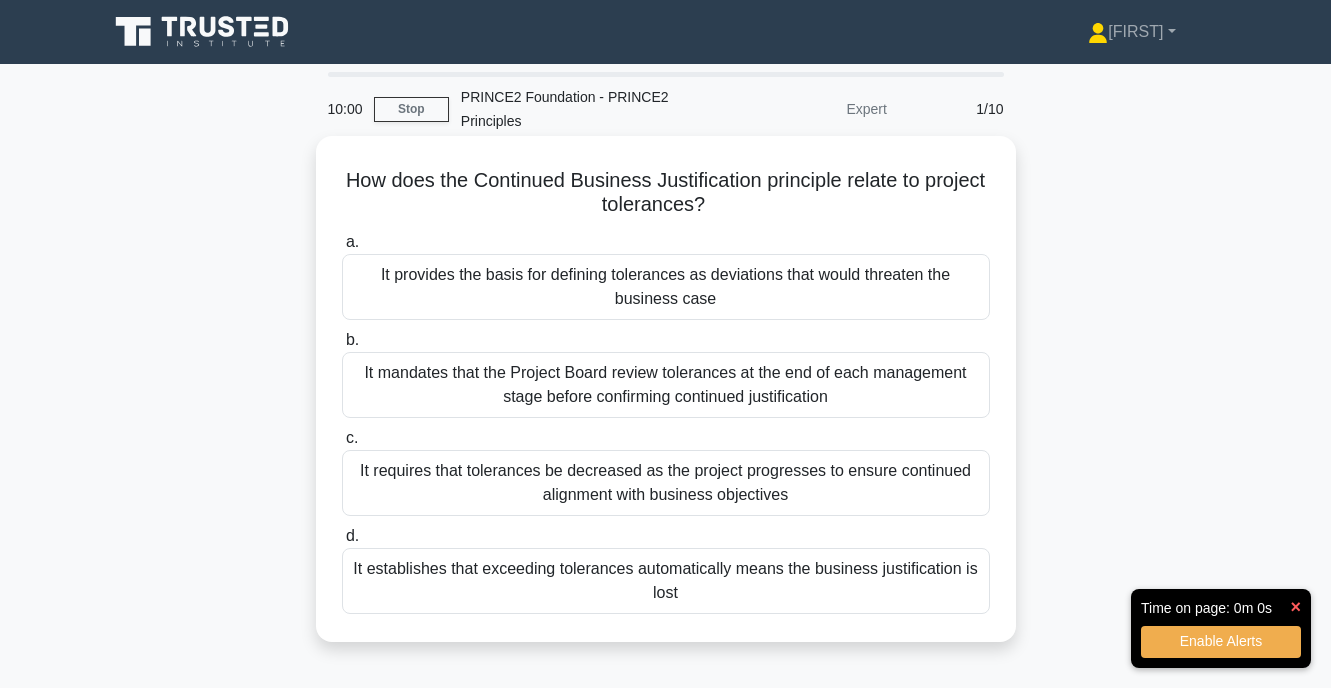 scroll, scrollTop: 0, scrollLeft: 0, axis: both 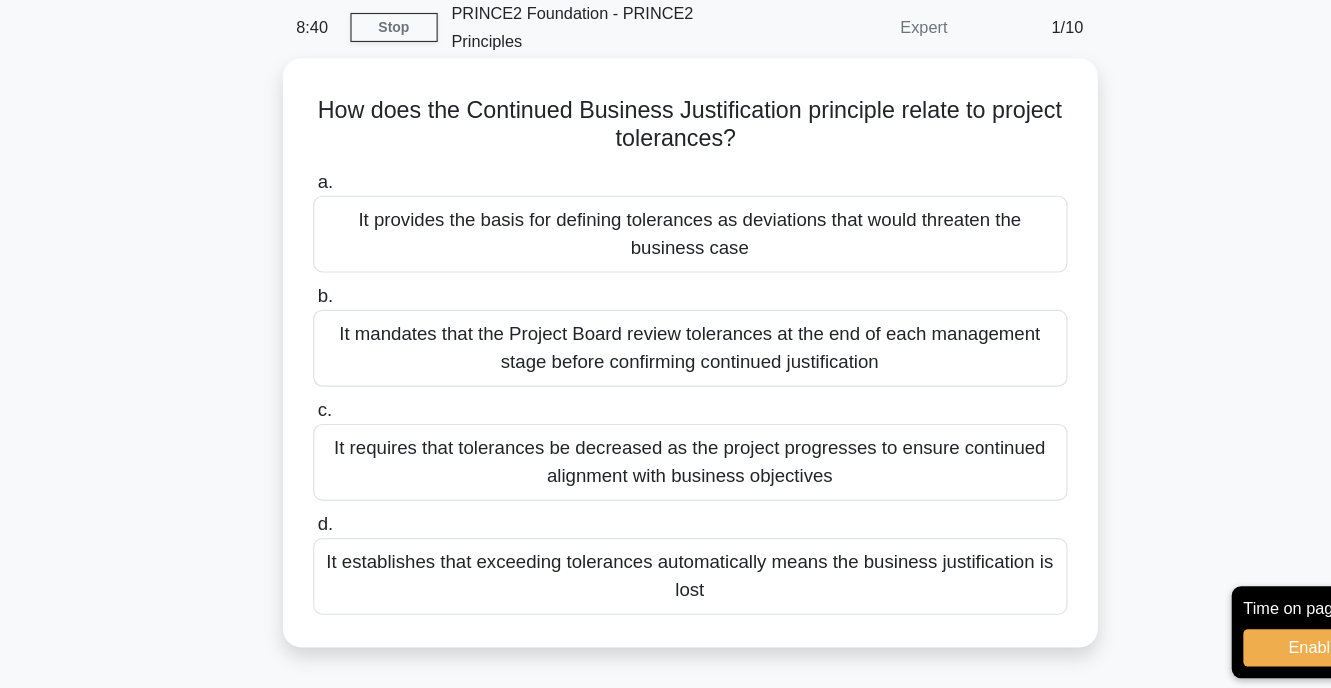 click on "It provides the basis for defining tolerances as deviations that would threaten the business case" at bounding box center (666, 287) 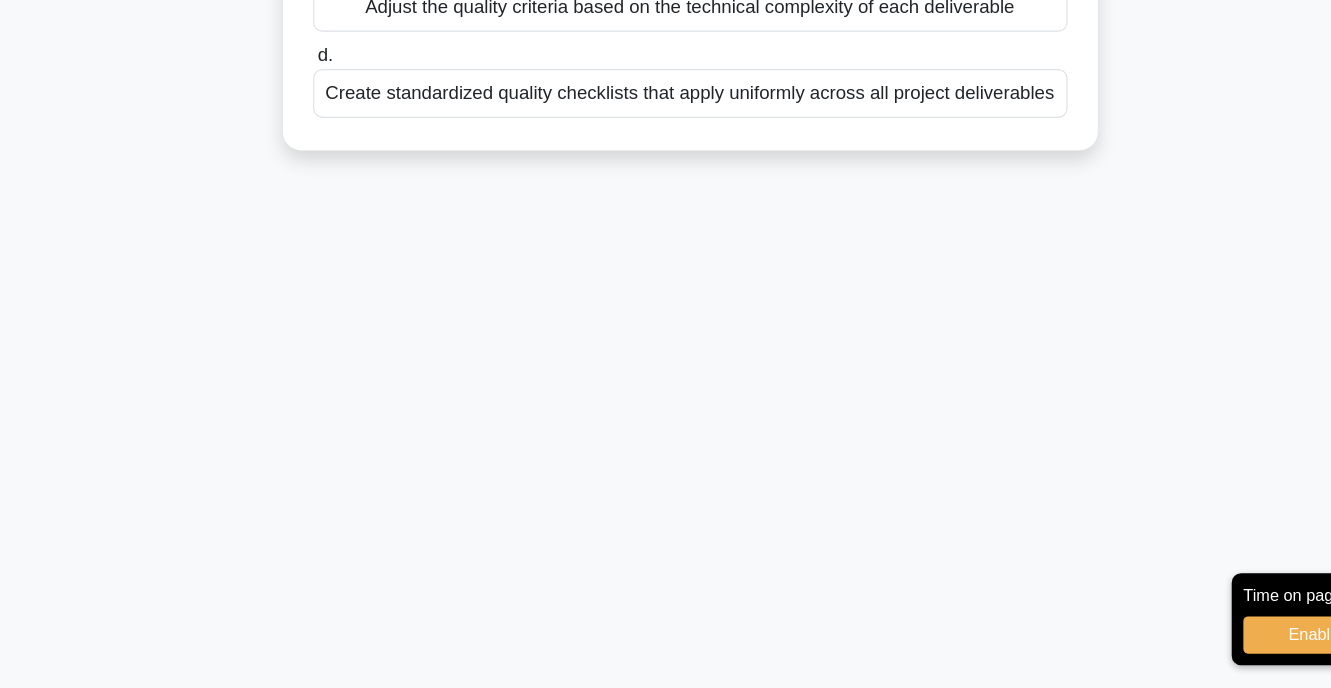 scroll, scrollTop: 0, scrollLeft: 0, axis: both 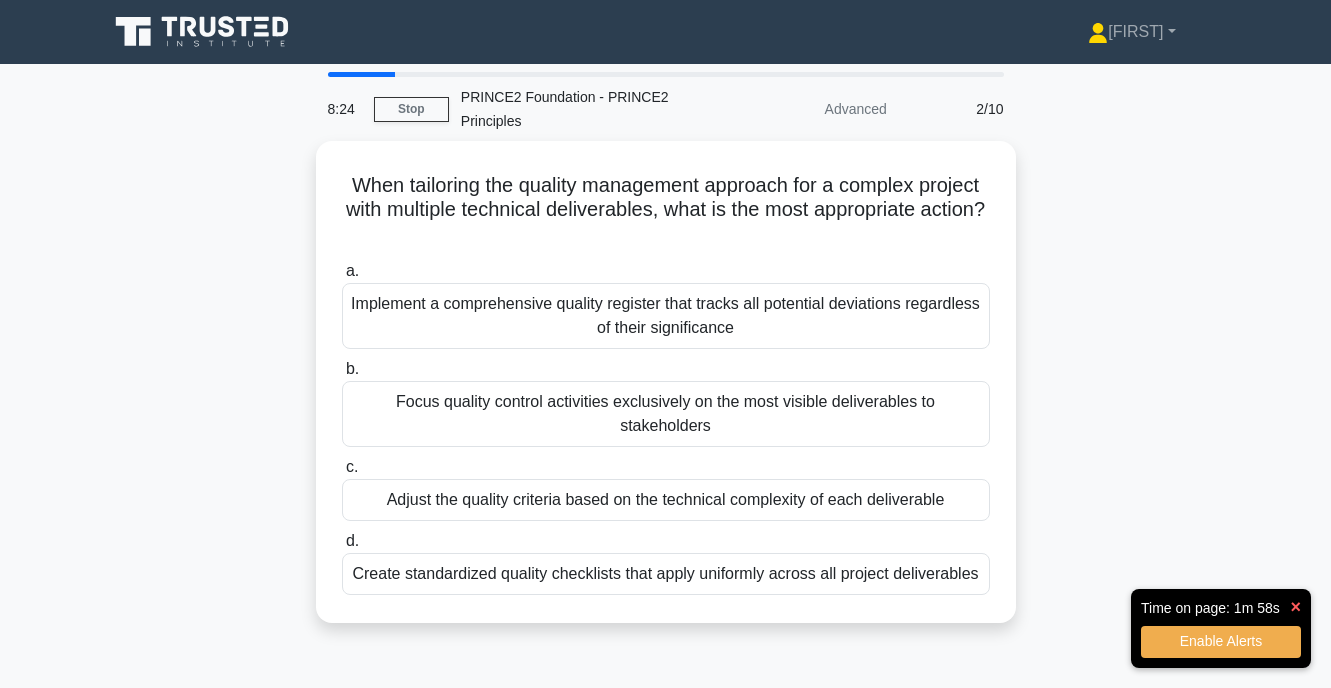 click on "×" at bounding box center [1295, 607] 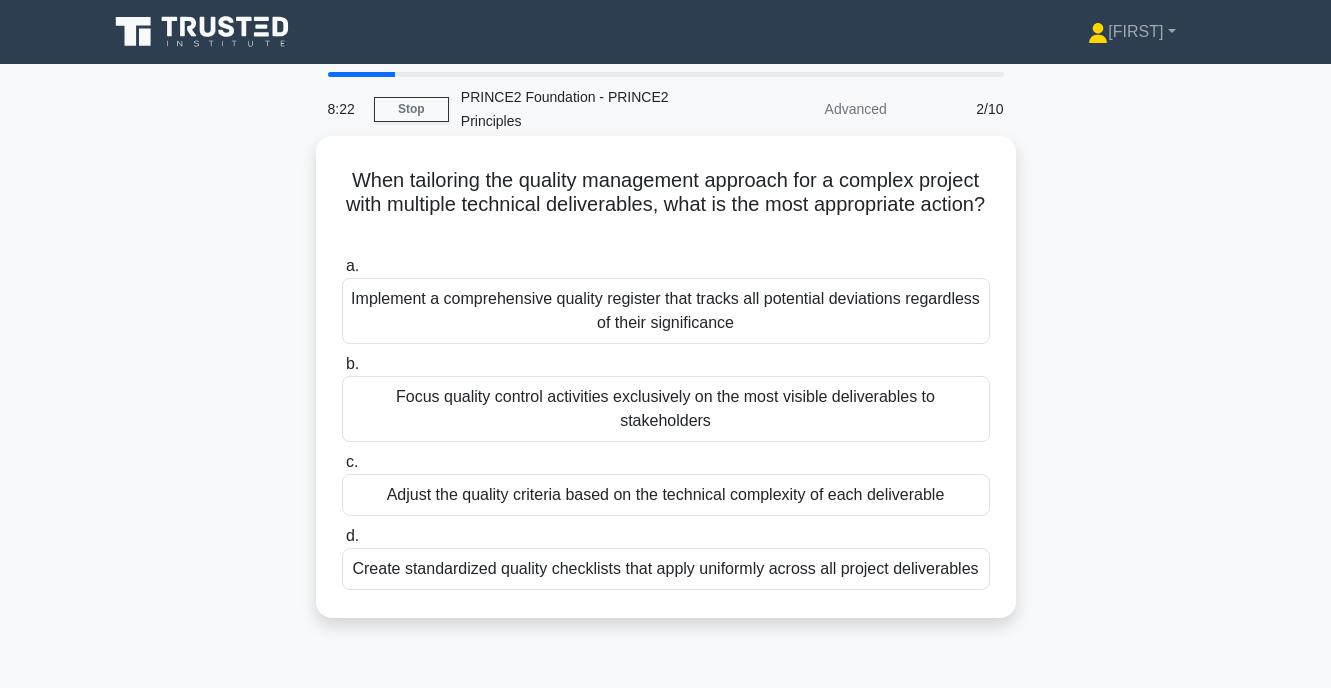 click on "Adjust the quality criteria based on the technical complexity of each deliverable" at bounding box center [666, 495] 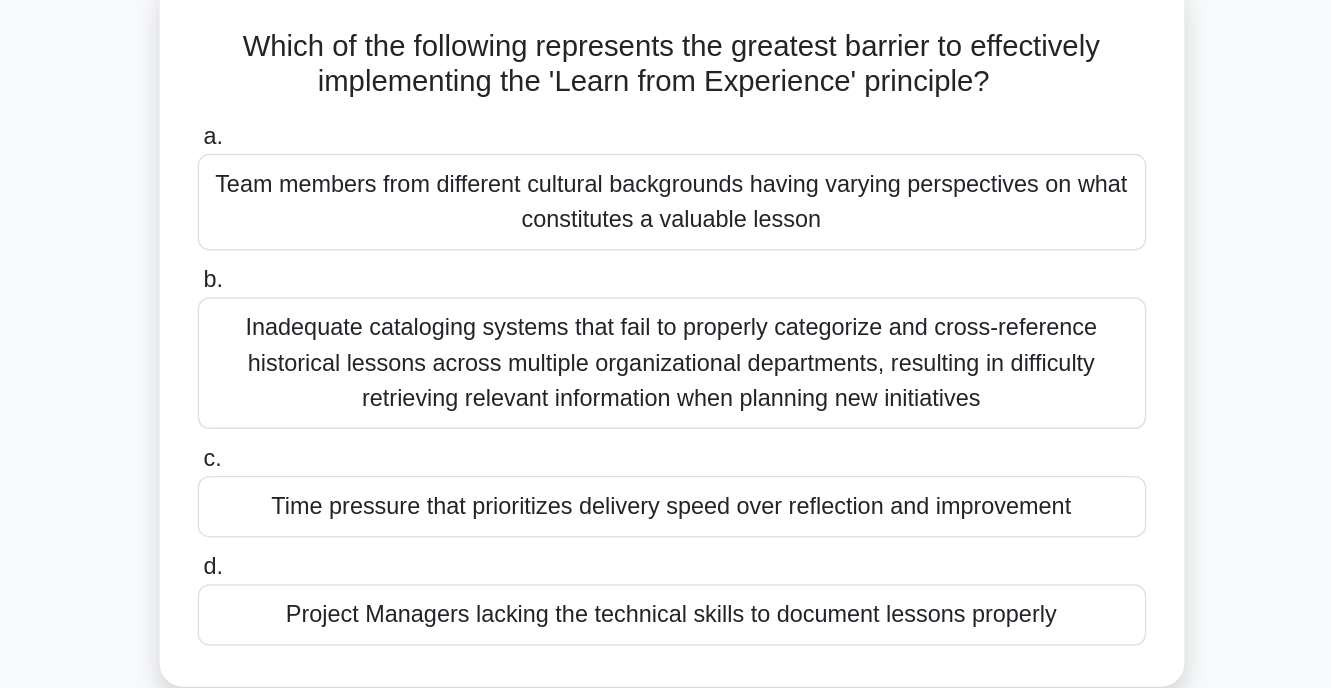 click on "Time pressure that prioritizes delivery speed over reflection and improvement" at bounding box center [666, 495] 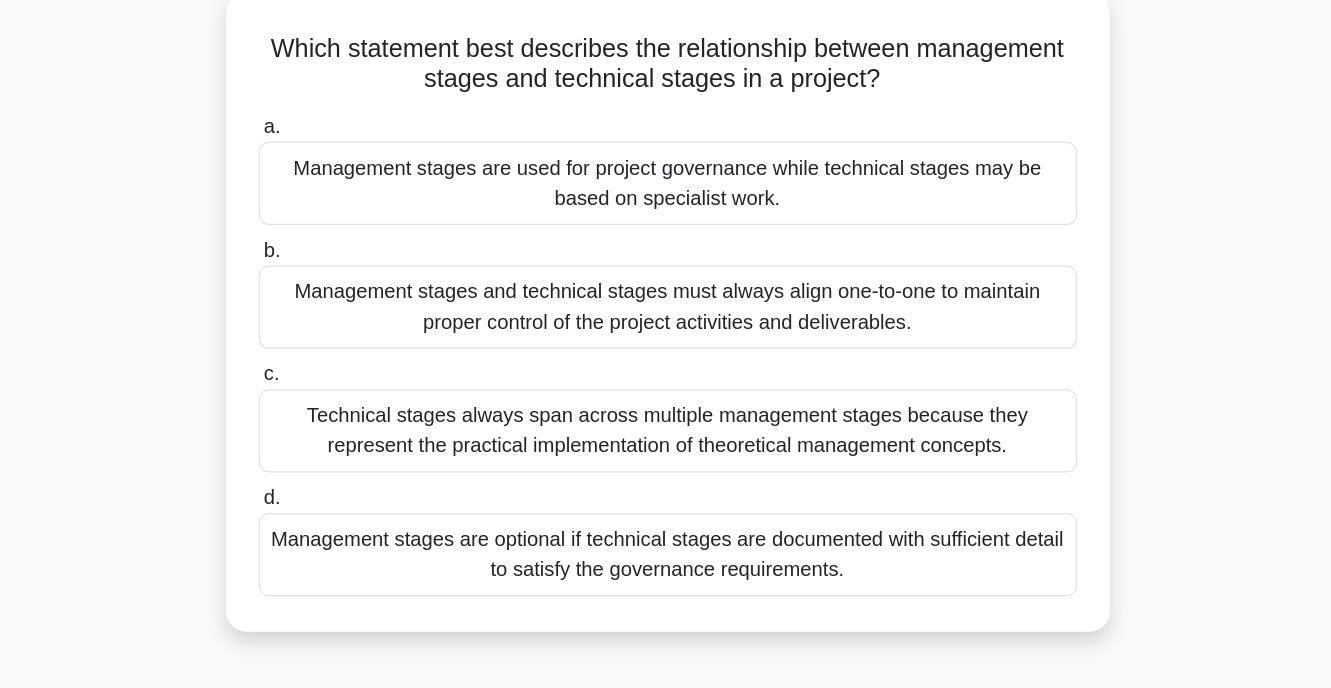 click on "Technical stages always span across multiple management stages because they represent the practical implementation of theoretical management concepts." at bounding box center [666, 483] 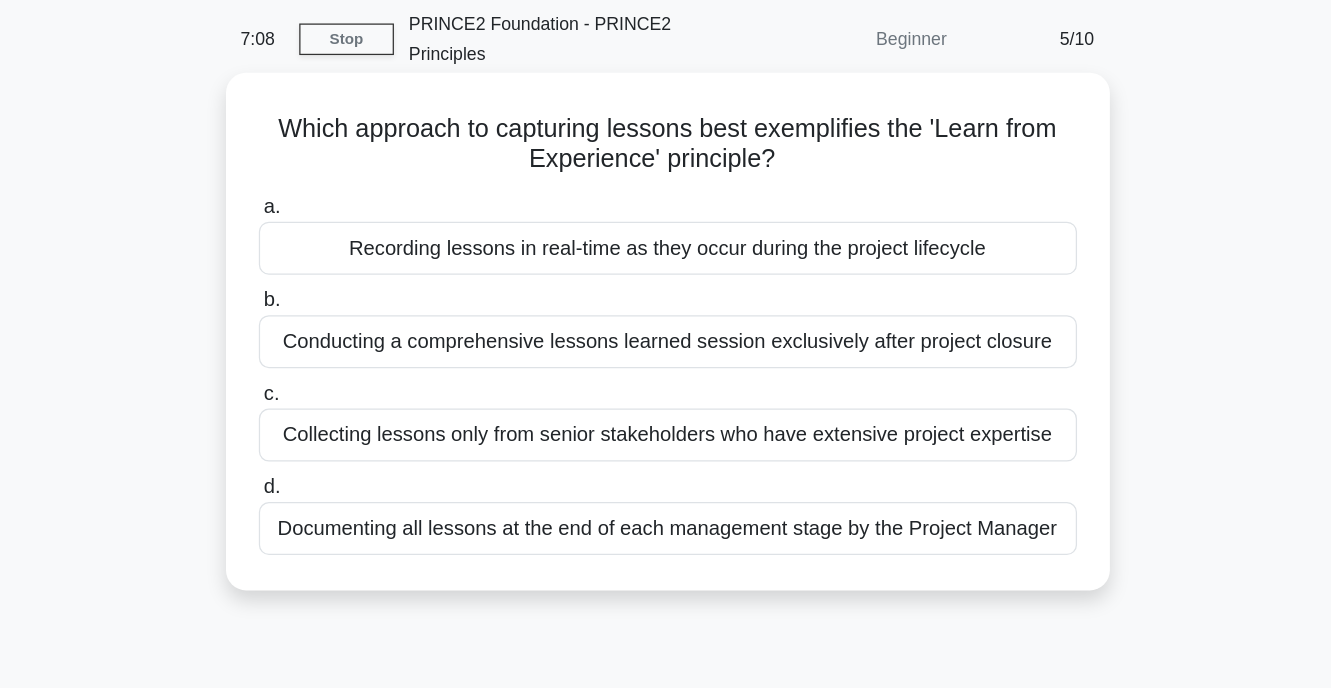 click on "Recording lessons in real-time as they occur during the project lifecycle" at bounding box center [666, 275] 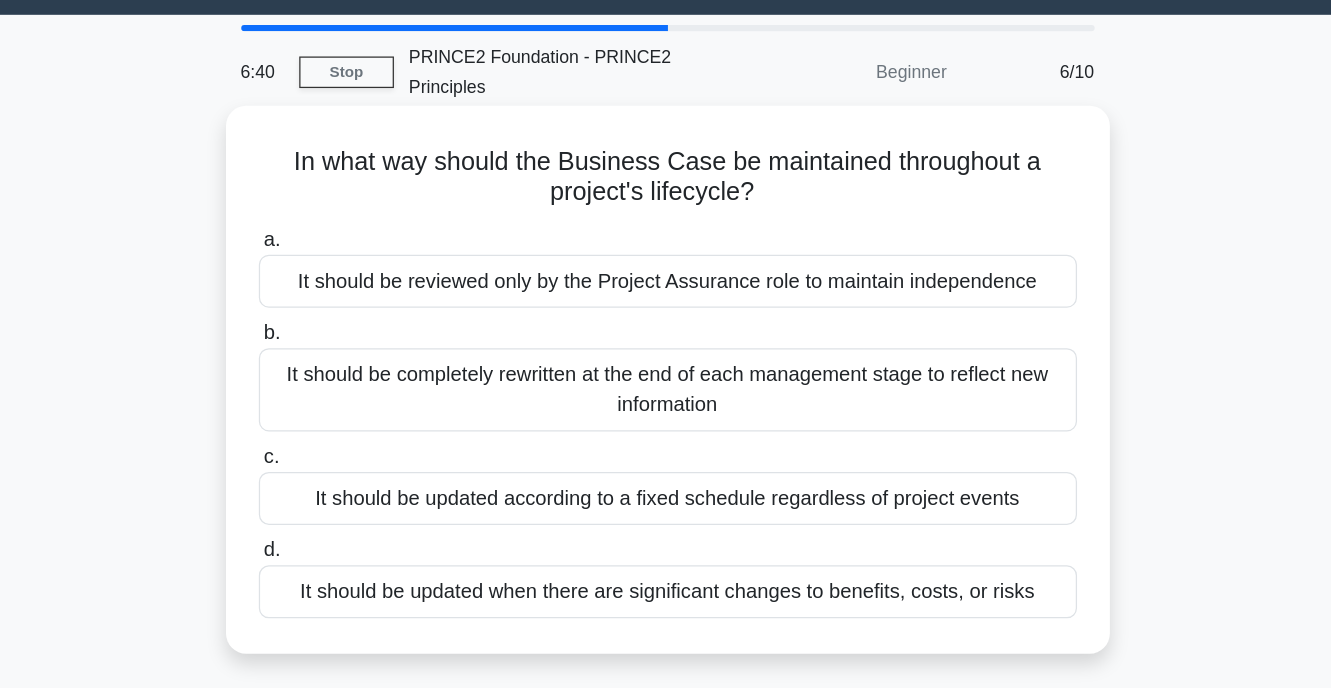 click on "It should be updated when there are significant changes to benefits, costs, or risks" at bounding box center (666, 521) 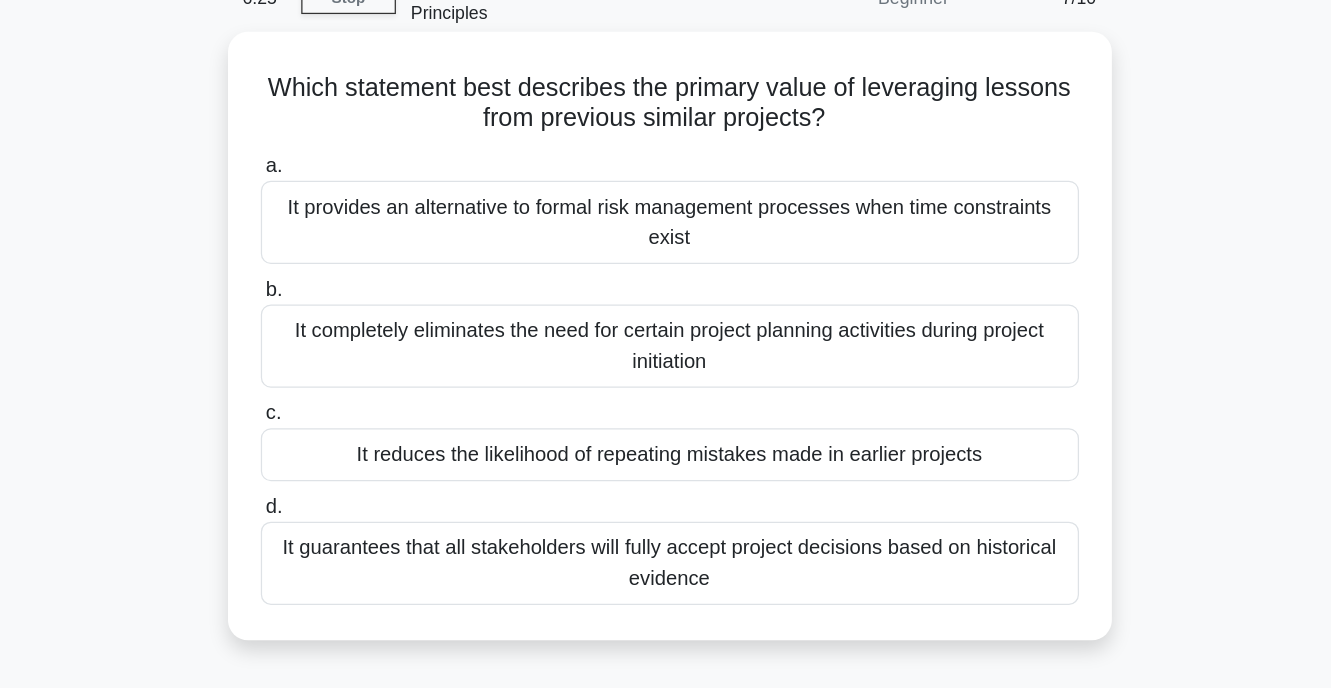 click on "It reduces the likelihood of repeating mistakes made in earlier projects" at bounding box center [666, 471] 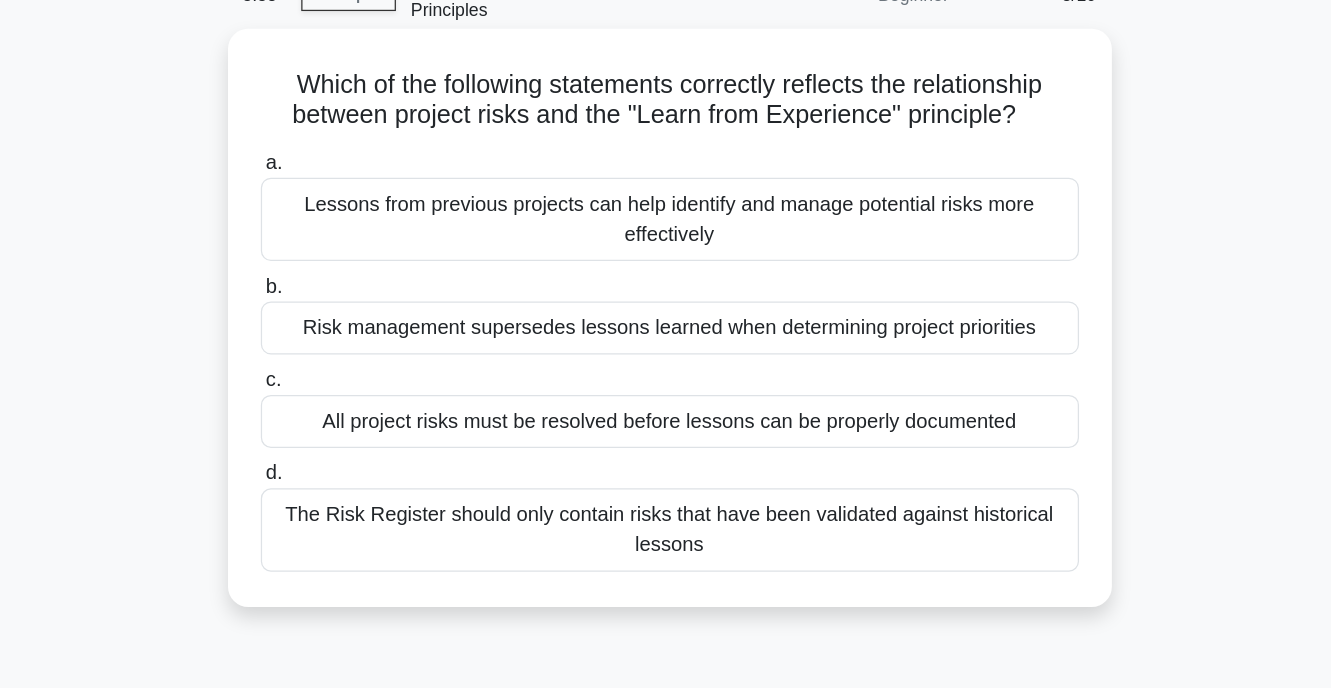 click on "Lessons from previous projects can help identify and manage potential risks more effectively" at bounding box center [666, 287] 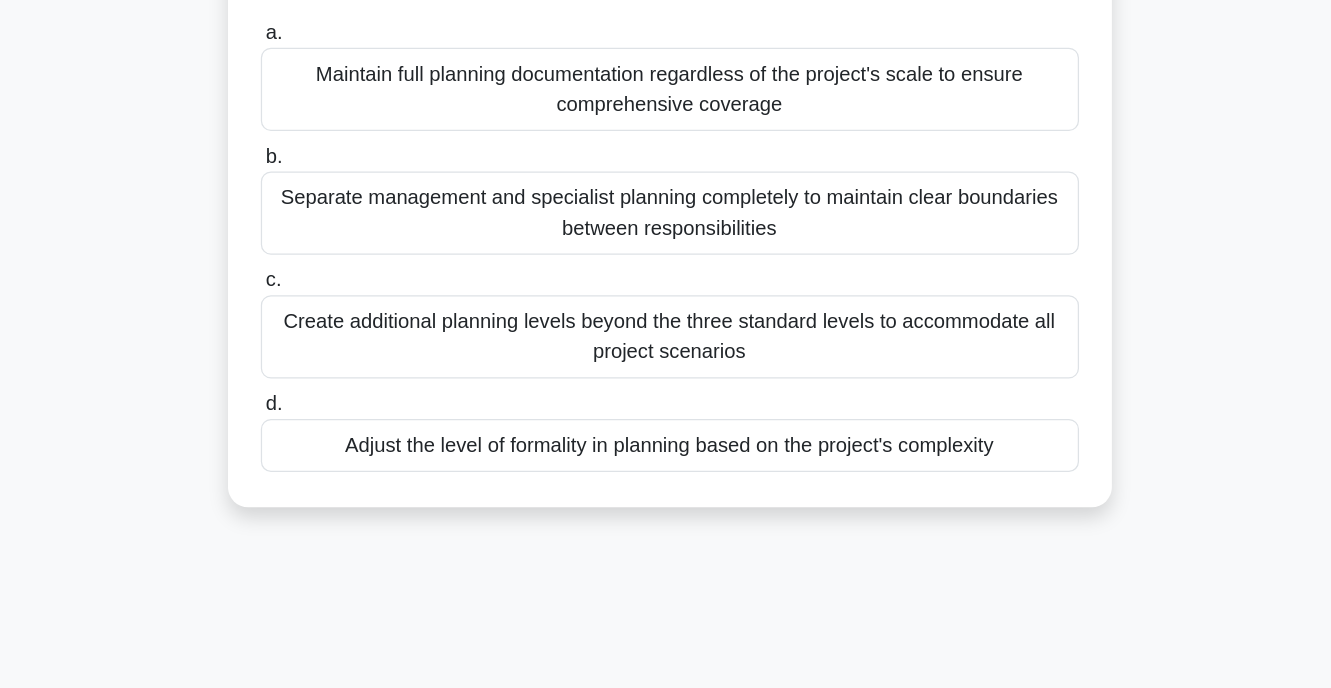 scroll, scrollTop: 75, scrollLeft: 0, axis: vertical 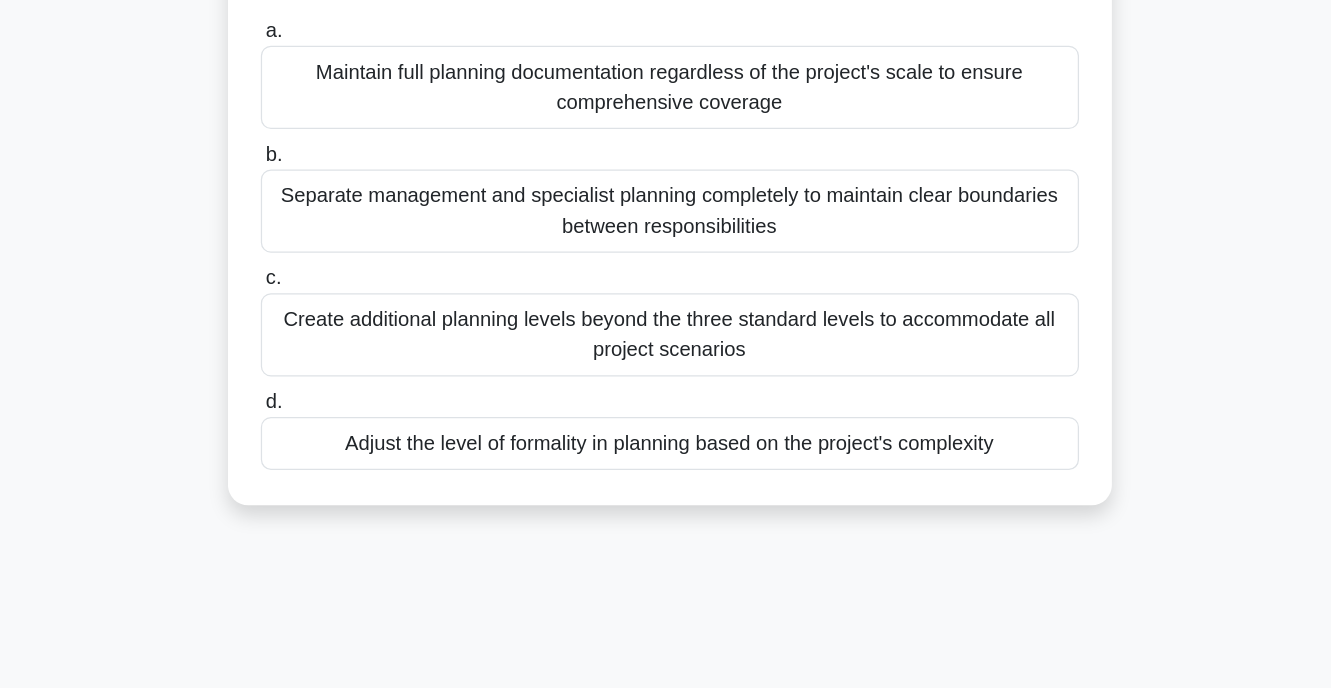 click on "Adjust the level of formality in planning based on the project's complexity" at bounding box center (666, 494) 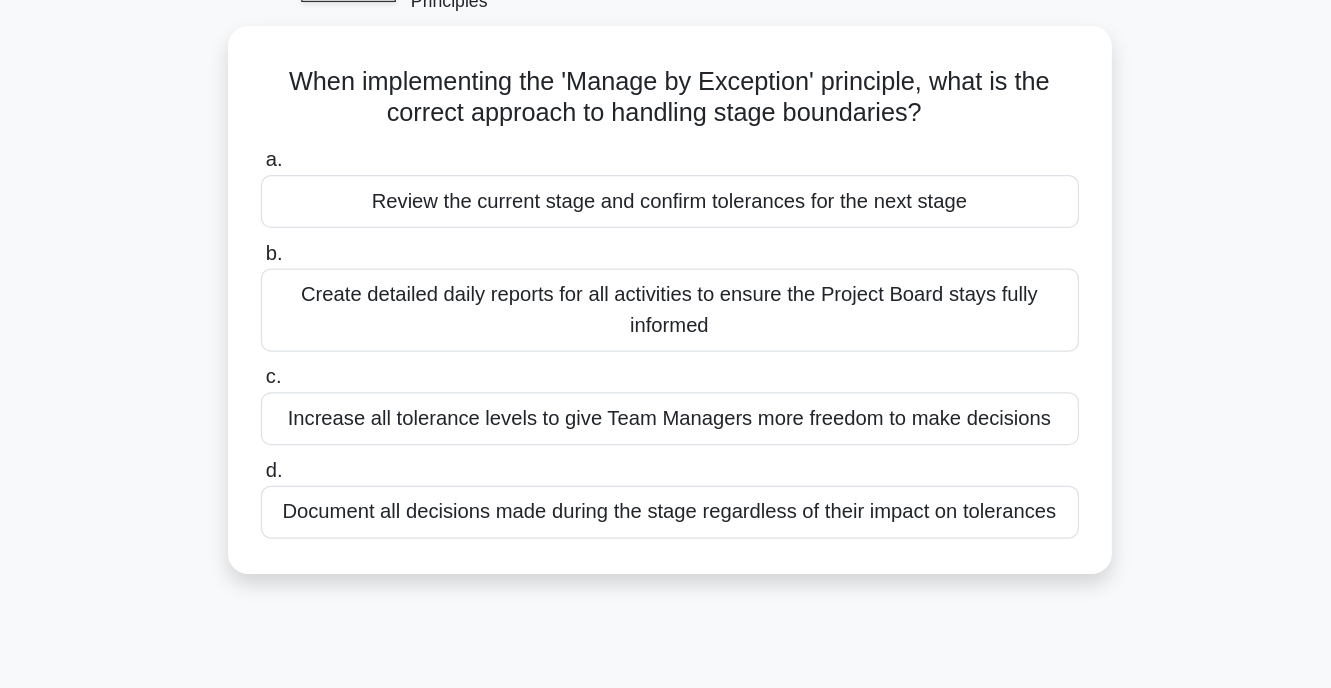 scroll, scrollTop: 0, scrollLeft: 0, axis: both 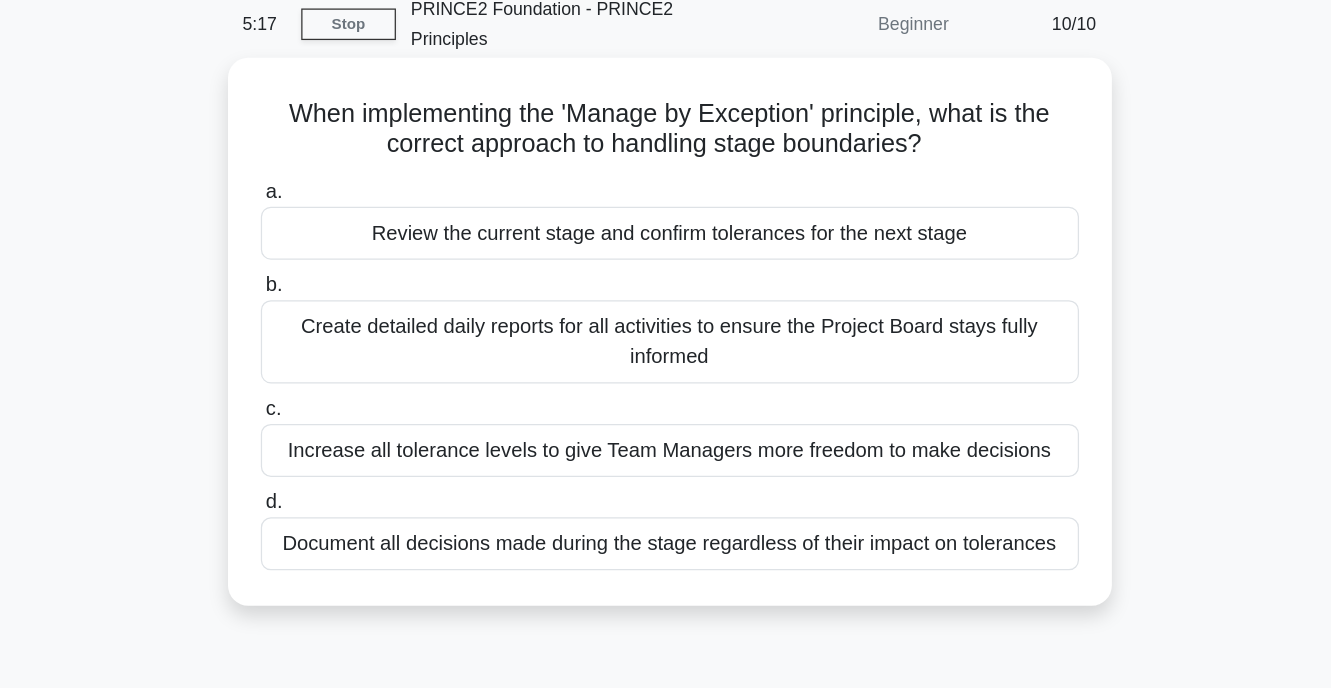 click on "Review the current stage and confirm tolerances for the next stage" at bounding box center [666, 275] 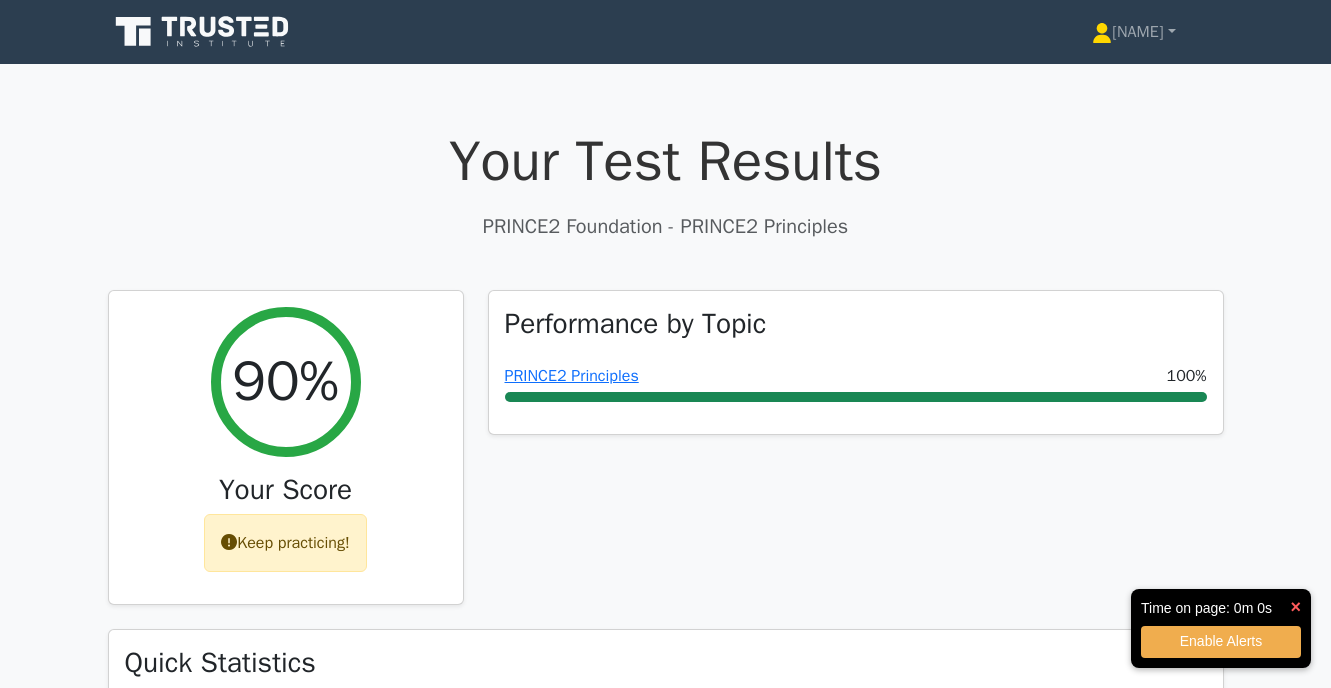scroll, scrollTop: 0, scrollLeft: 0, axis: both 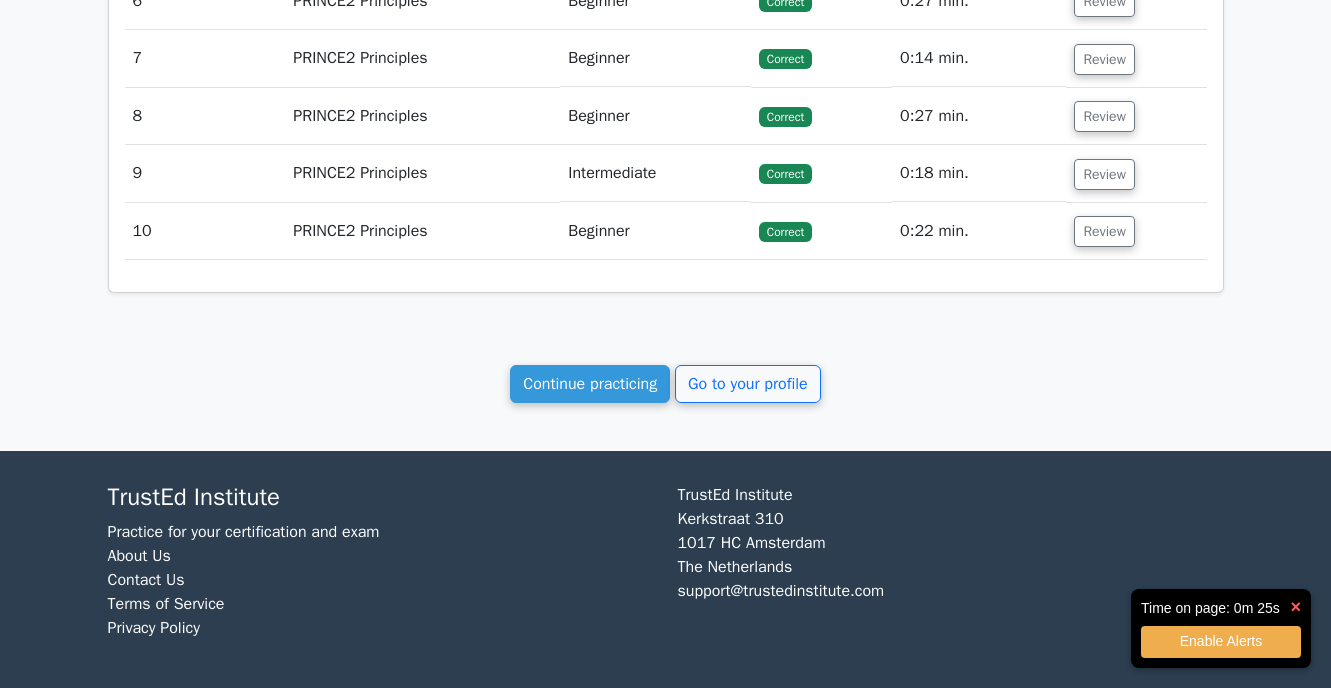 drag, startPoint x: 942, startPoint y: 599, endPoint x: 628, endPoint y: 459, distance: 343.79645 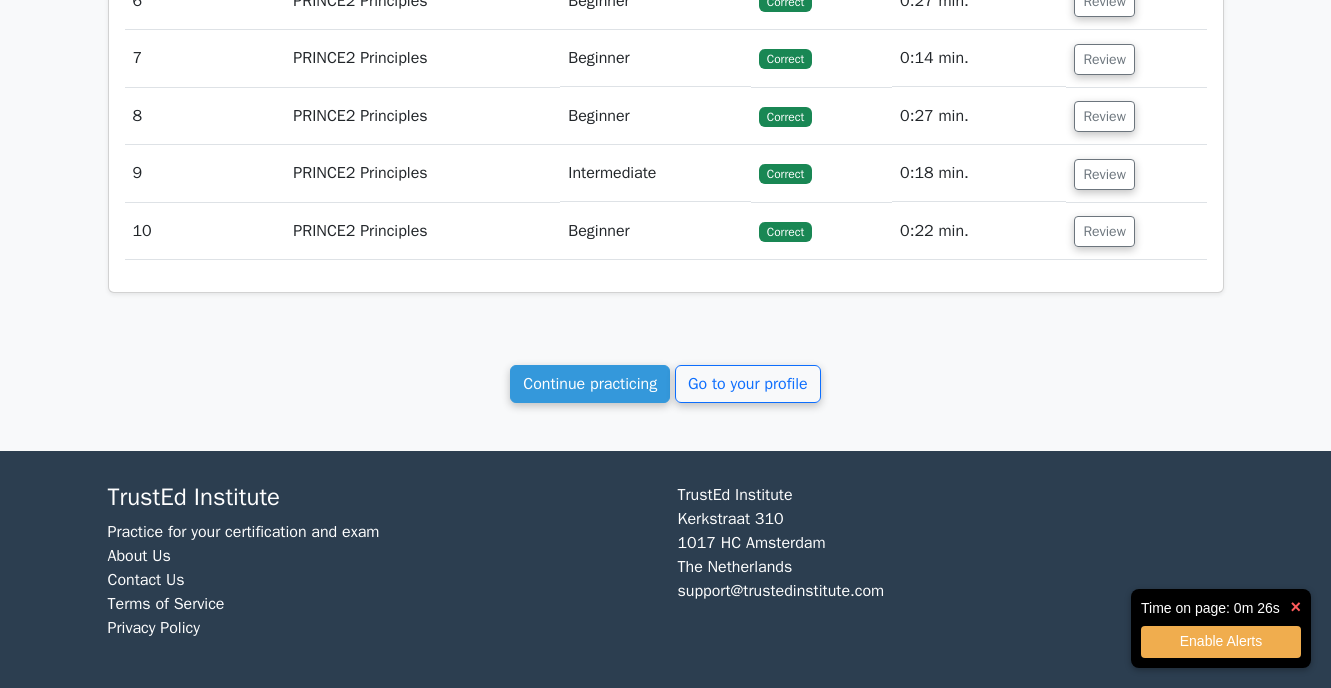click on "TrustEd Institute
Practice for your certification and exam
About Us
Contact Us
Terms of Service
Privacy Policy" at bounding box center (381, 569) 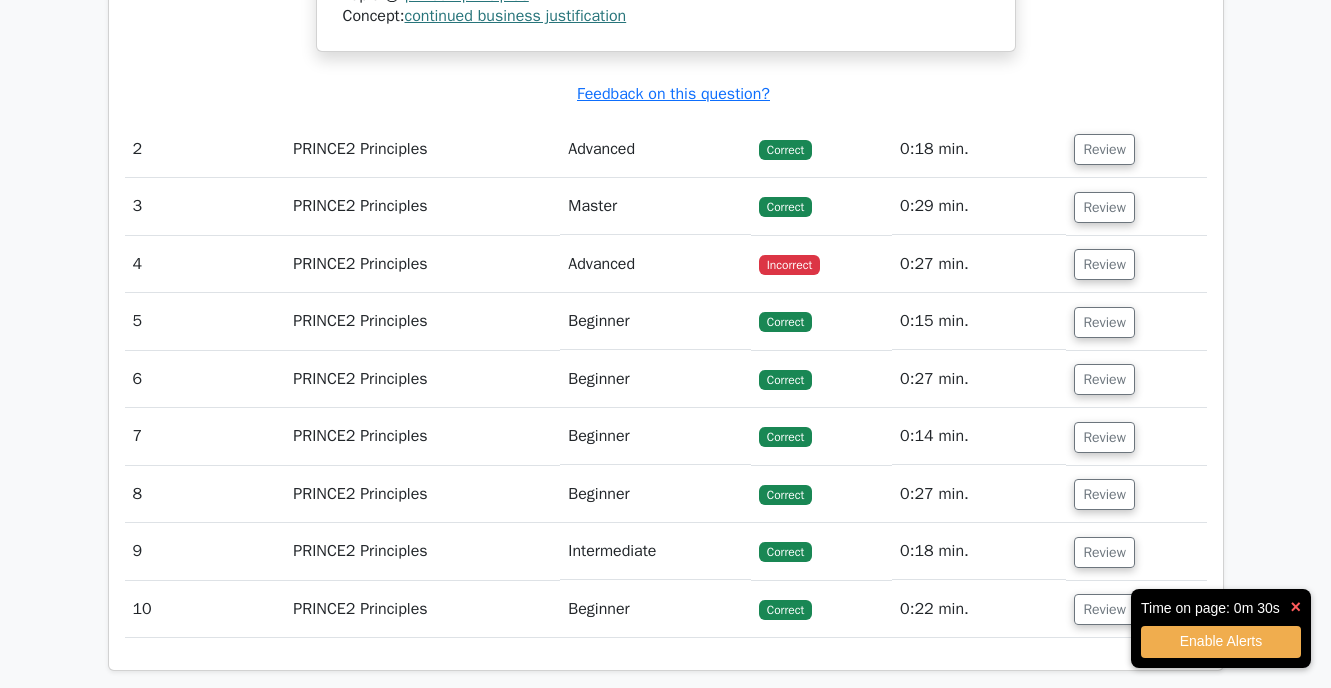 scroll, scrollTop: 2049, scrollLeft: 0, axis: vertical 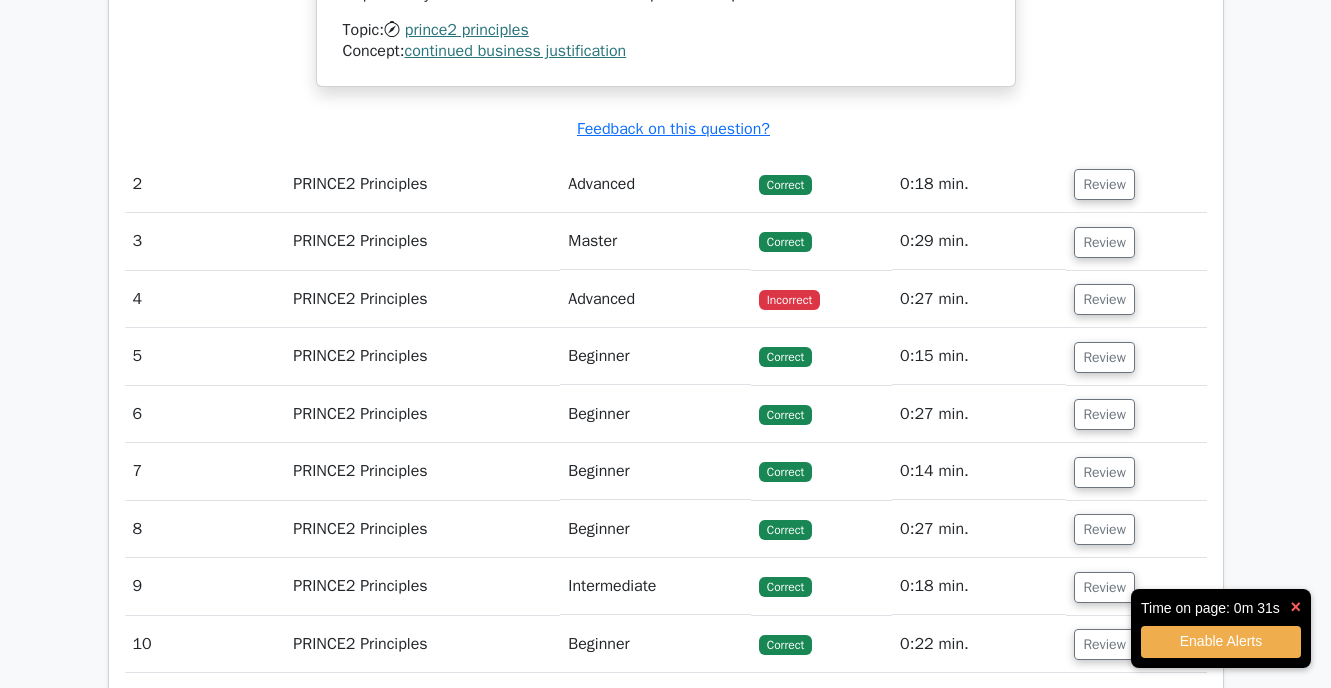 click on "Advanced" at bounding box center (655, 299) 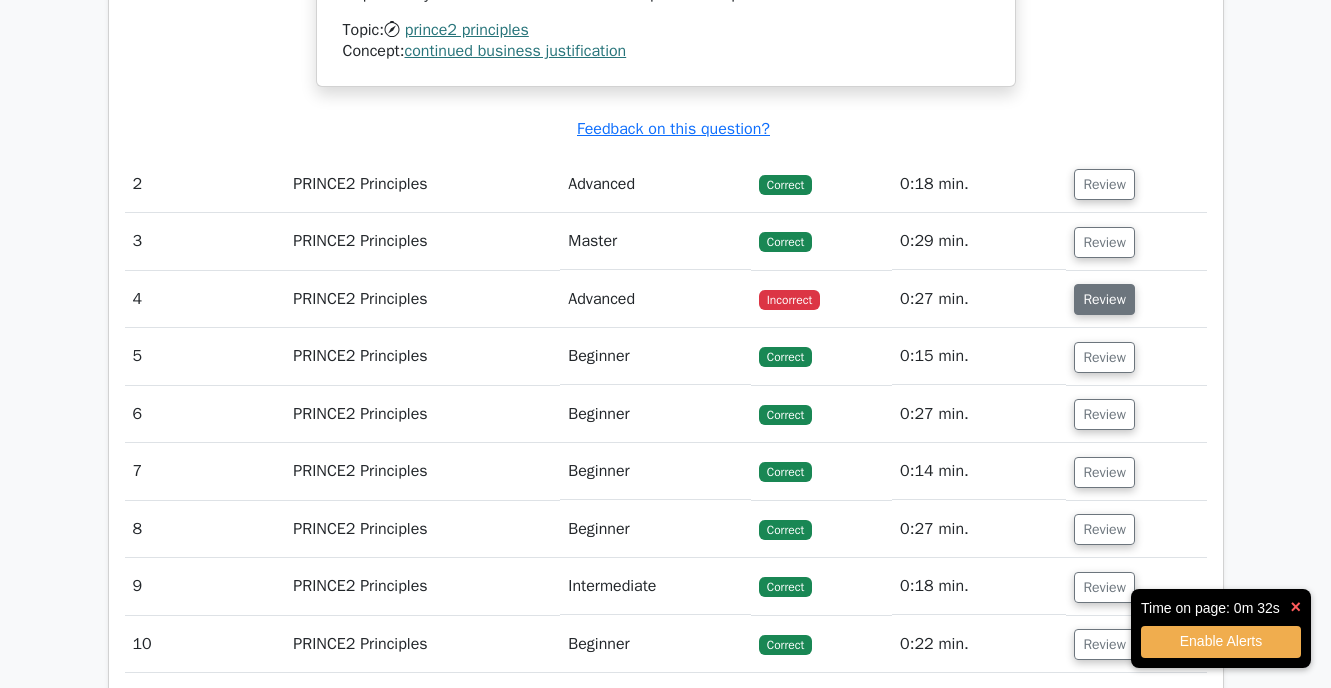 click on "Review" at bounding box center (1104, 299) 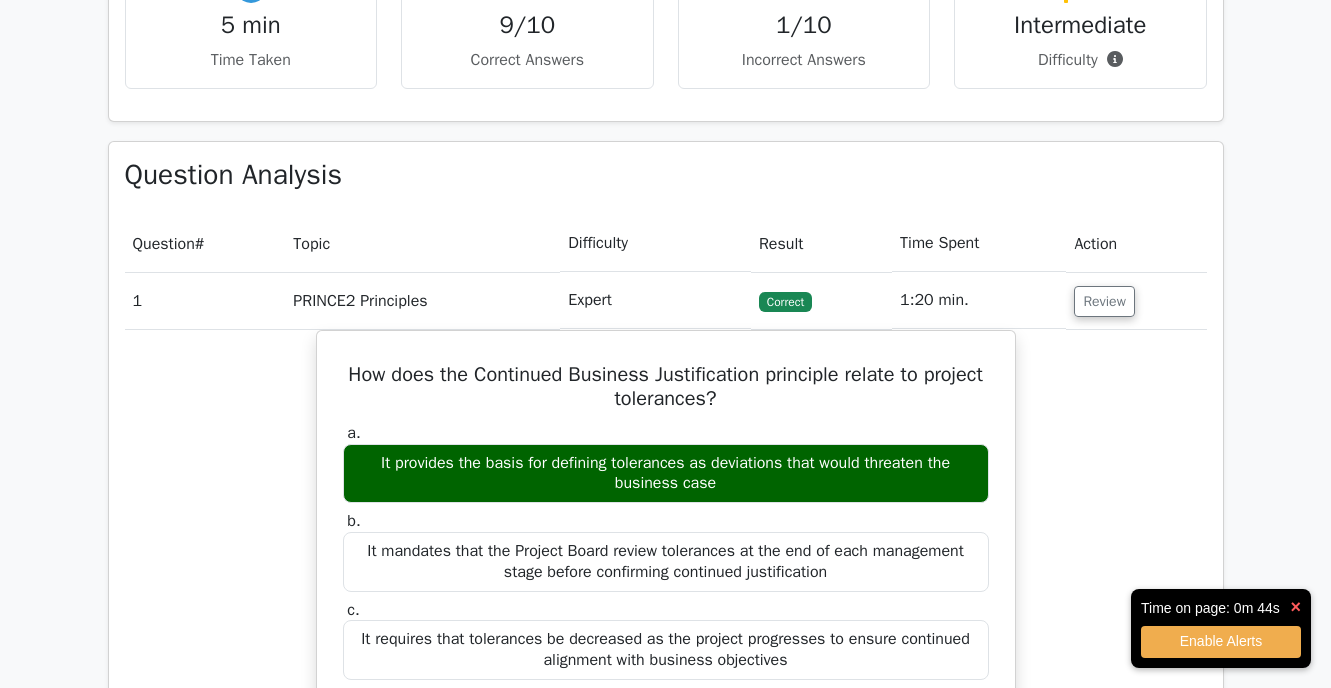 scroll, scrollTop: 753, scrollLeft: 0, axis: vertical 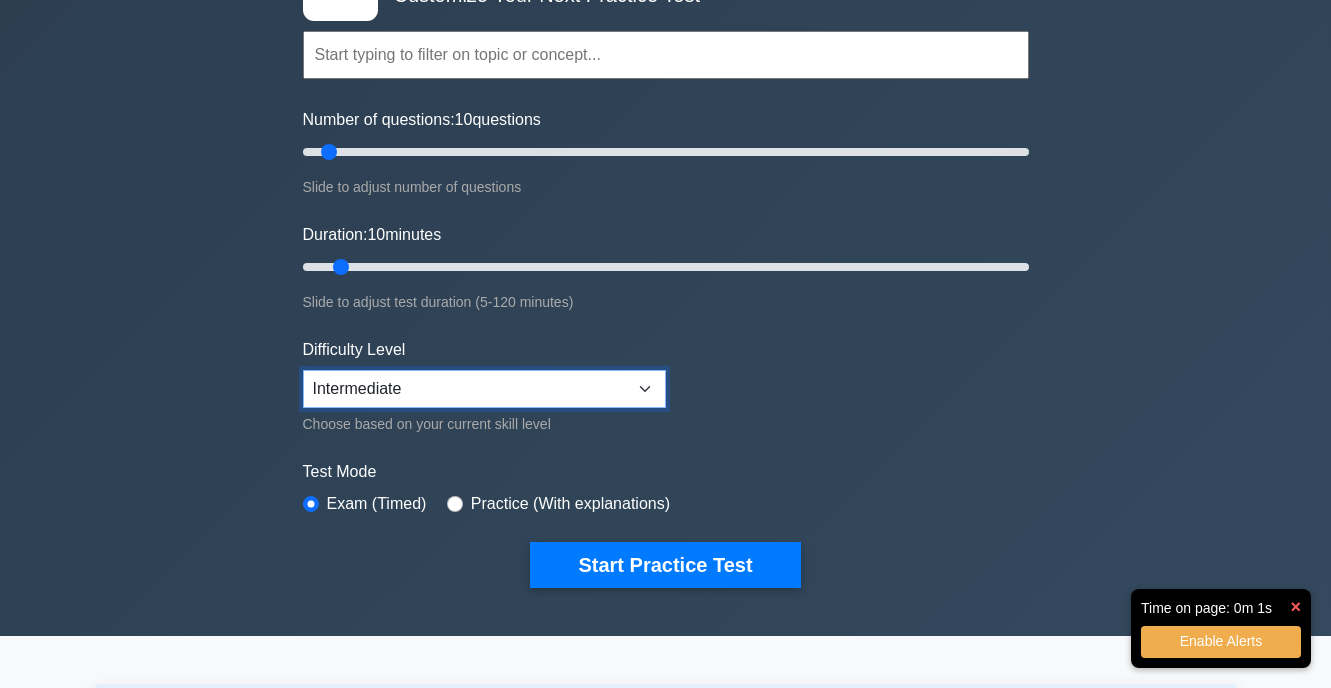click on "Beginner
Intermediate
Expert" at bounding box center (484, 389) 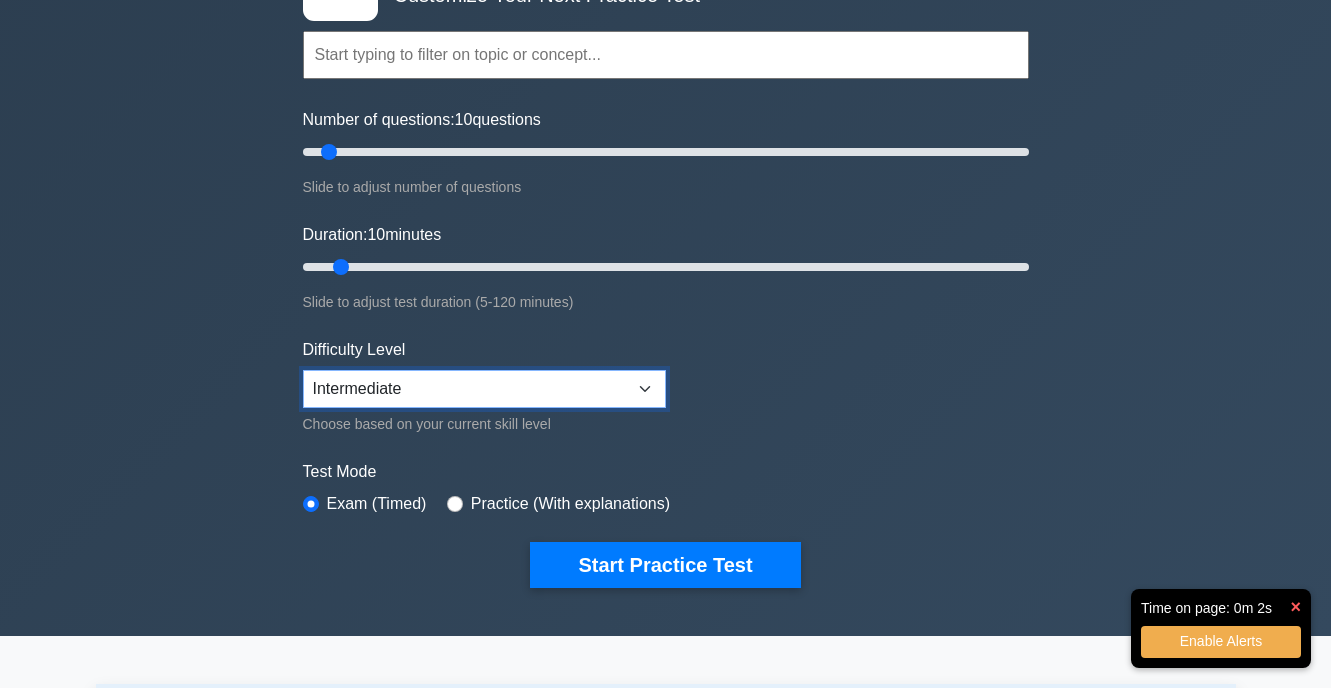 select on "expert" 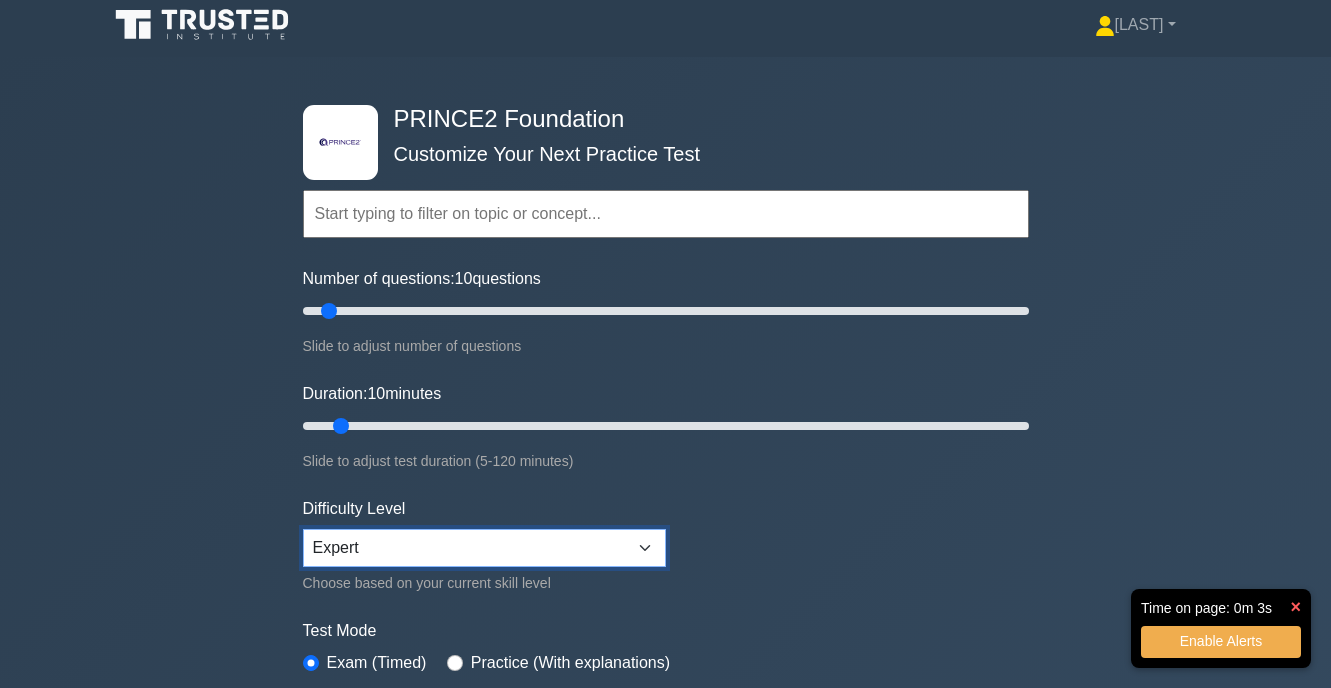 scroll, scrollTop: 0, scrollLeft: 0, axis: both 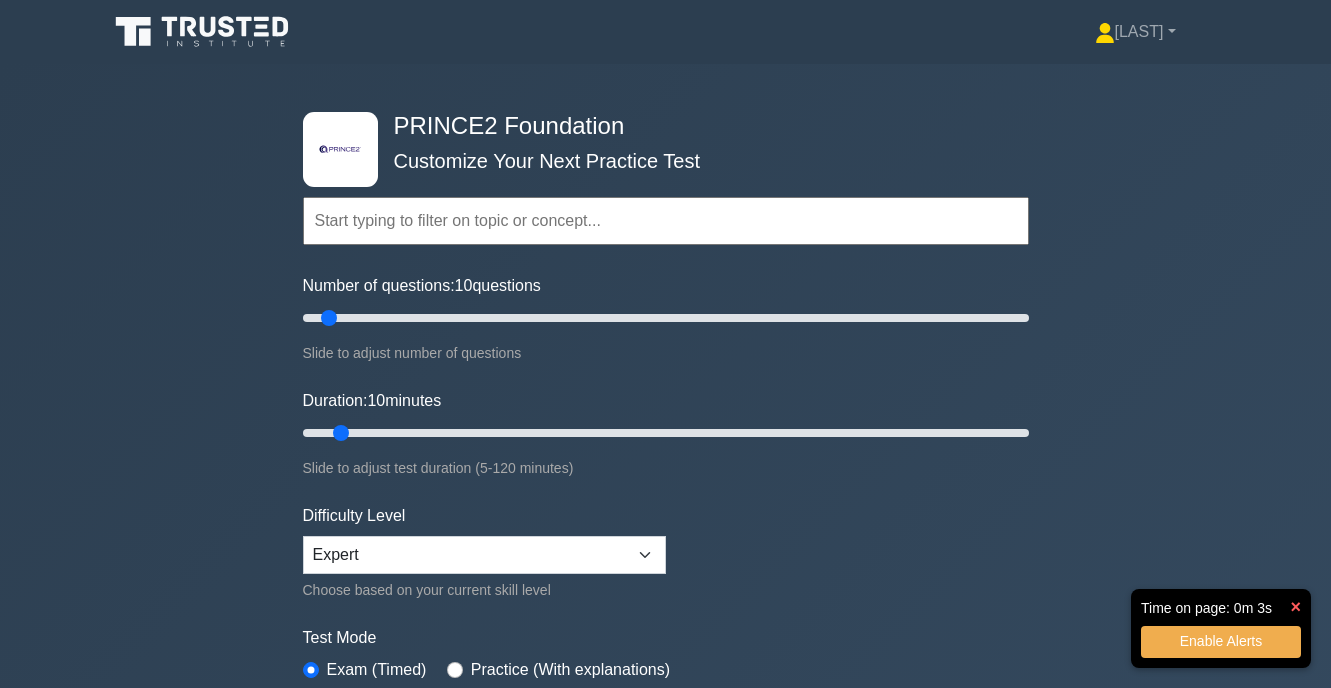 click at bounding box center (666, 221) 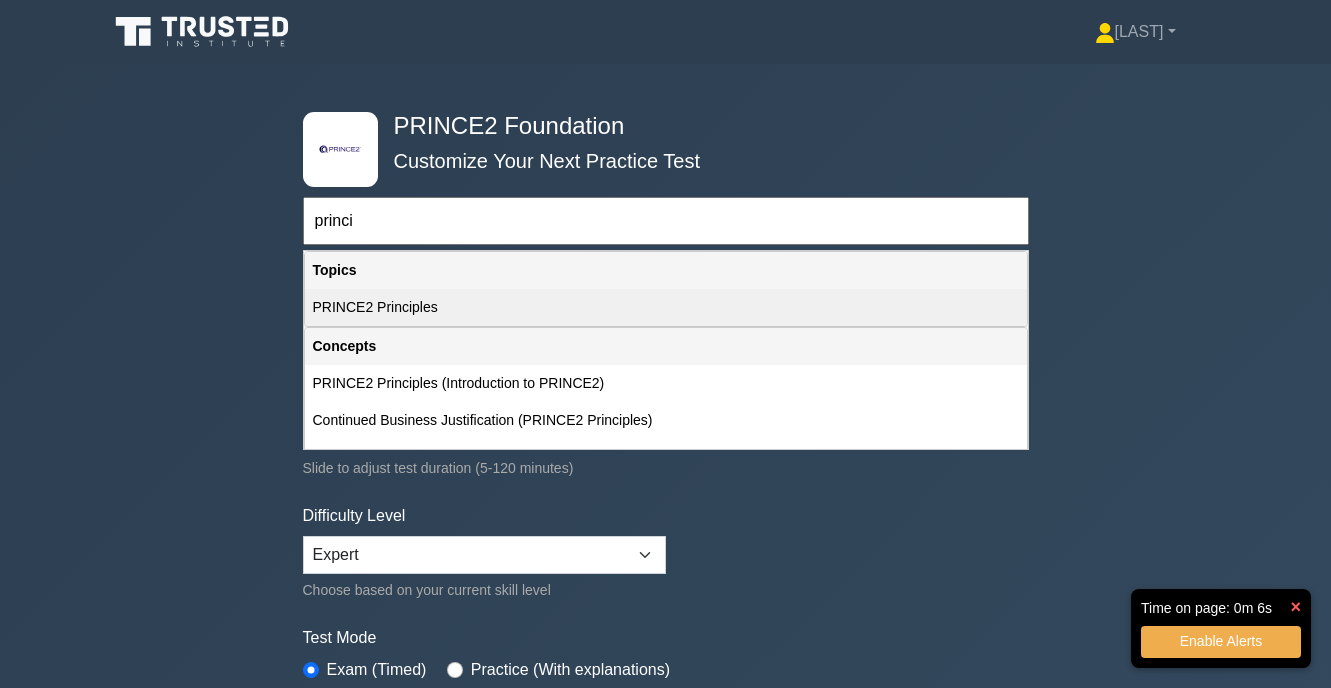 click on "PRINCE2 Principles" at bounding box center [666, 307] 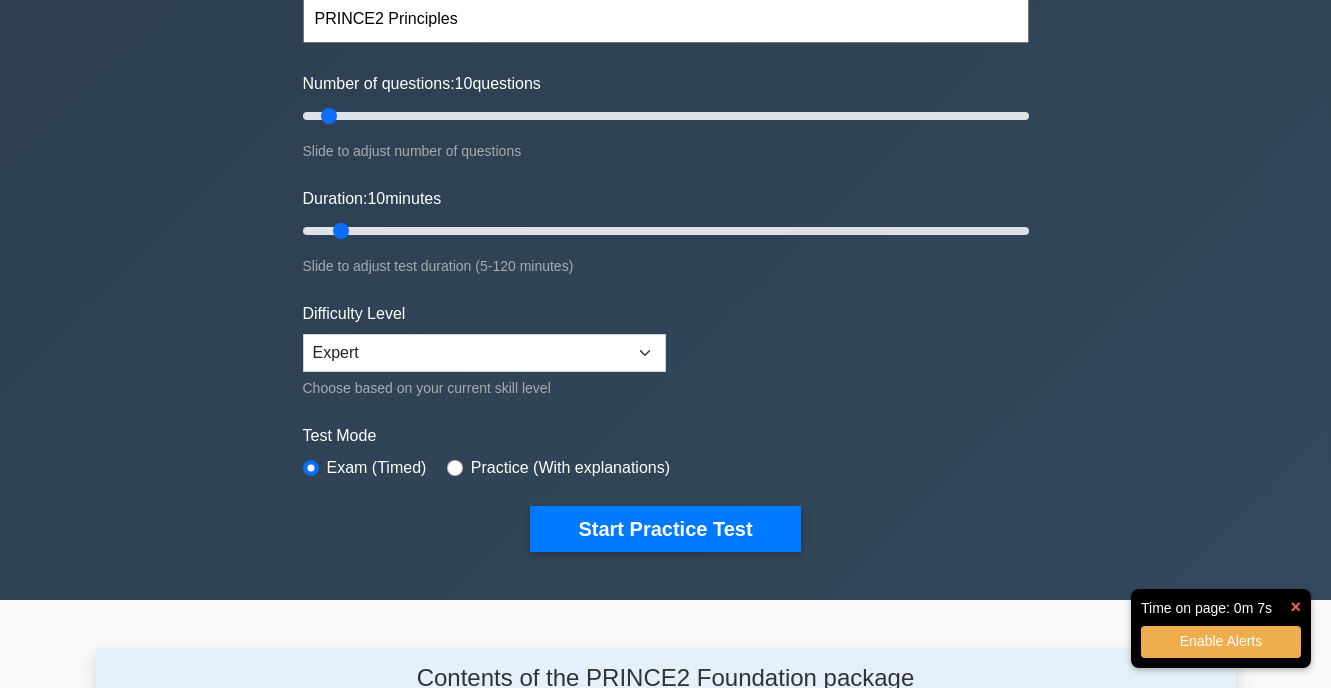 scroll, scrollTop: 204, scrollLeft: 0, axis: vertical 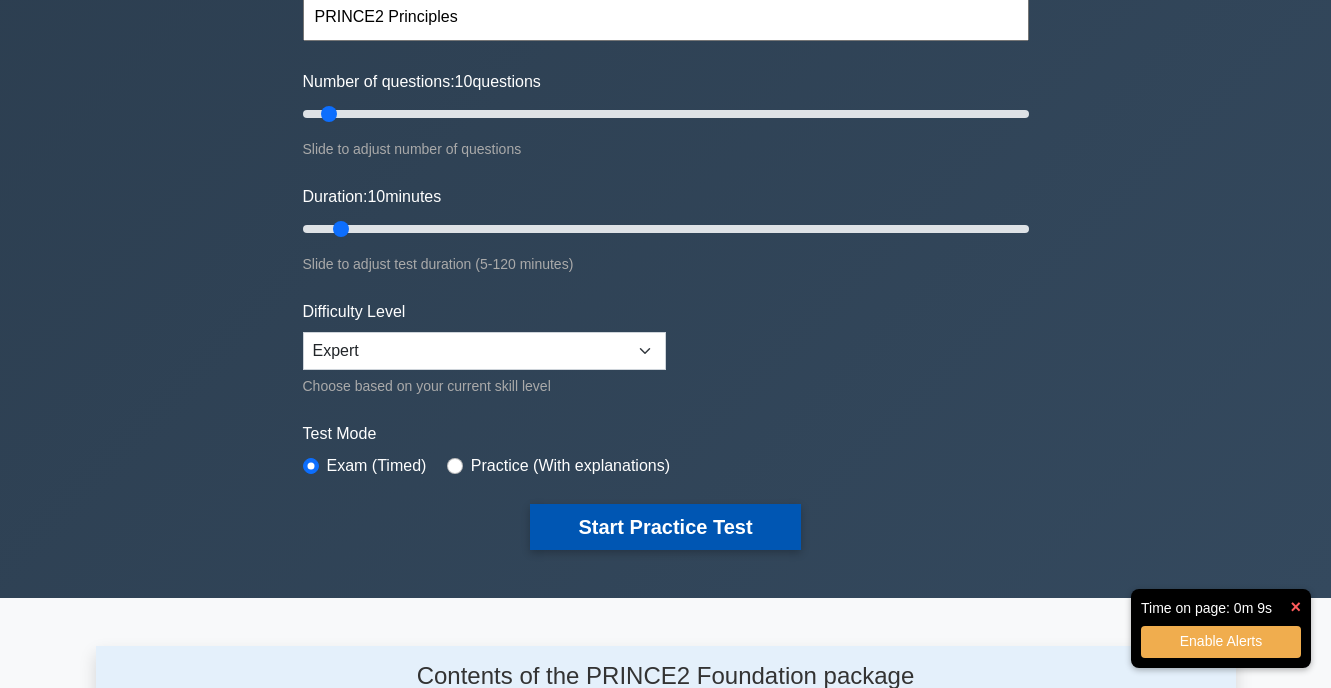 click on "Start Practice Test" at bounding box center (665, 527) 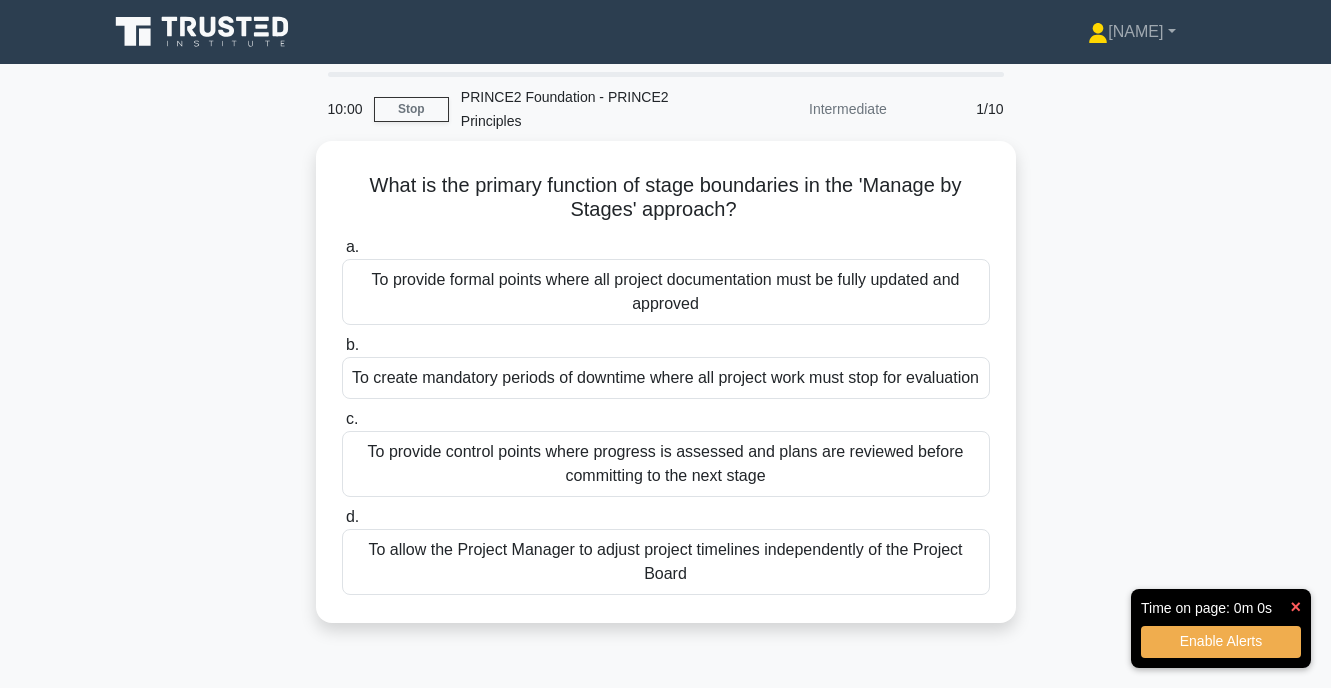 scroll, scrollTop: 0, scrollLeft: 0, axis: both 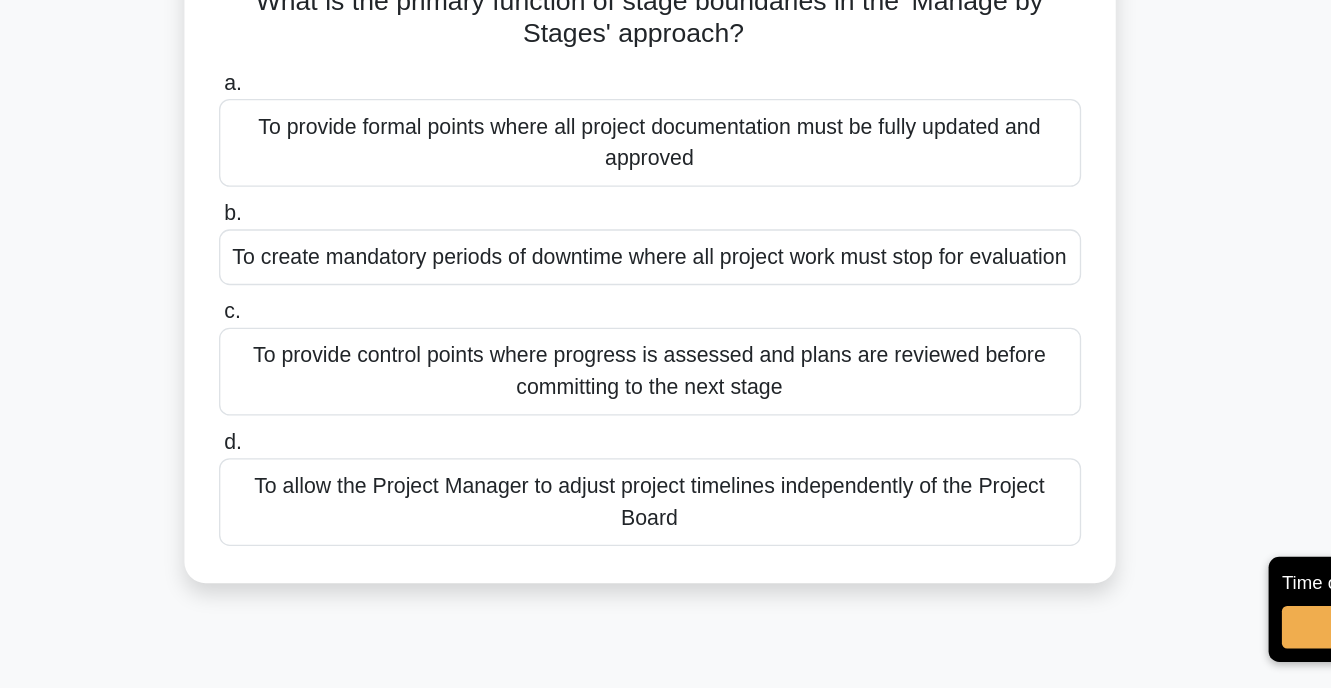 click on "To provide control points where progress is assessed and plans are reviewed before committing to the next stage" at bounding box center [666, 450] 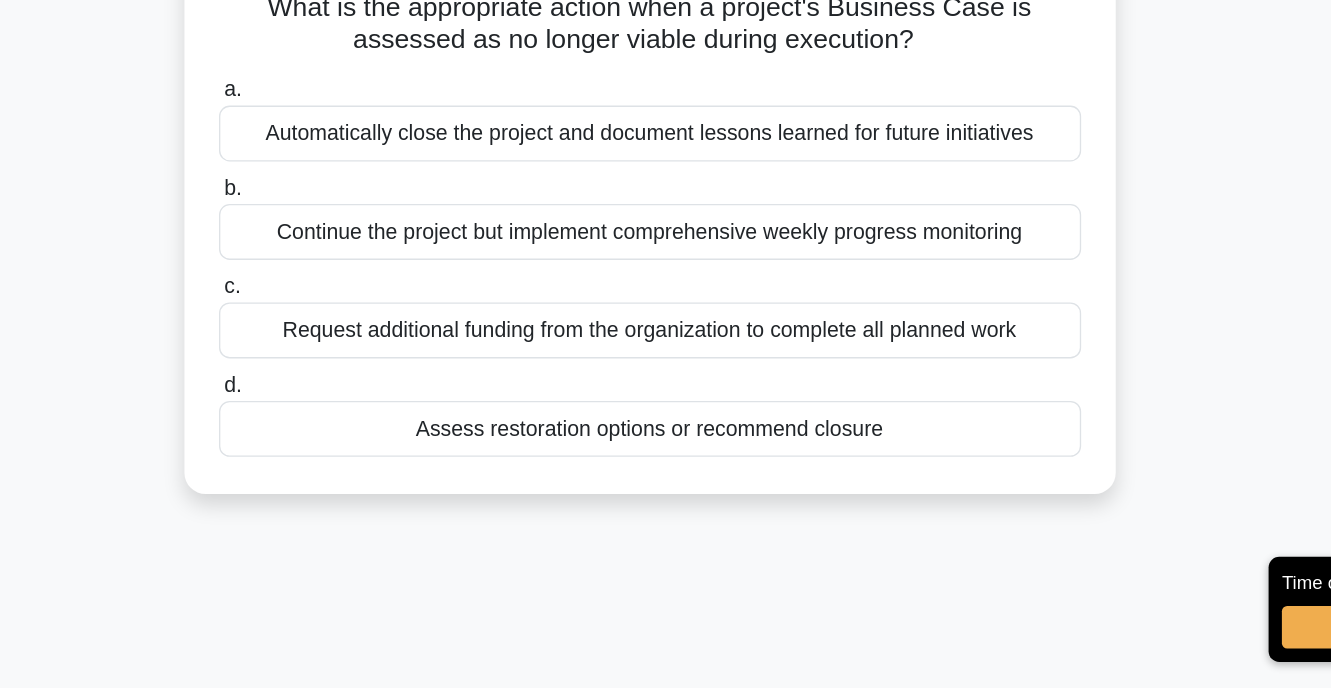 scroll, scrollTop: 0, scrollLeft: 0, axis: both 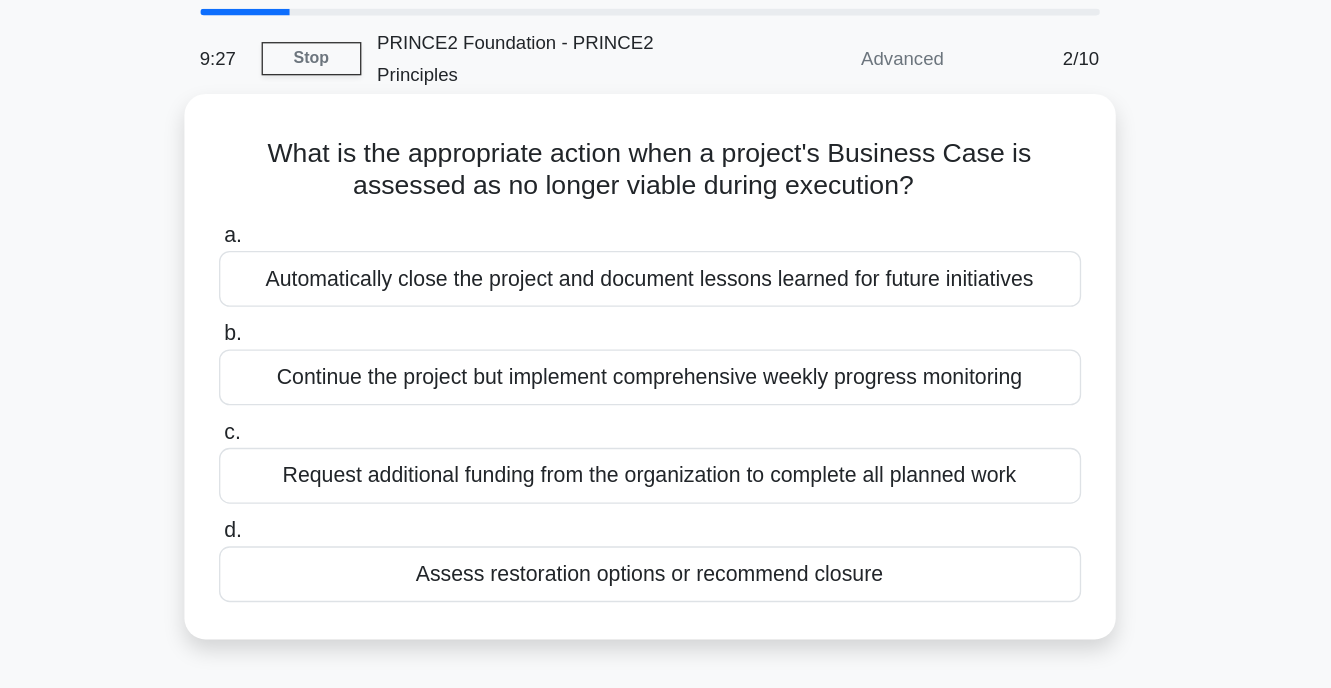 click on "Assess restoration options or recommend closure" at bounding box center [666, 497] 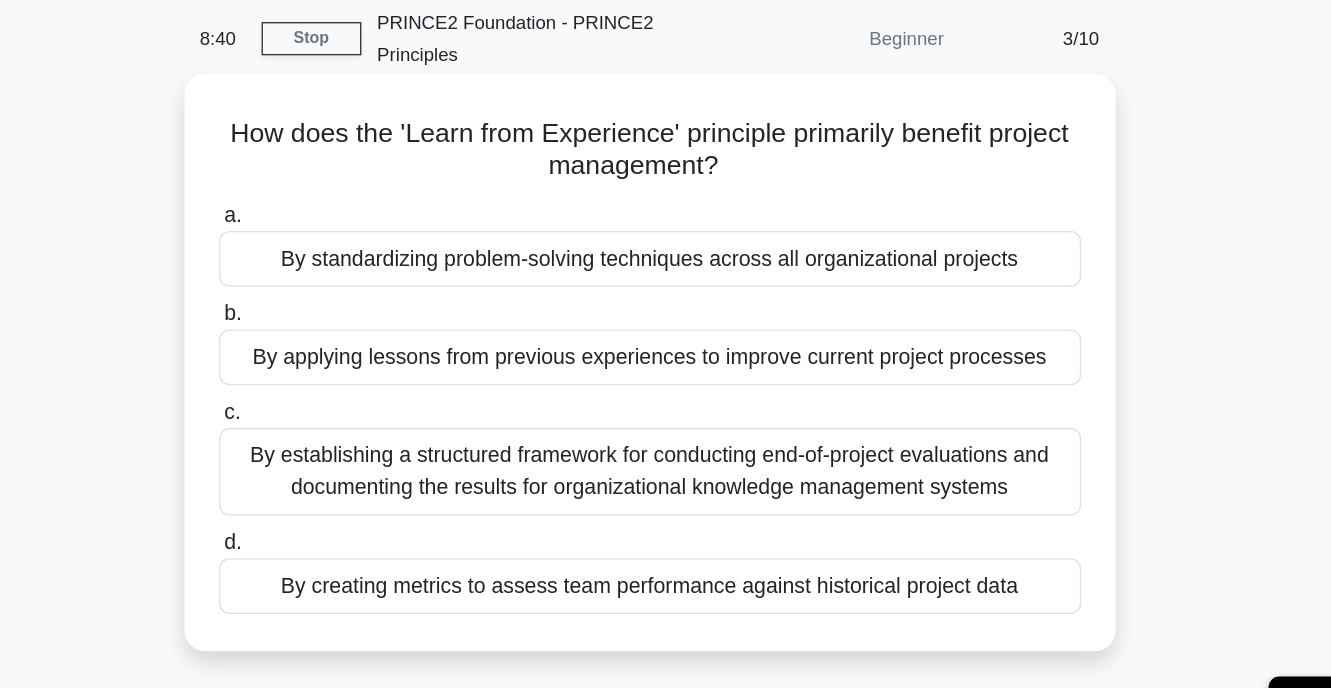 click on "By applying lessons from previous experiences to improve current project processes" at bounding box center (666, 349) 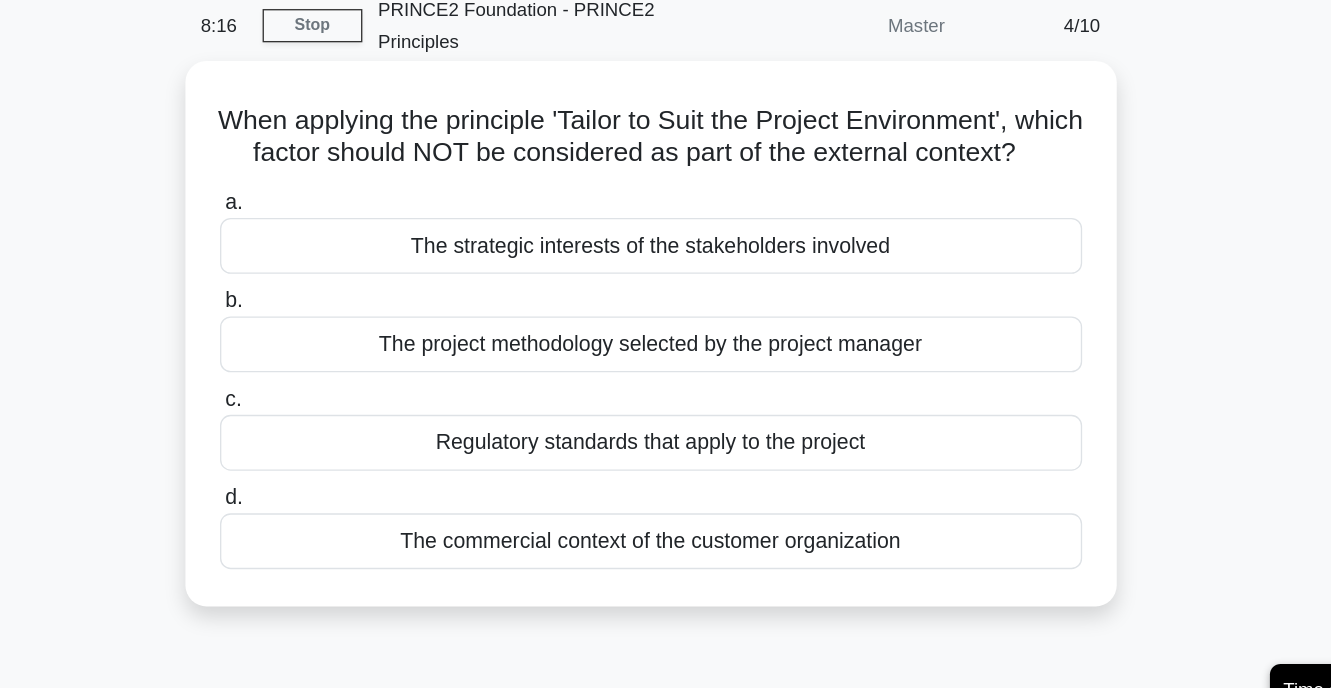 click on "The project methodology selected by the project manager" at bounding box center [666, 349] 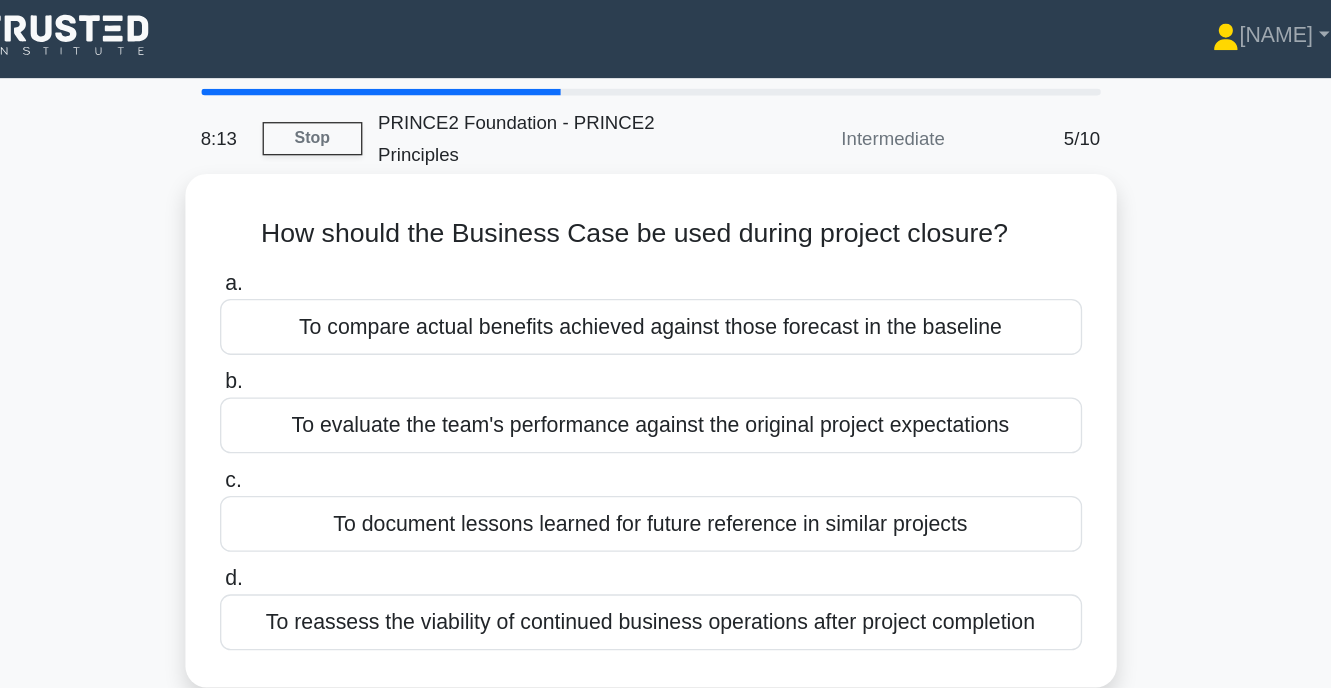 click on "a.
To compare actual benefits achieved against those forecast in the baseline
b.
To evaluate the team's performance against the original project expectations" at bounding box center [666, 350] 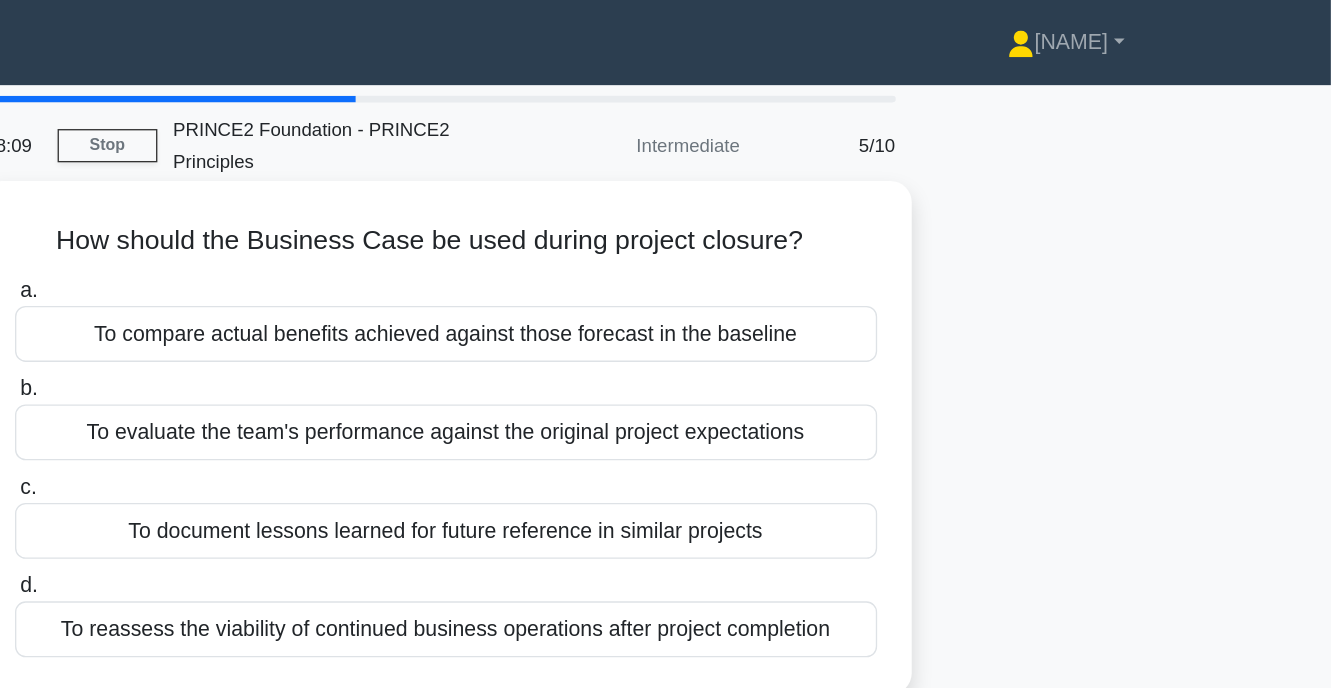 scroll, scrollTop: 0, scrollLeft: 0, axis: both 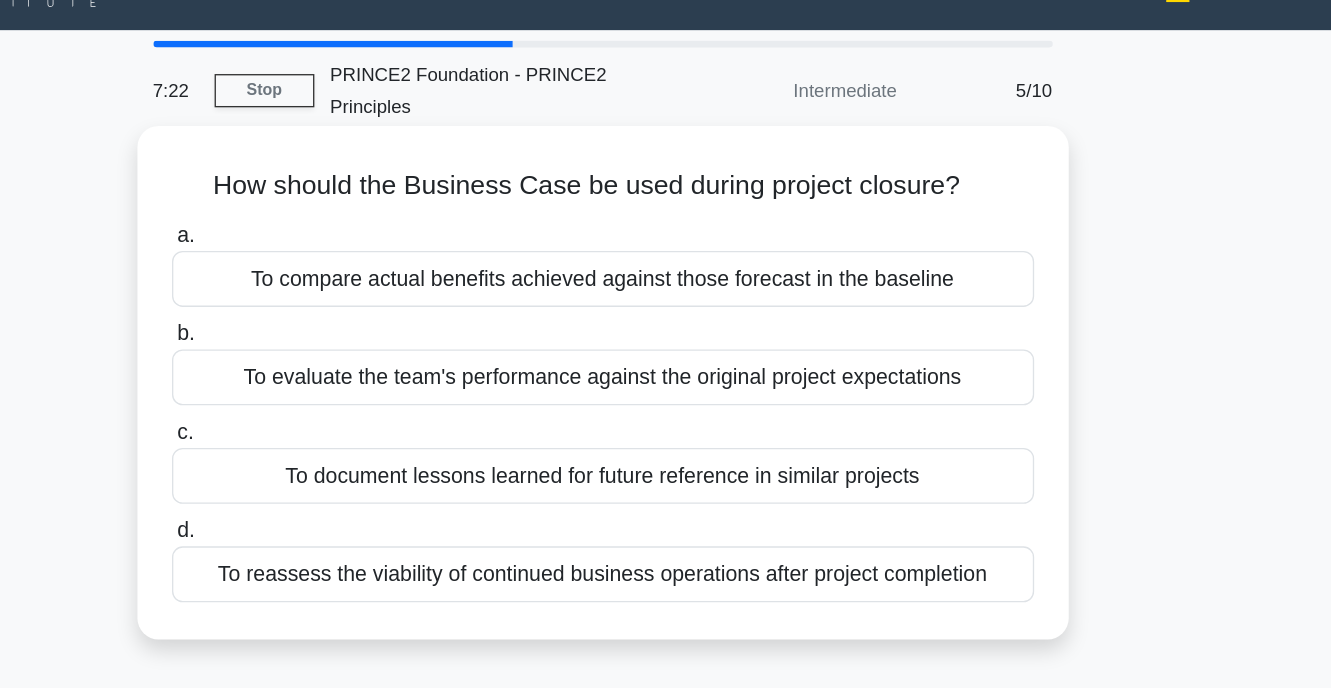 click on "To compare actual benefits achieved against those forecast in the baseline" at bounding box center (666, 251) 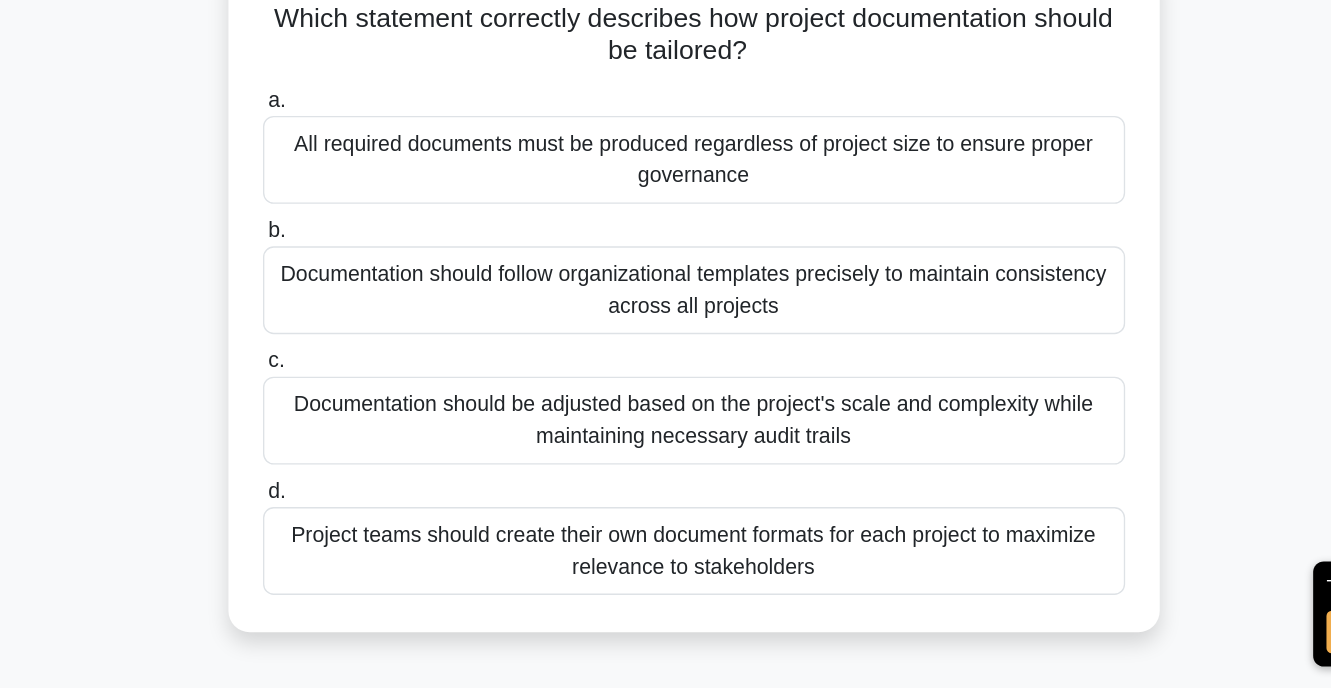 scroll, scrollTop: 7, scrollLeft: 0, axis: vertical 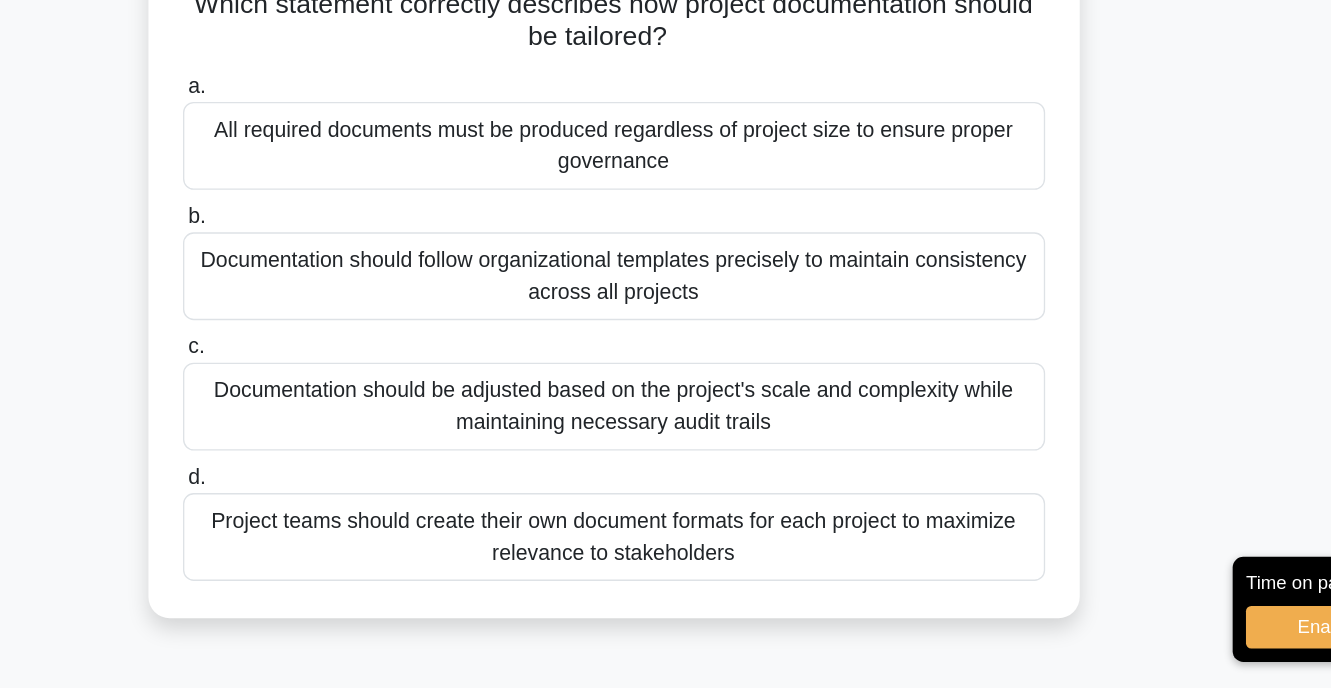 click on "Documentation should be adjusted based on the project's scale and complexity while maintaining necessary audit trails" at bounding box center (666, 476) 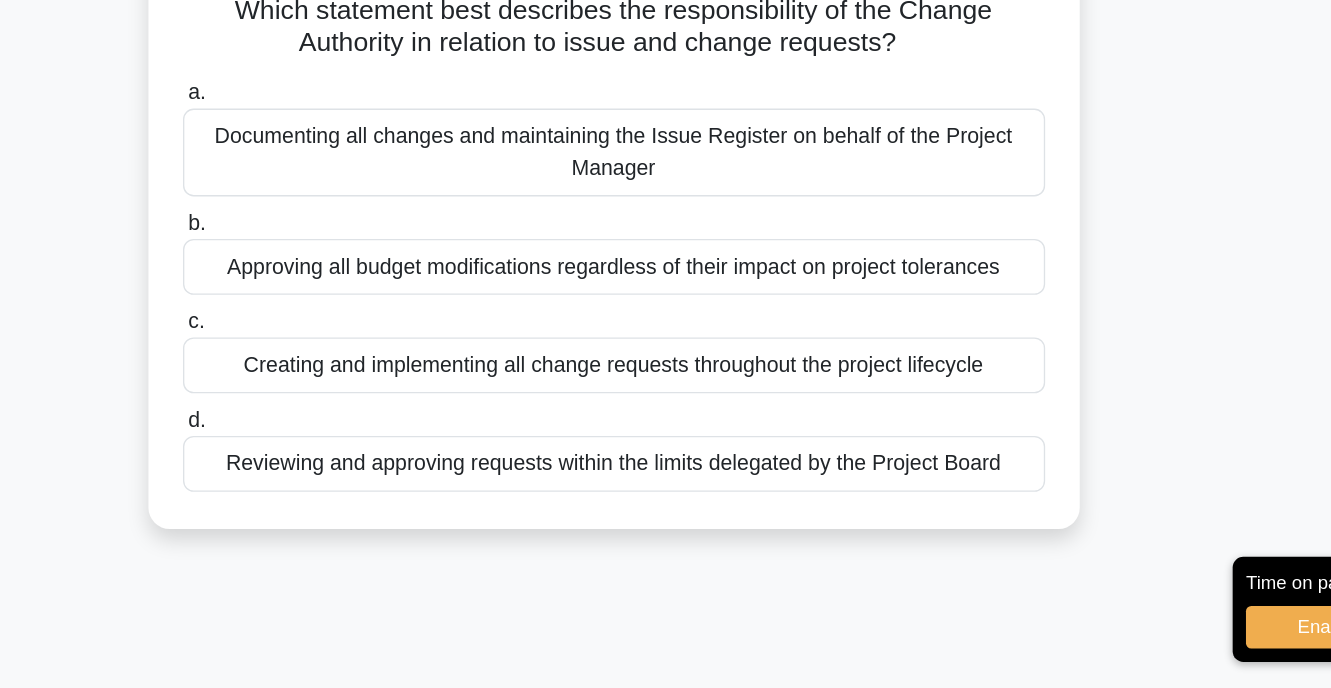scroll, scrollTop: 0, scrollLeft: 0, axis: both 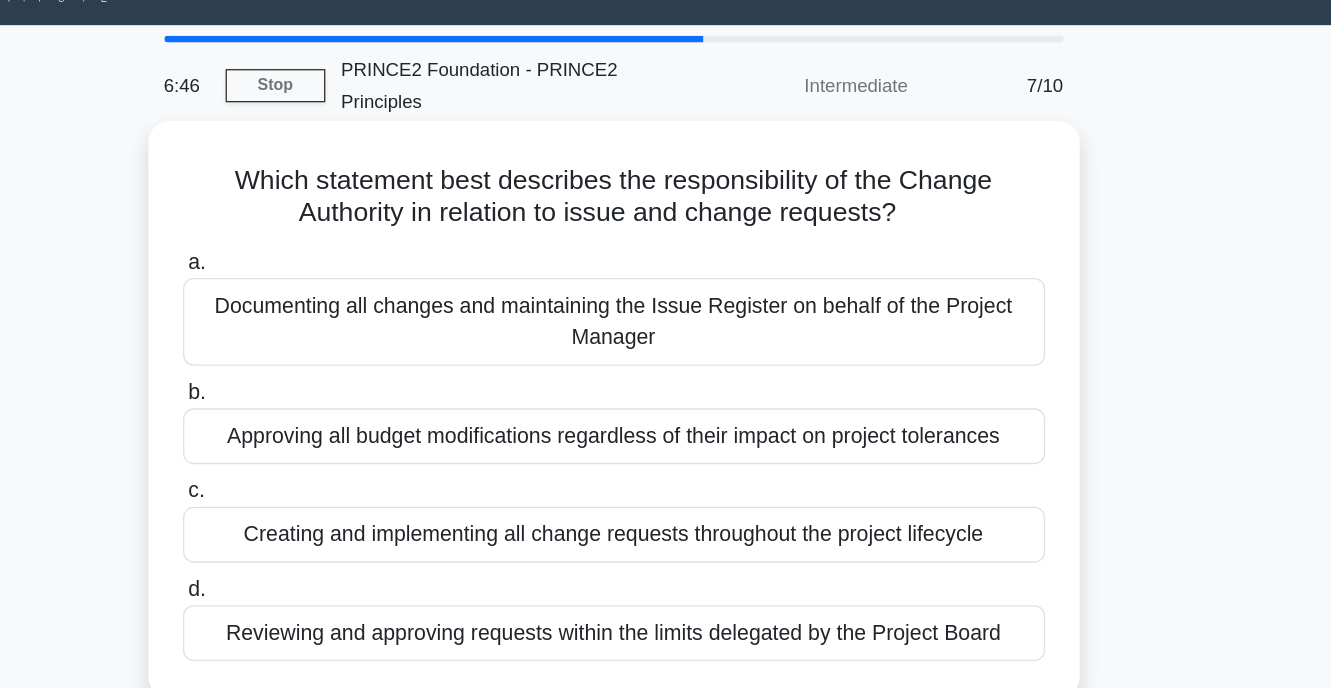 click on "Reviewing and approving requests within the limits delegated by the Project Board" at bounding box center (666, 521) 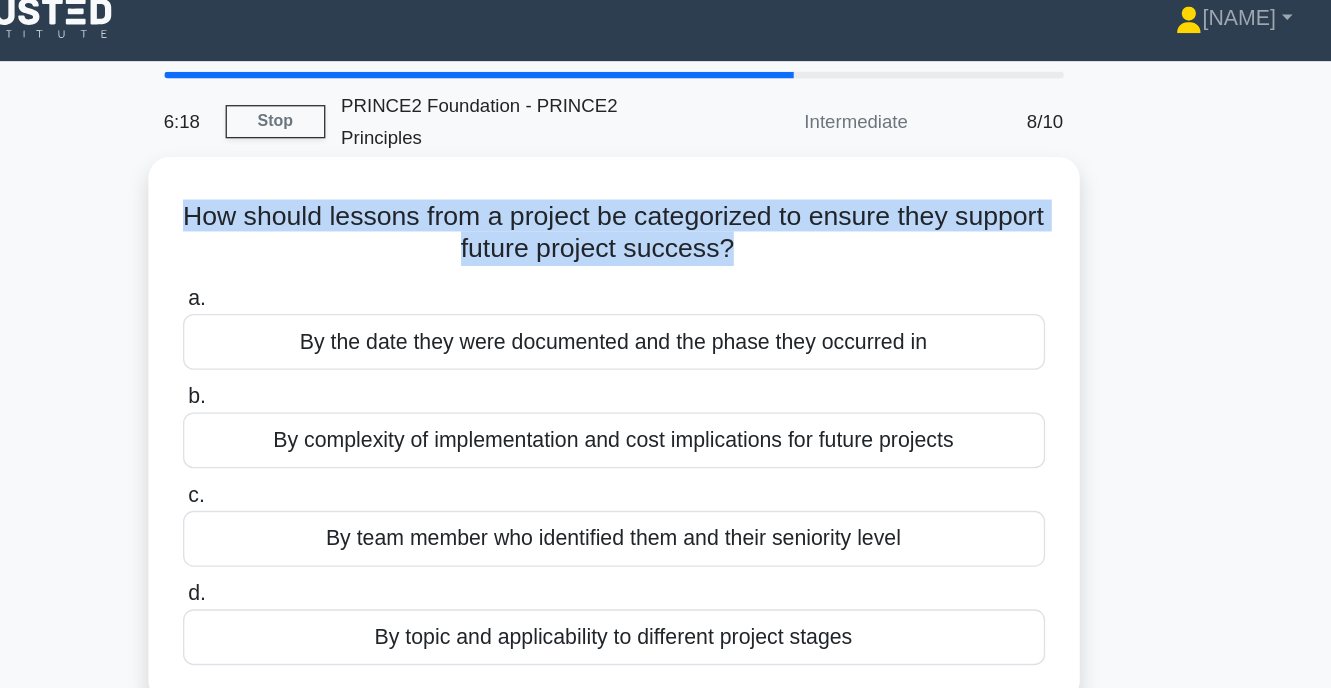 drag, startPoint x: 753, startPoint y: 204, endPoint x: 318, endPoint y: 177, distance: 435.83713 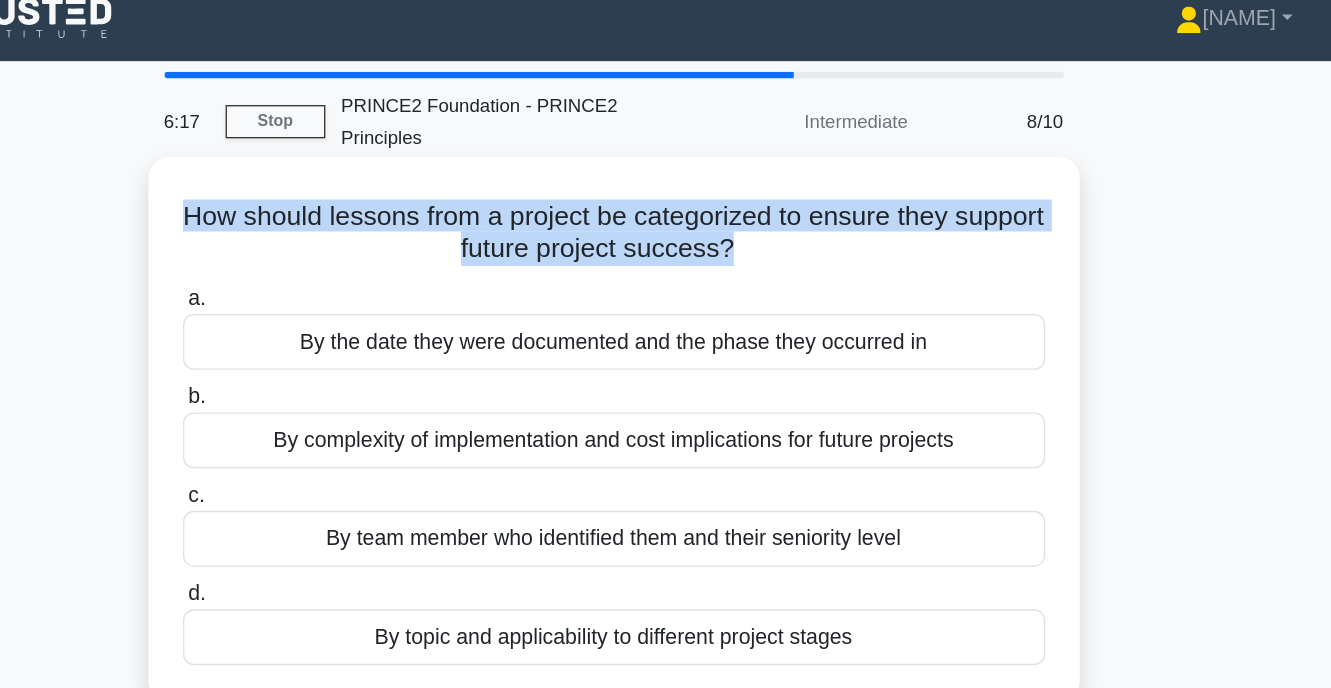click on "How should lessons from a project be categorized to ensure they support future project success?
.spinner_0XTQ{transform-origin:center;animation:spinner_y6GP .75s linear infinite}@keyframes spinner_y6GP{100%{transform:rotate(360deg)}}
a.
By the date they were documented and the phase they occurred in" at bounding box center [666, 341] 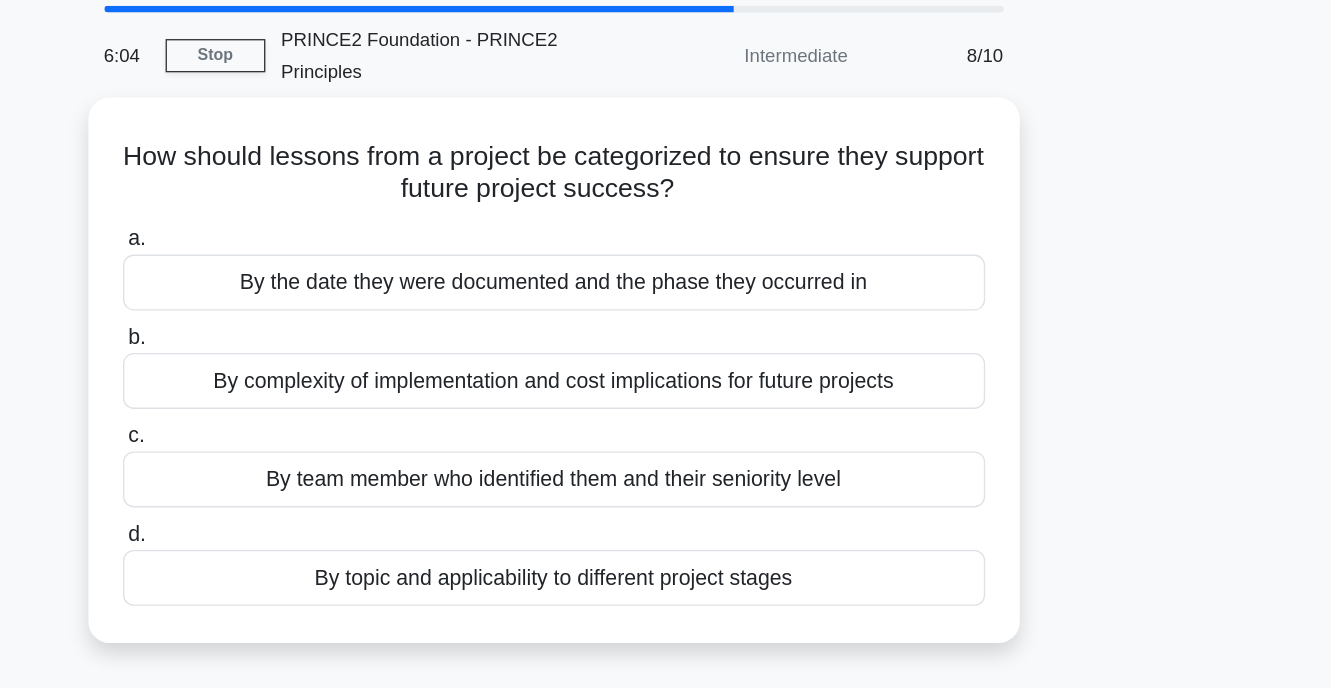 scroll, scrollTop: 71, scrollLeft: 0, axis: vertical 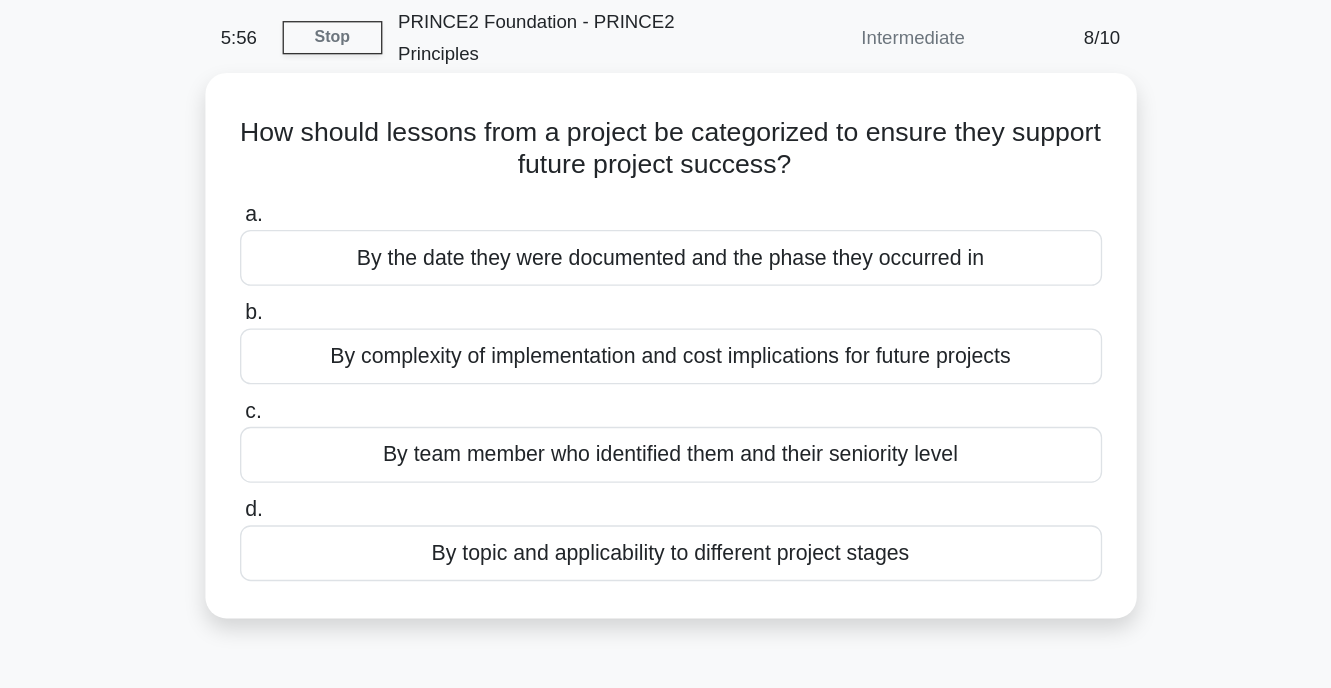 click on "By topic and applicability to different project stages" at bounding box center (666, 426) 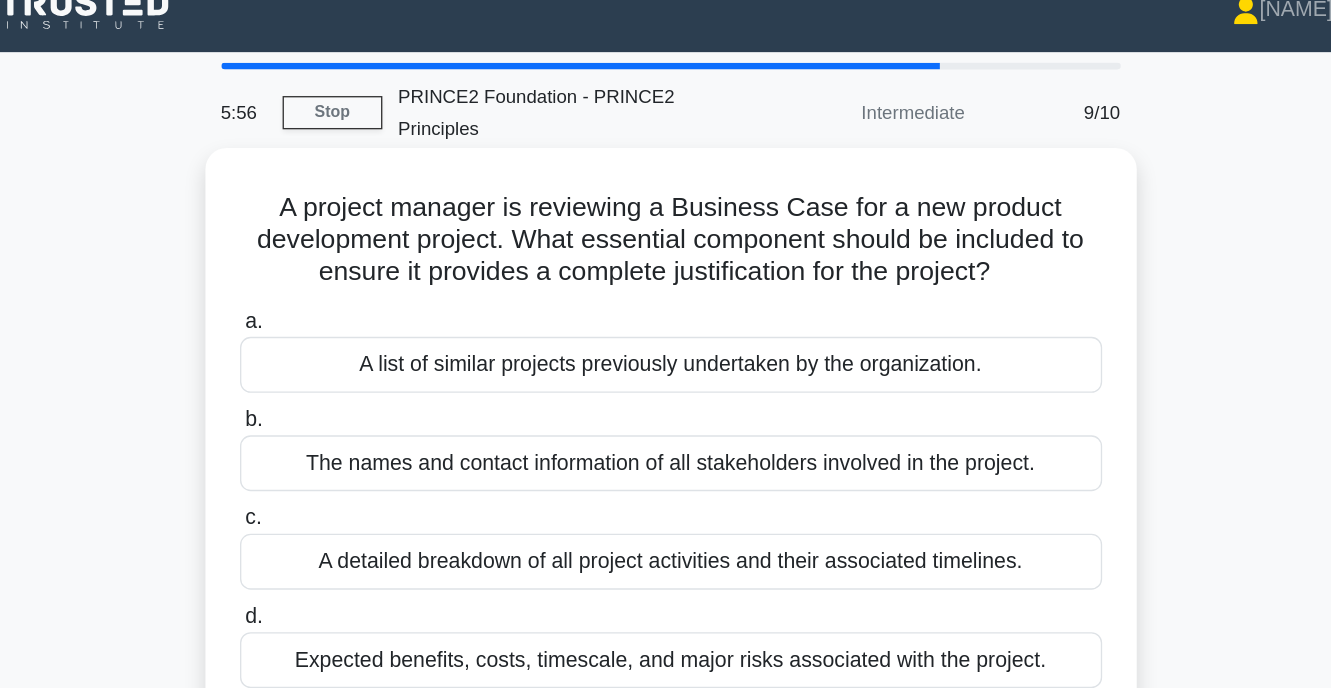 scroll, scrollTop: 0, scrollLeft: 0, axis: both 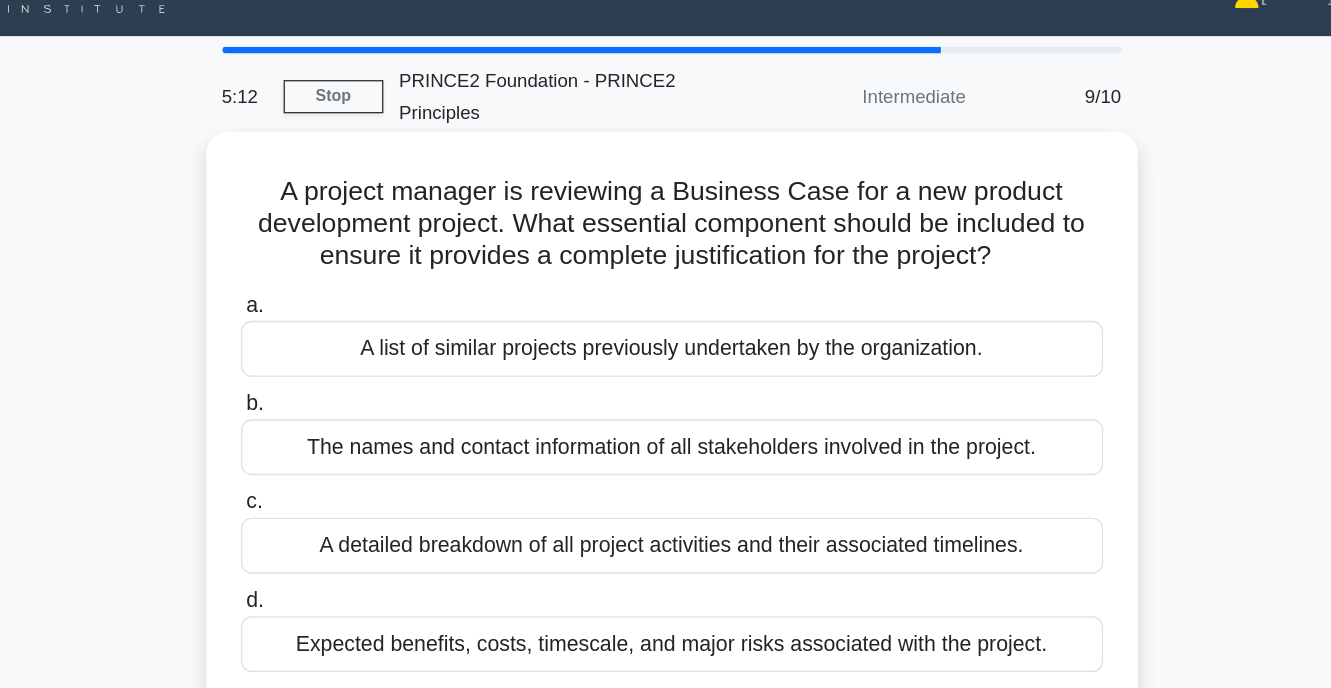 click on "Expected benefits, costs, timescale, and major risks associated with the project." at bounding box center [666, 521] 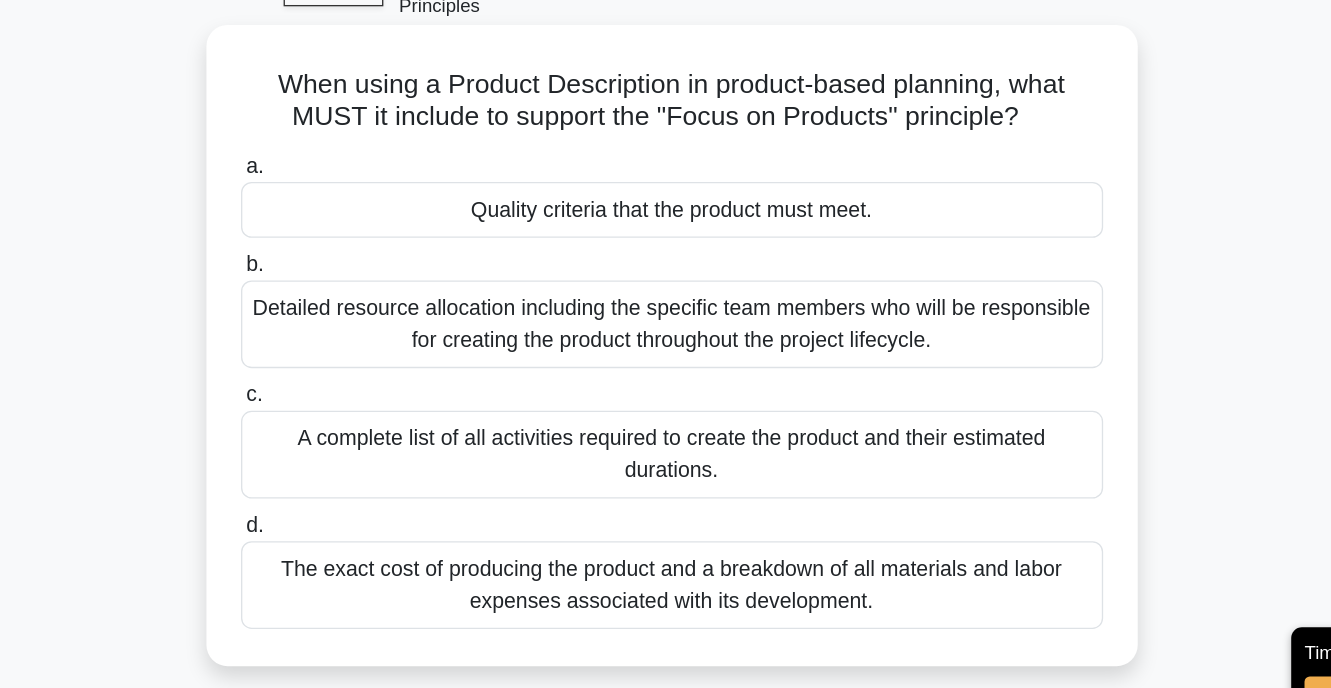 click on "Quality criteria that the product must meet." at bounding box center [666, 275] 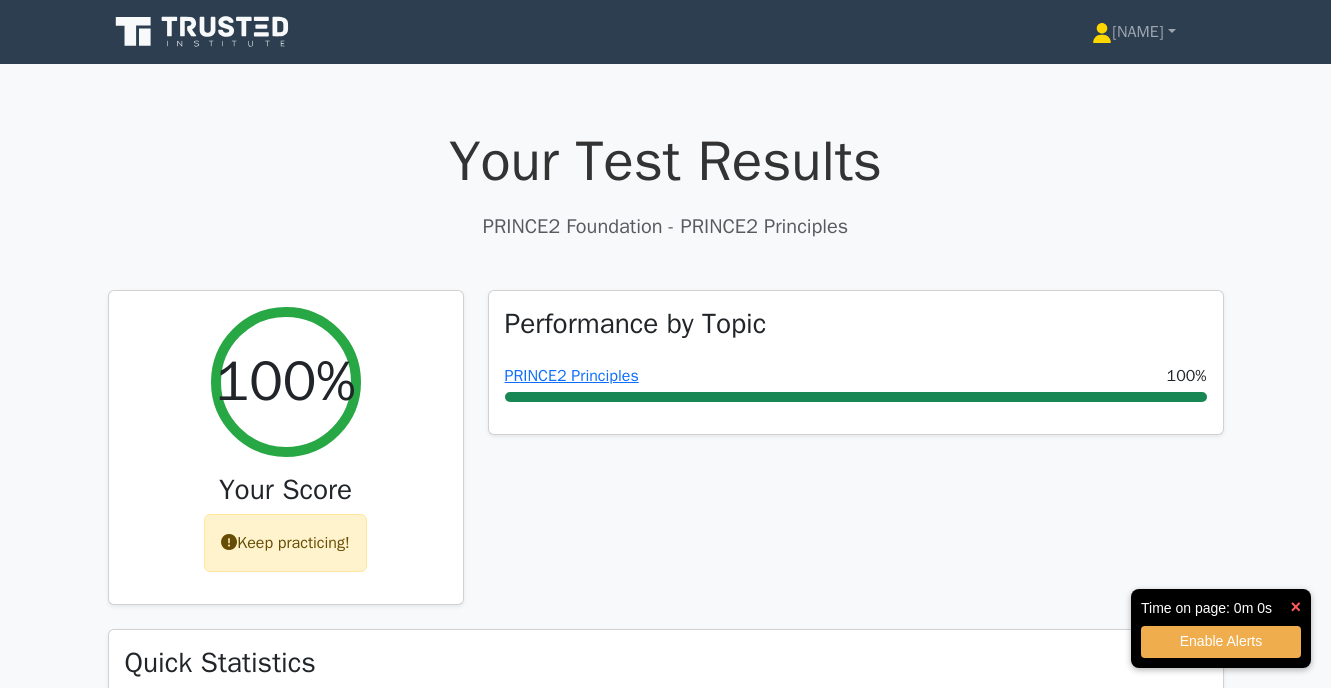 scroll, scrollTop: 0, scrollLeft: 0, axis: both 